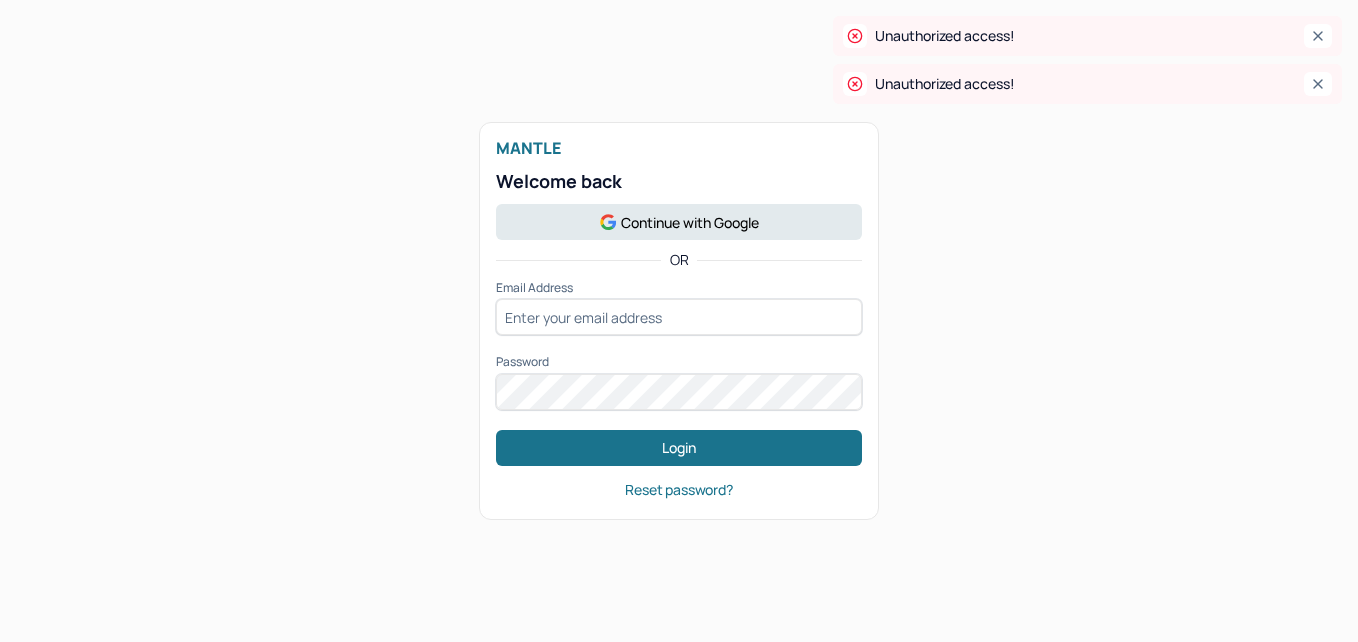 scroll, scrollTop: 0, scrollLeft: 0, axis: both 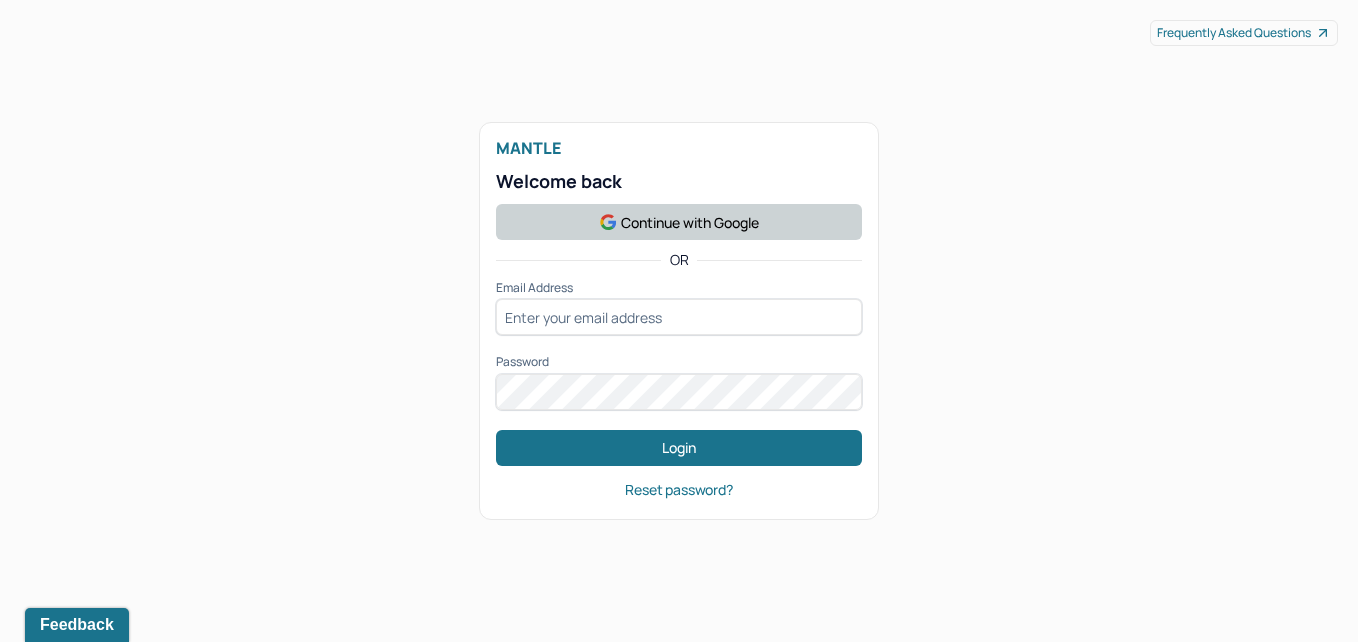 click on "Continue with Google" at bounding box center (679, 222) 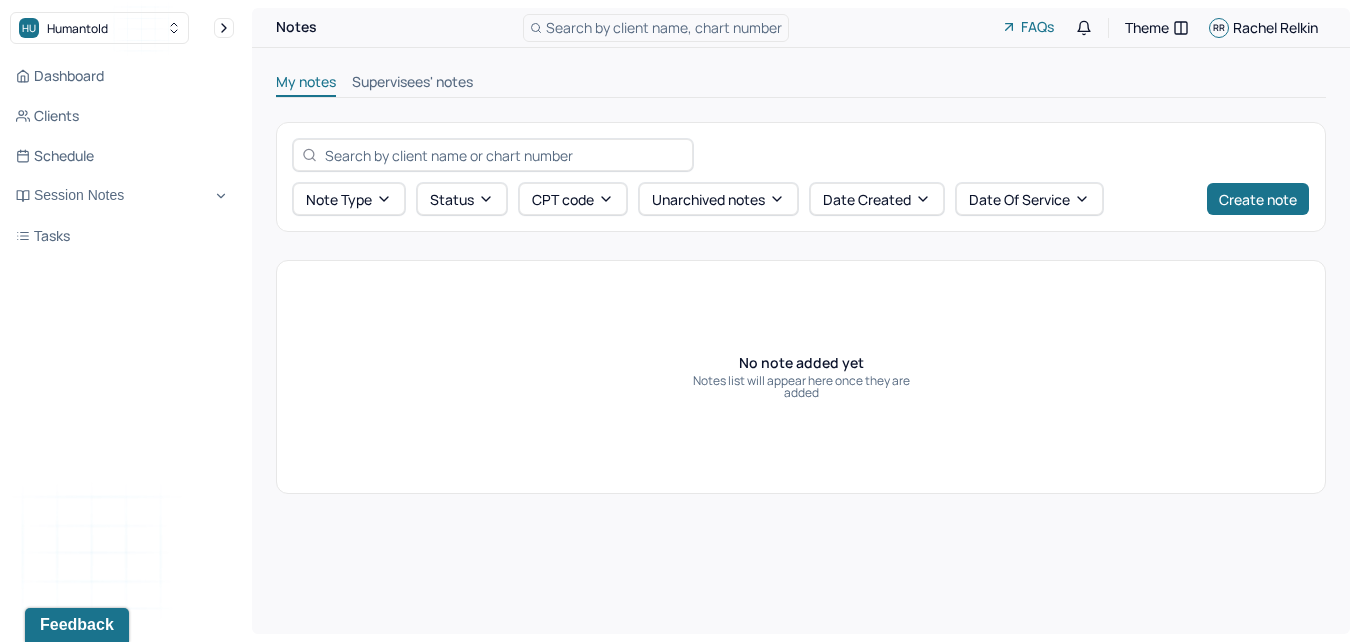 click on "Supervisees' notes" at bounding box center (412, 84) 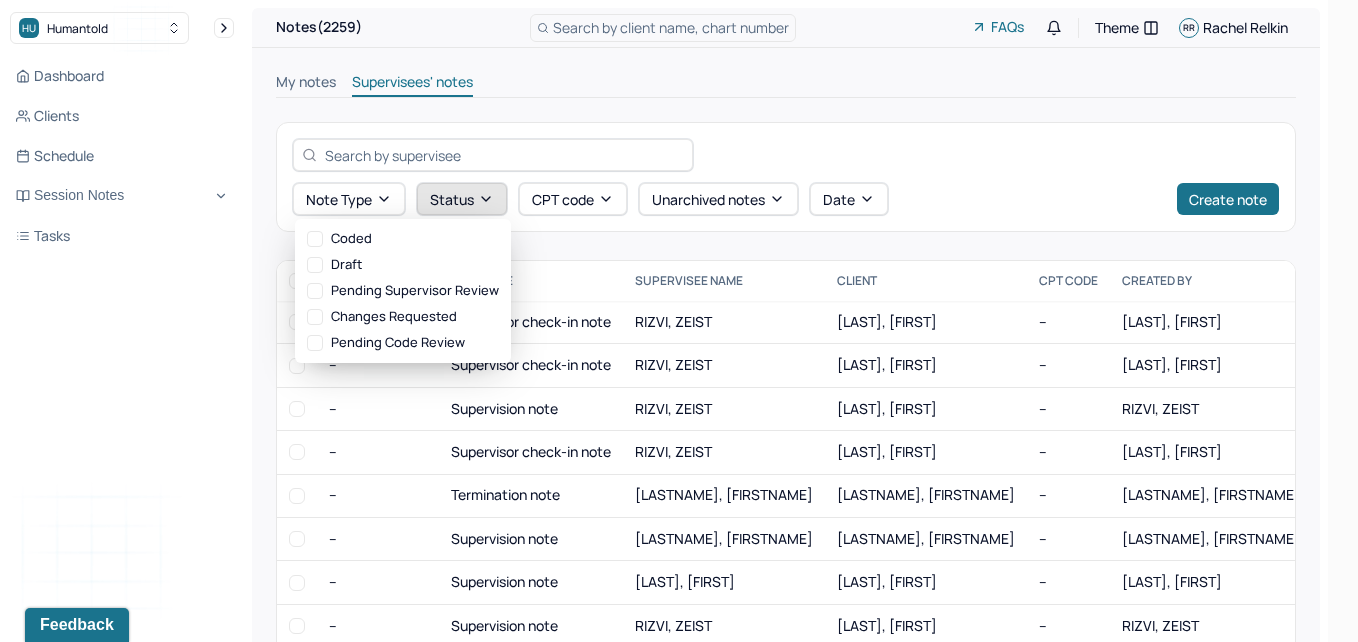 click on "Status" at bounding box center (462, 199) 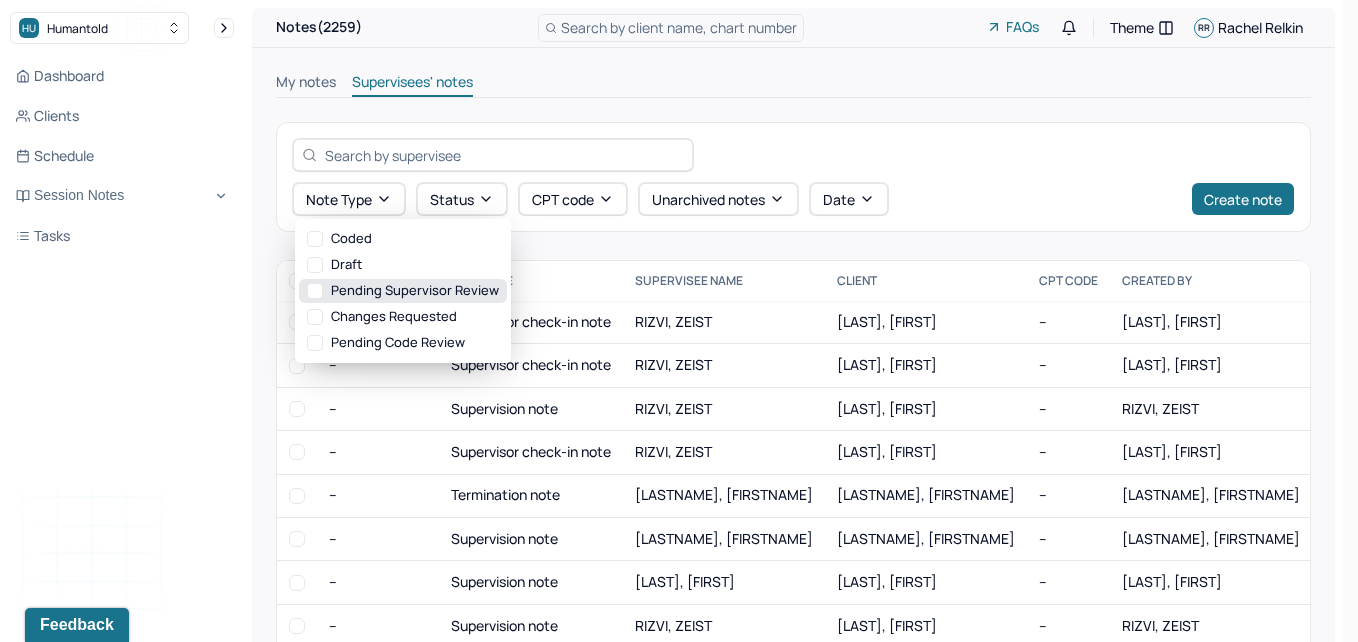 click on "Pending supervisor review" at bounding box center [403, 291] 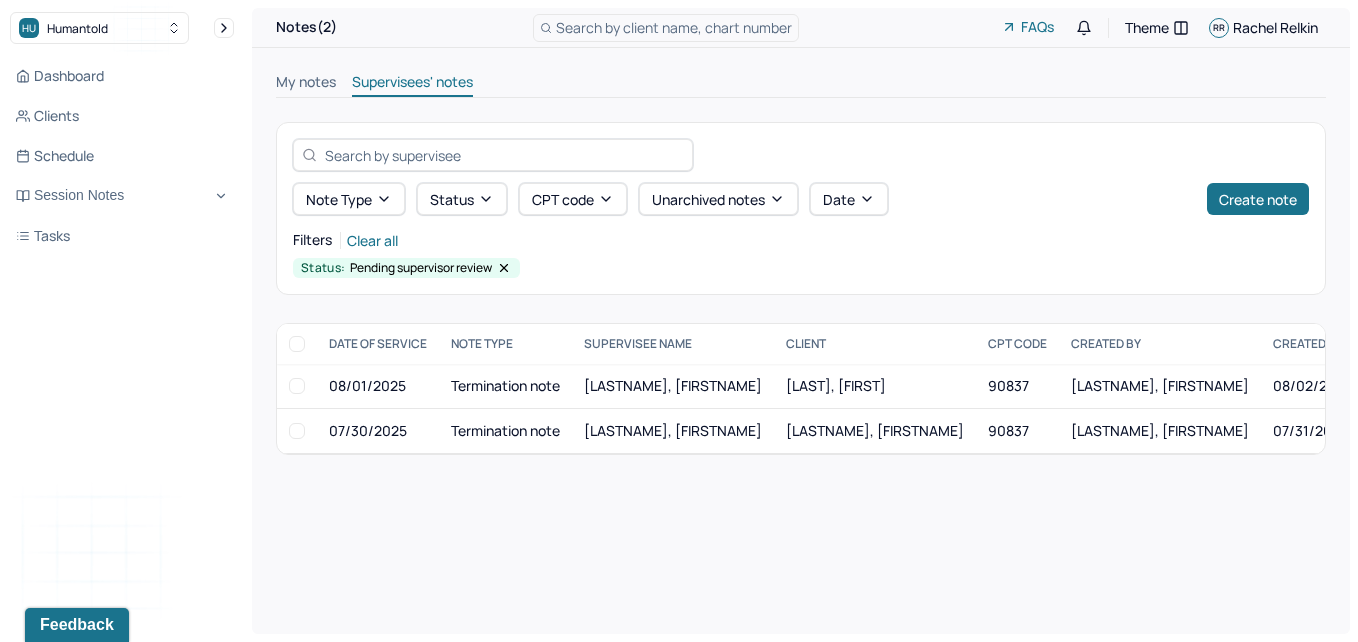click on "Note type Status CPT code Unarchived notes Date Create note" at bounding box center (801, 199) 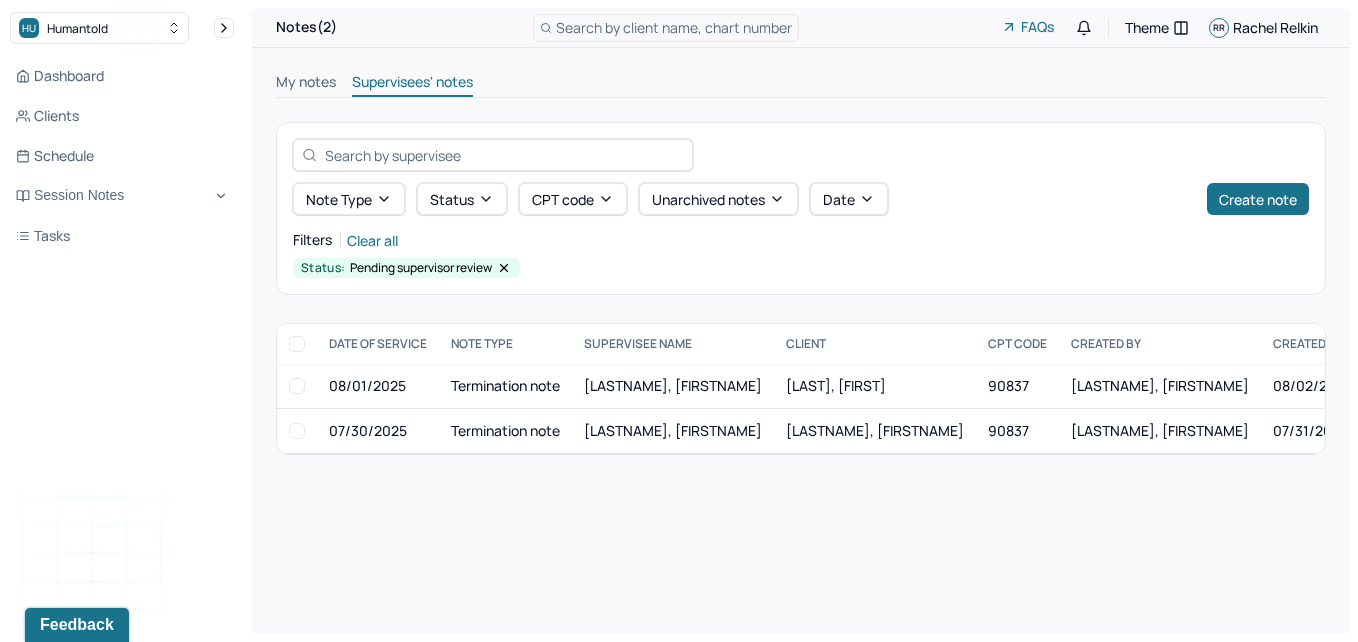 click at bounding box center [297, 344] 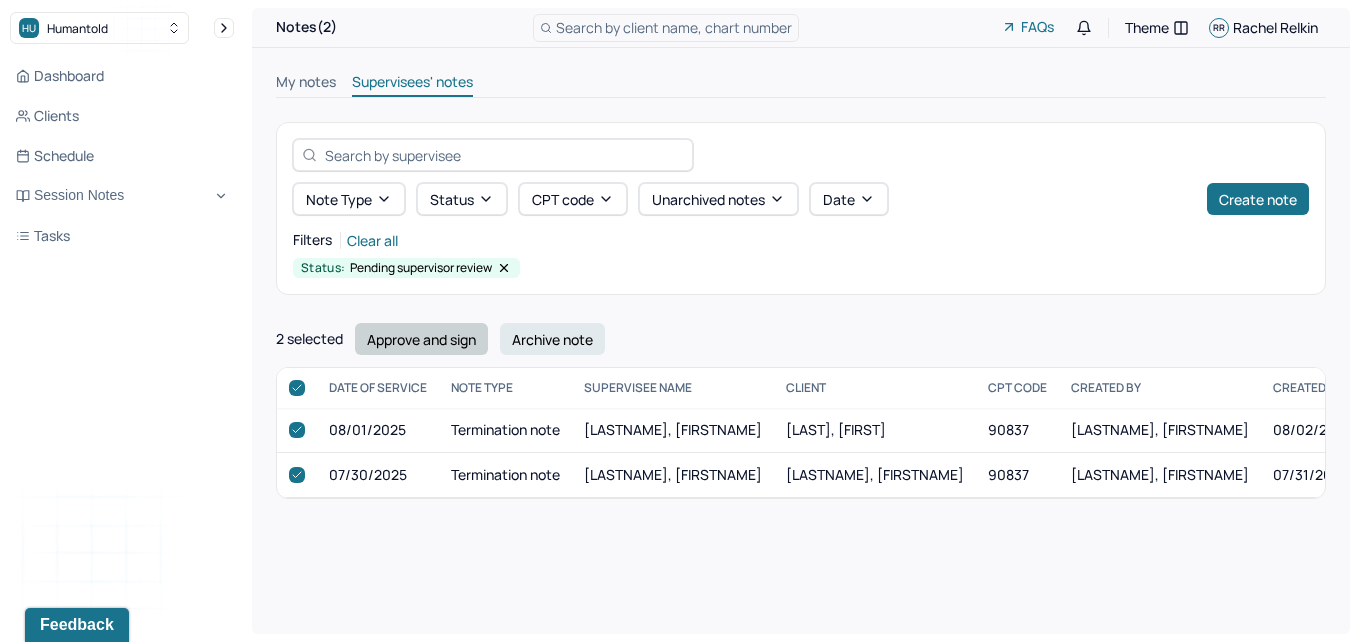 click on "Approve and sign" at bounding box center (421, 339) 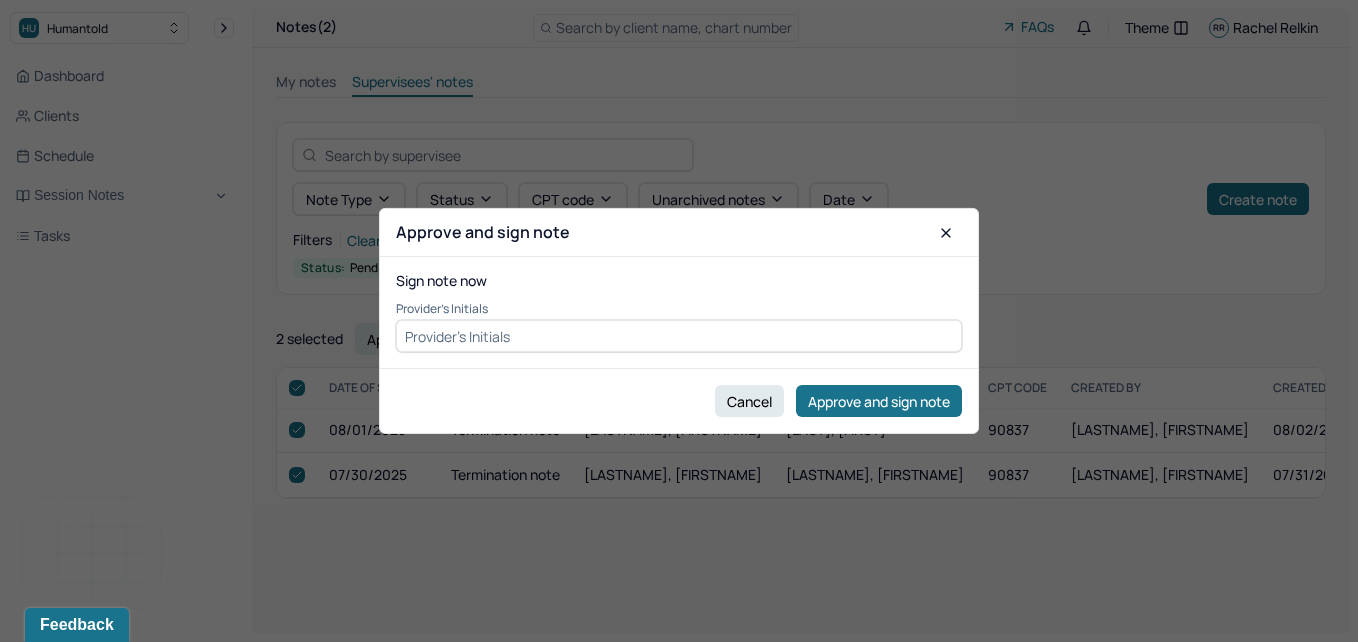 click at bounding box center [679, 336] 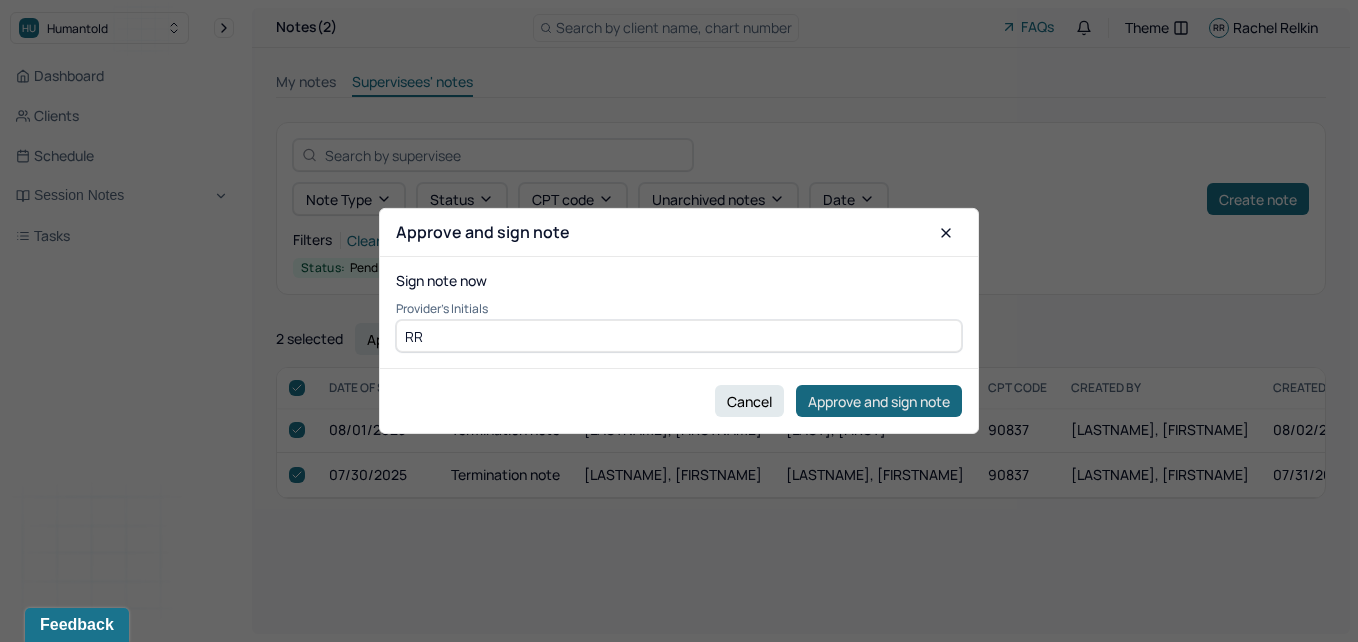 type on "RR" 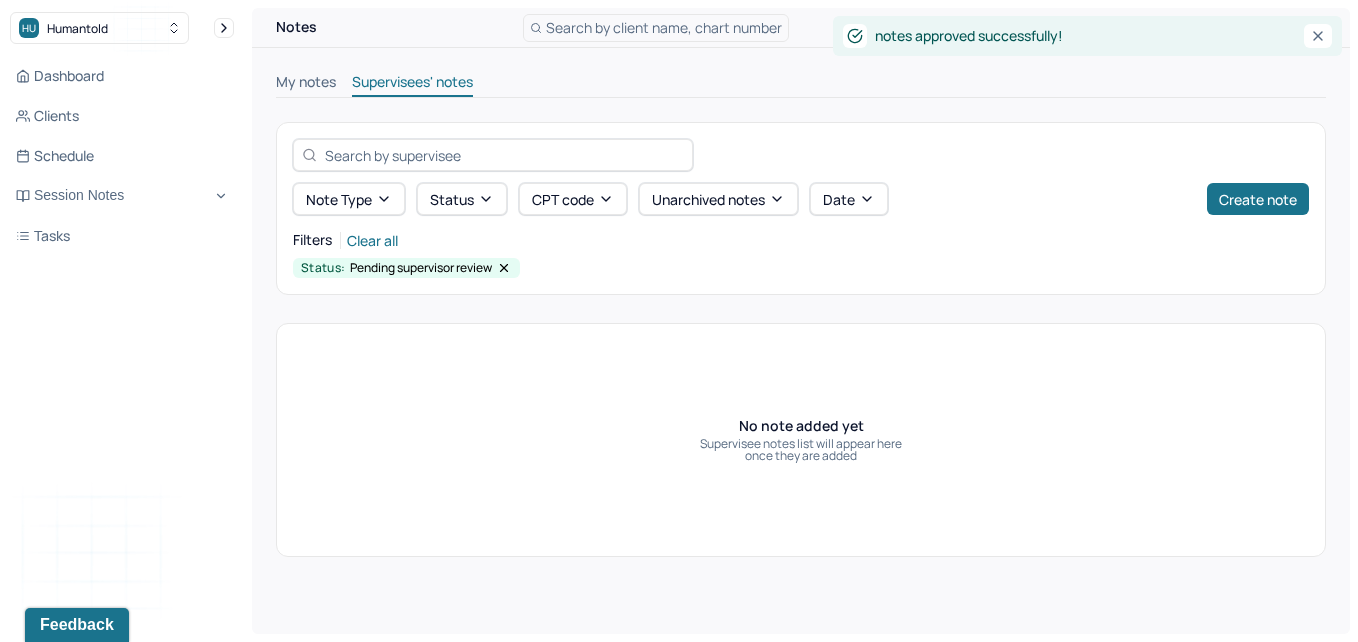 click 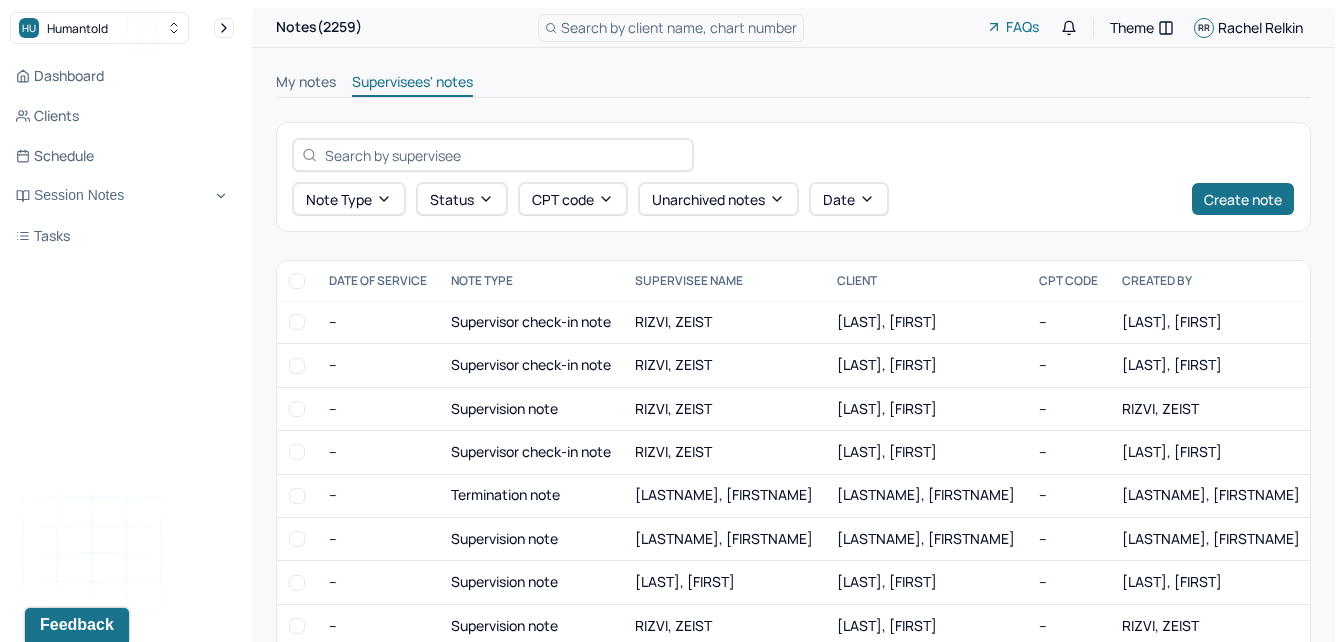 click on "My notes" at bounding box center [306, 84] 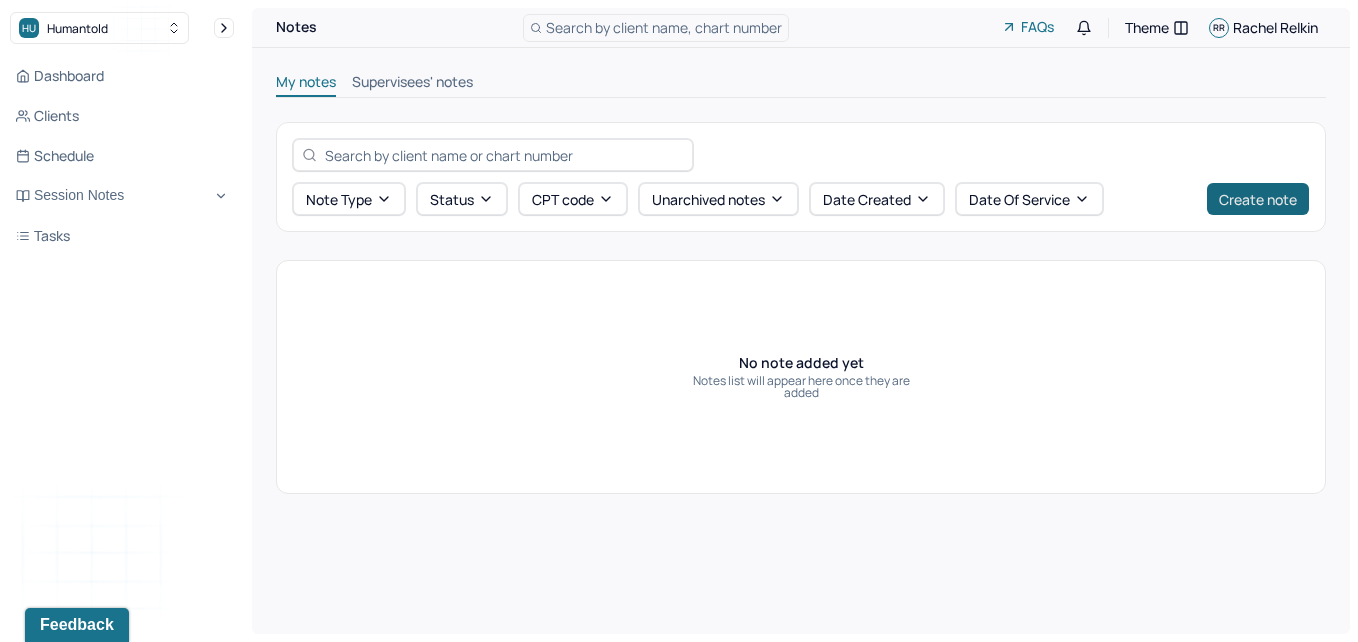 click on "Create note" at bounding box center [1258, 199] 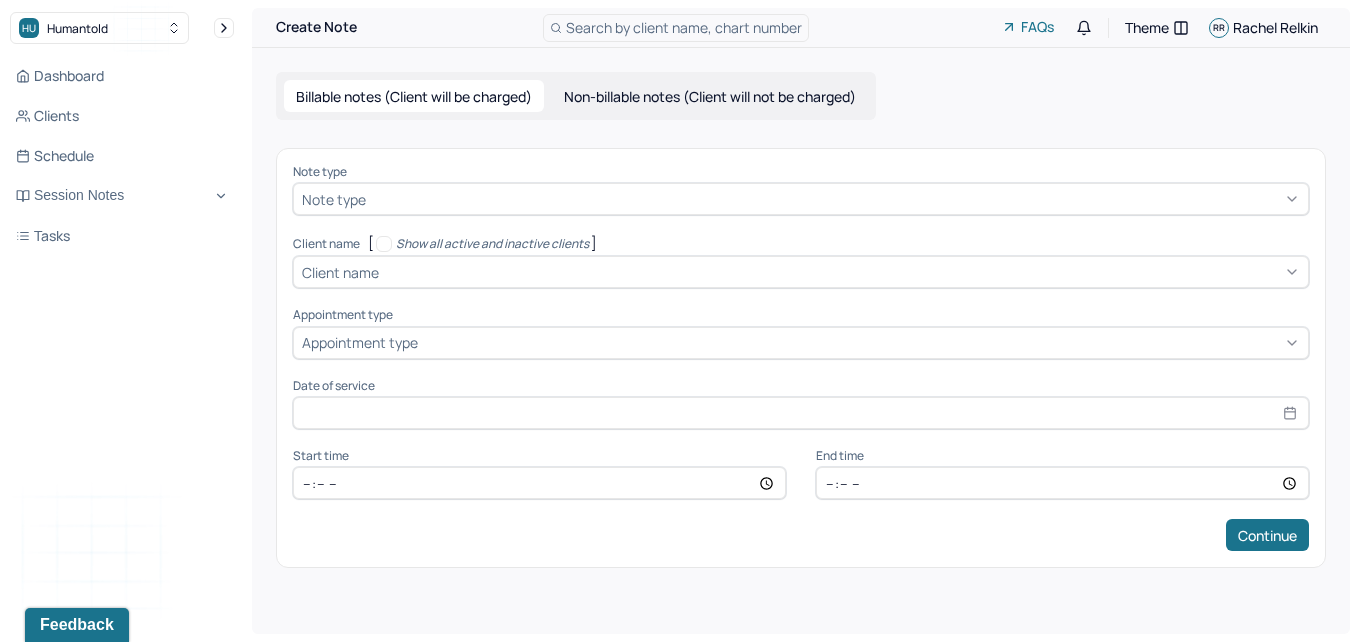 click at bounding box center [835, 199] 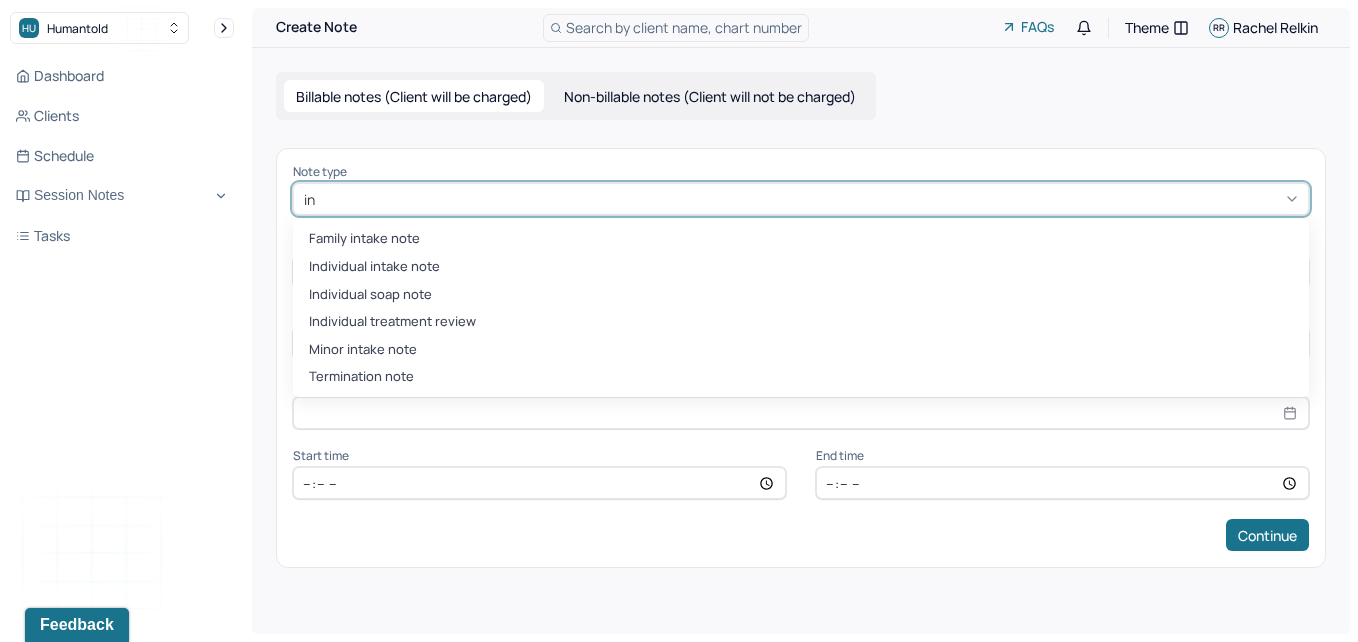 type on "ind" 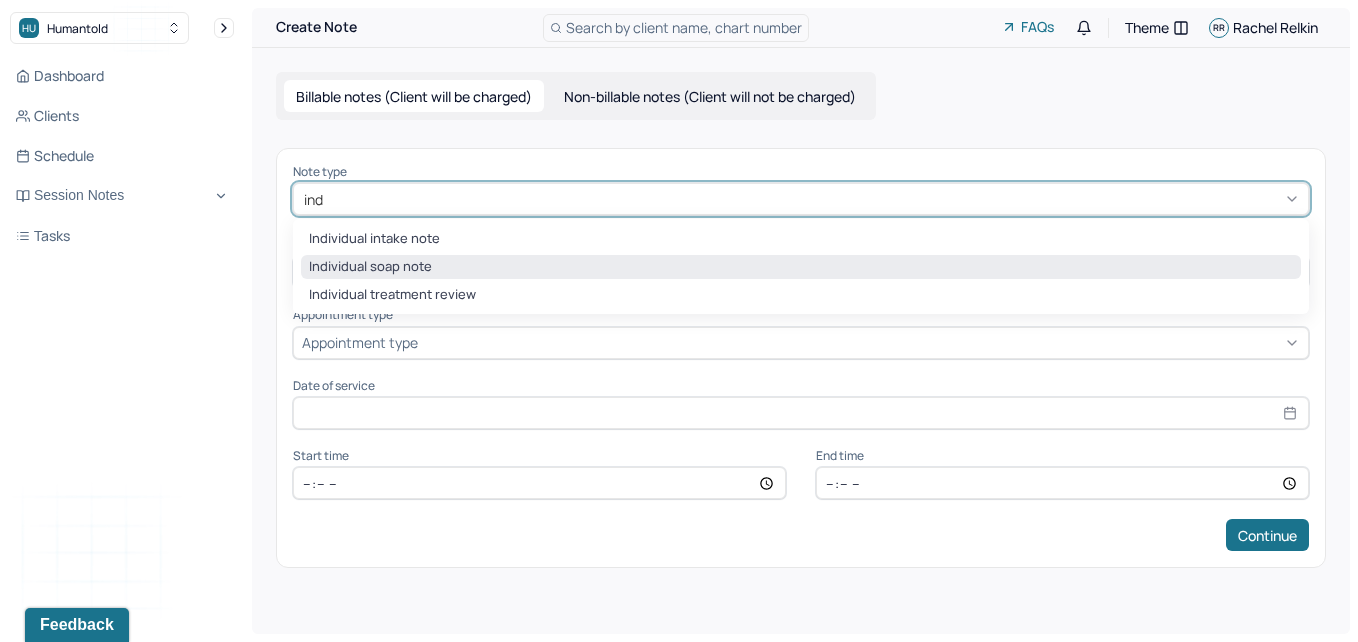 click on "Individual soap note" at bounding box center [801, 267] 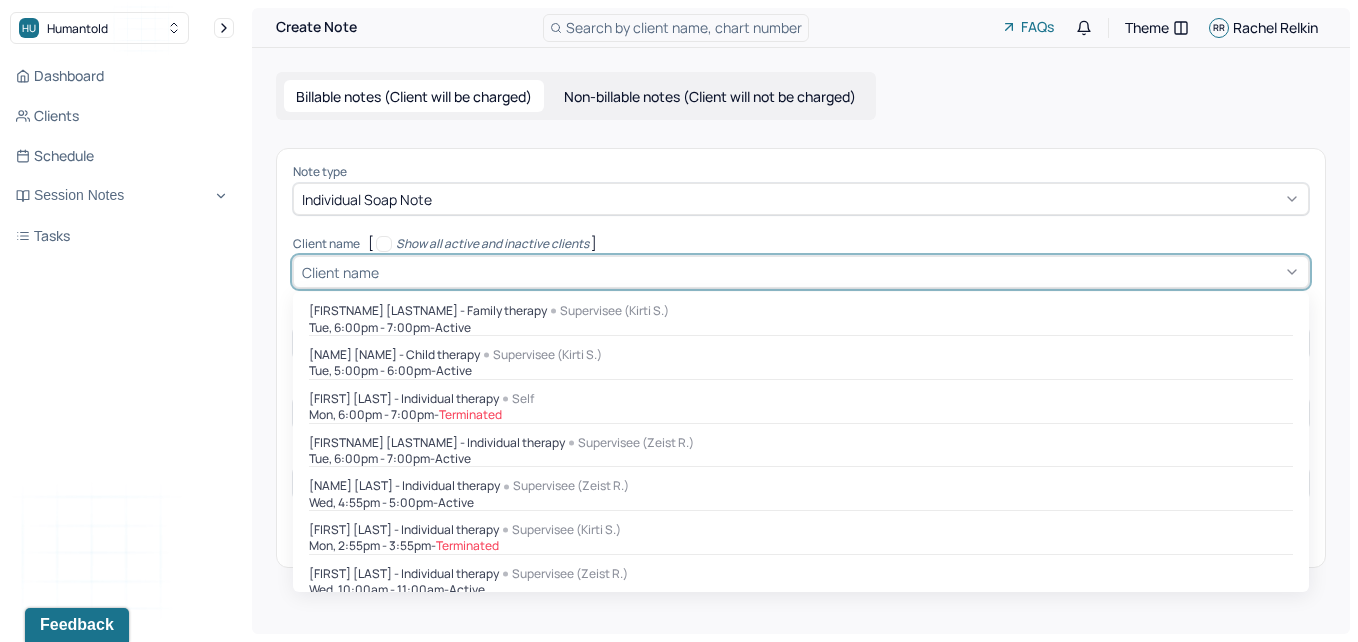 click on "Client name" at bounding box center (801, 272) 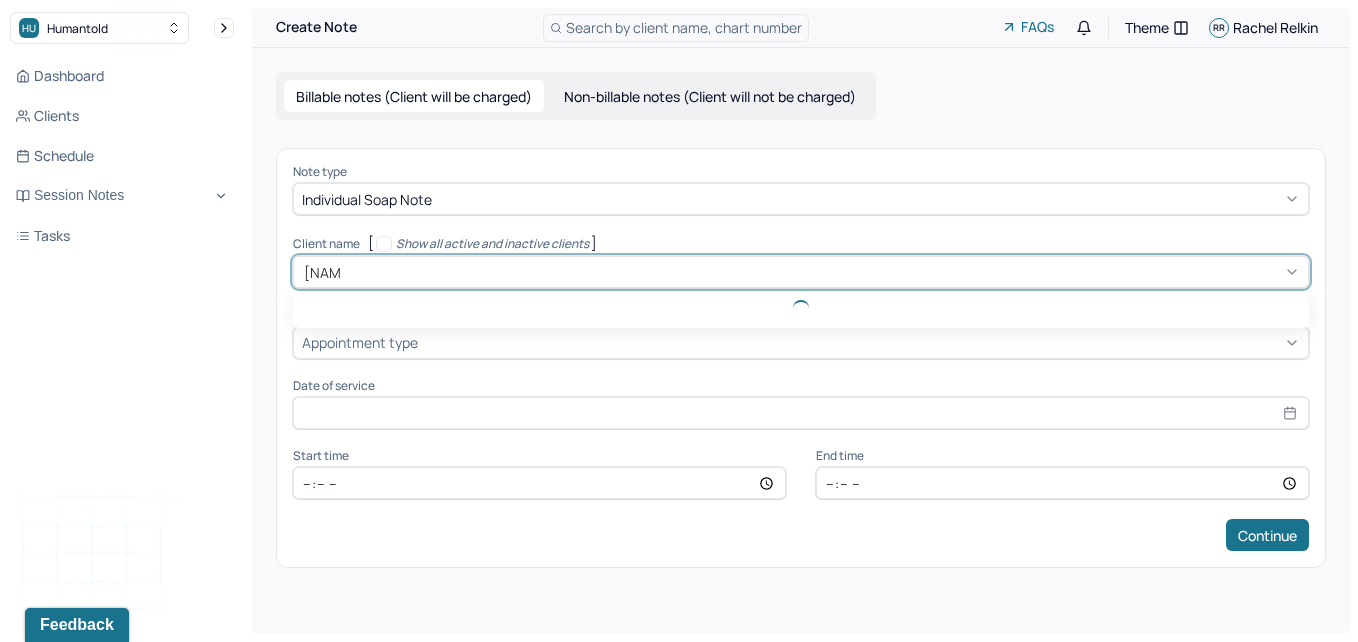 type on "[FIRST]" 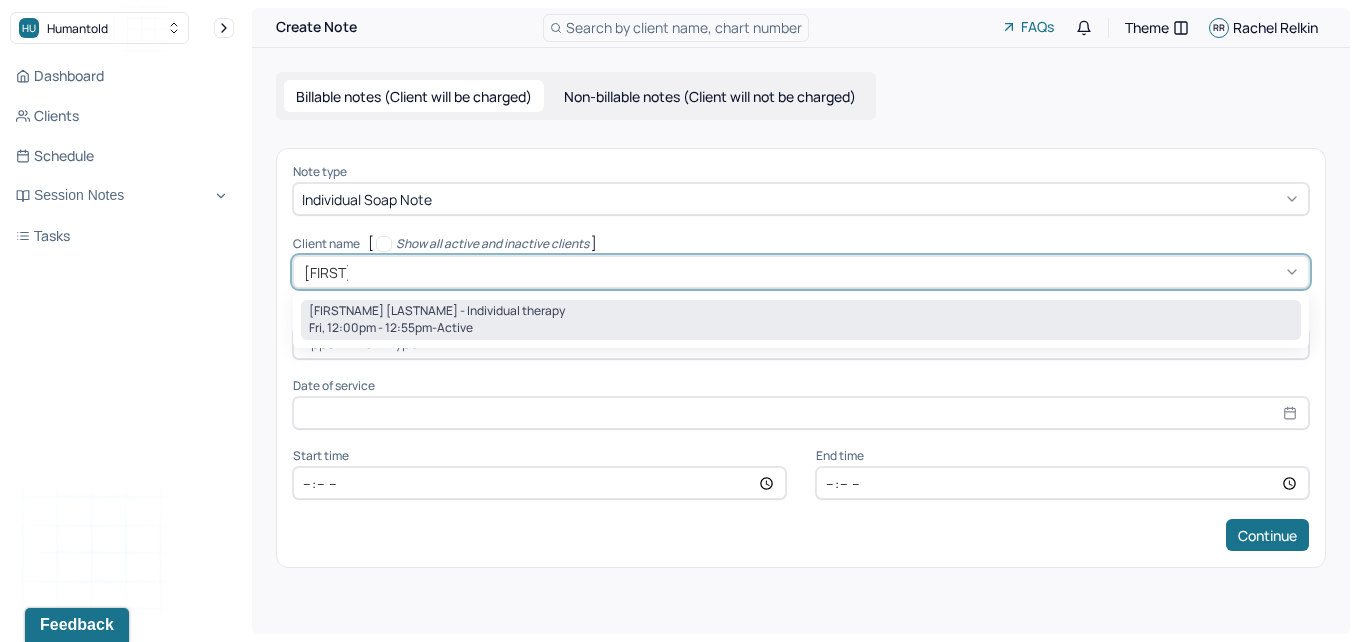 click on "Fri, [TIME] -  active" at bounding box center [801, 328] 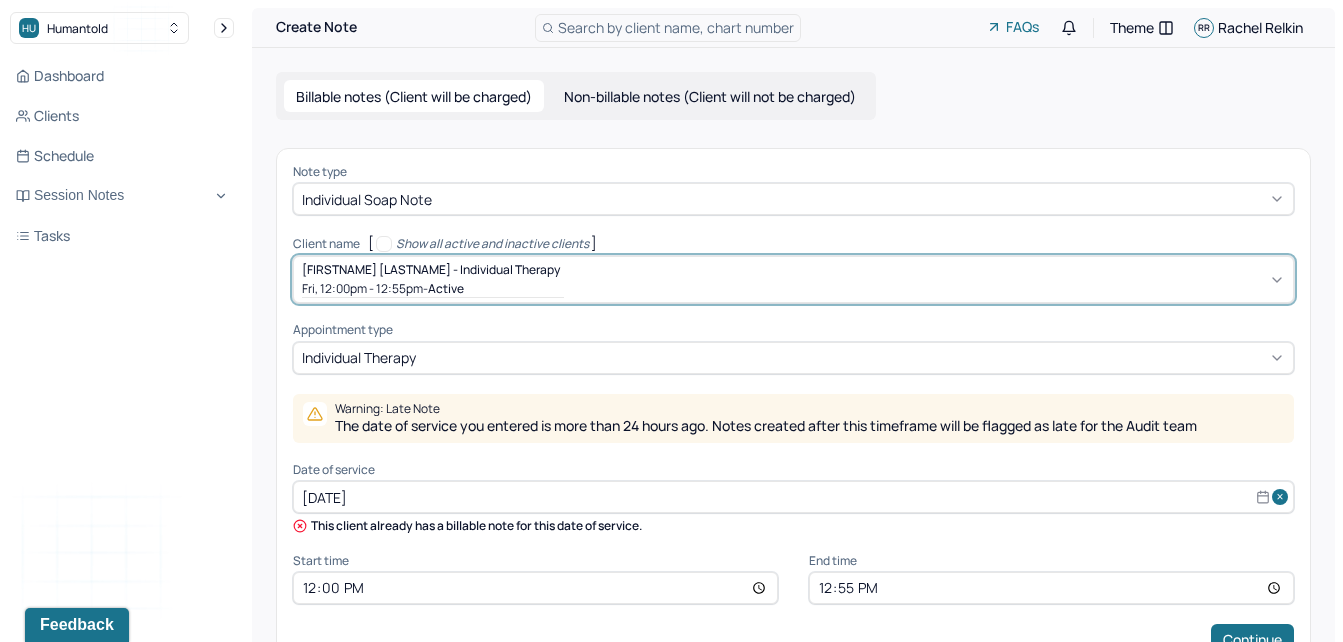 select on "7" 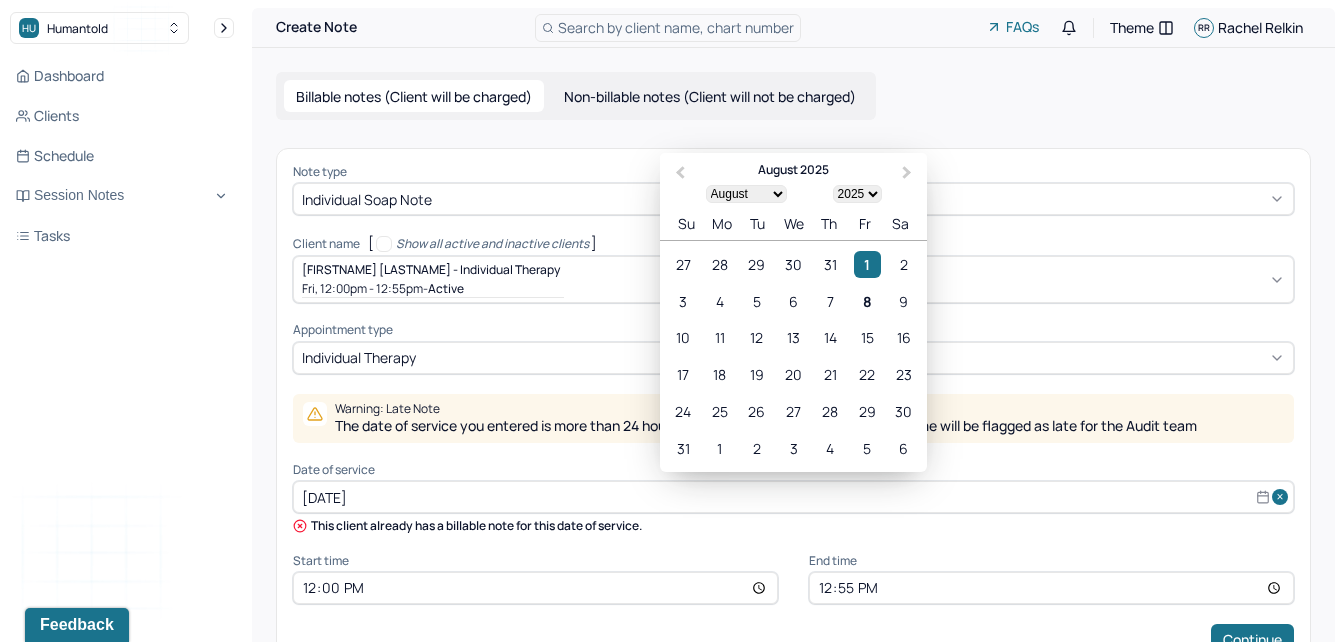 click on "[DATE]" at bounding box center (793, 497) 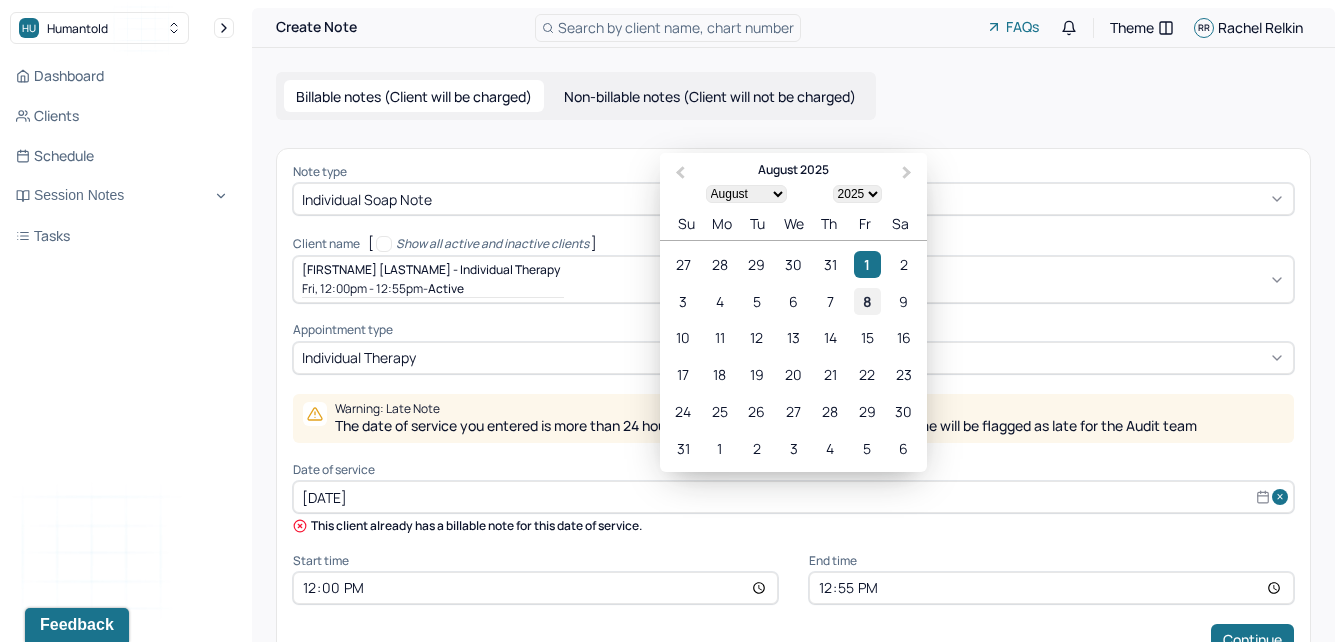 click on "8" at bounding box center [867, 301] 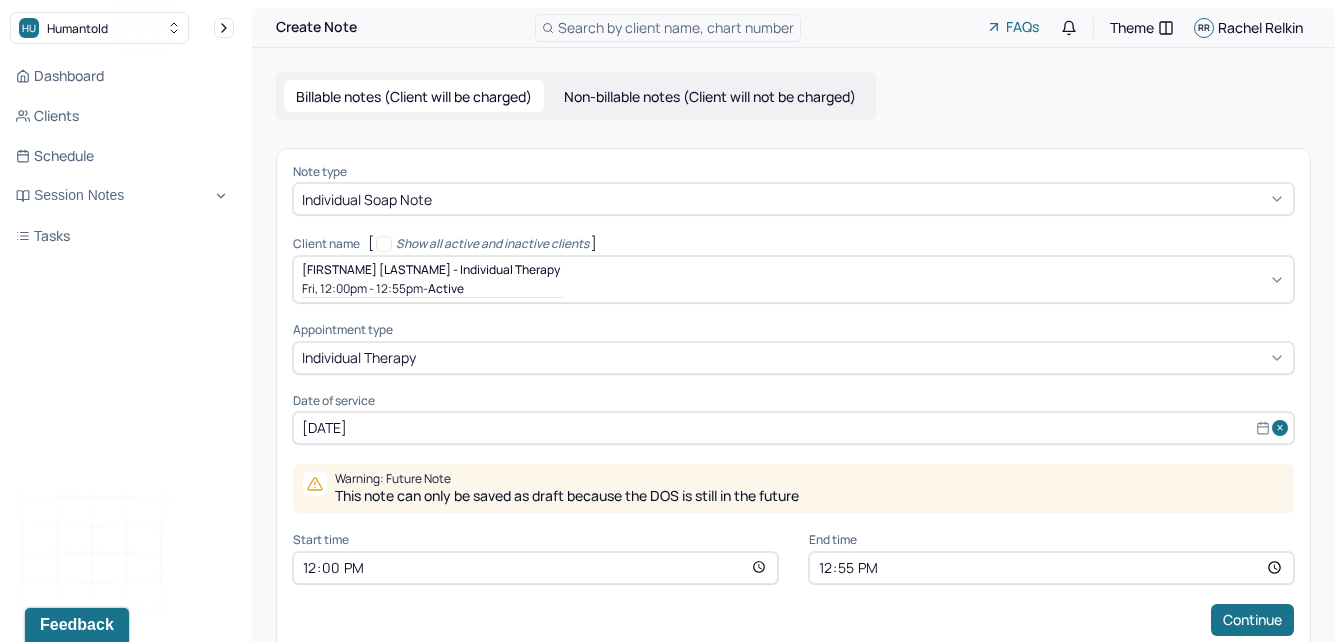 scroll, scrollTop: 43, scrollLeft: 0, axis: vertical 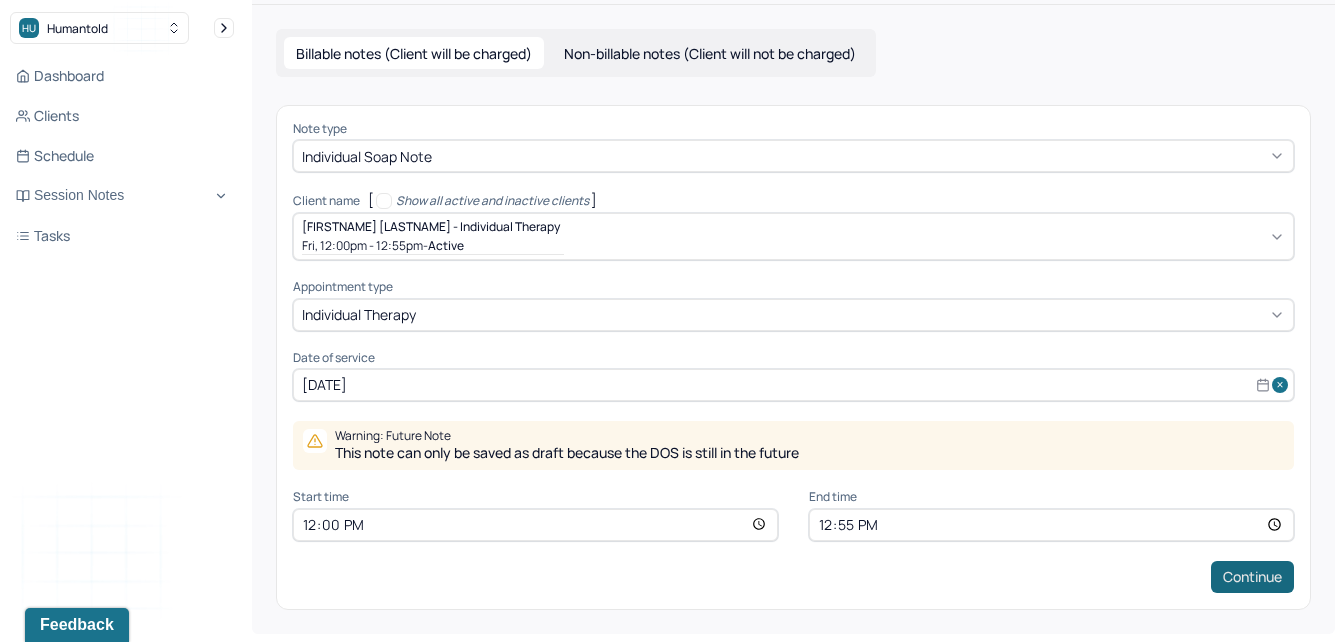 click on "Continue" at bounding box center (1252, 577) 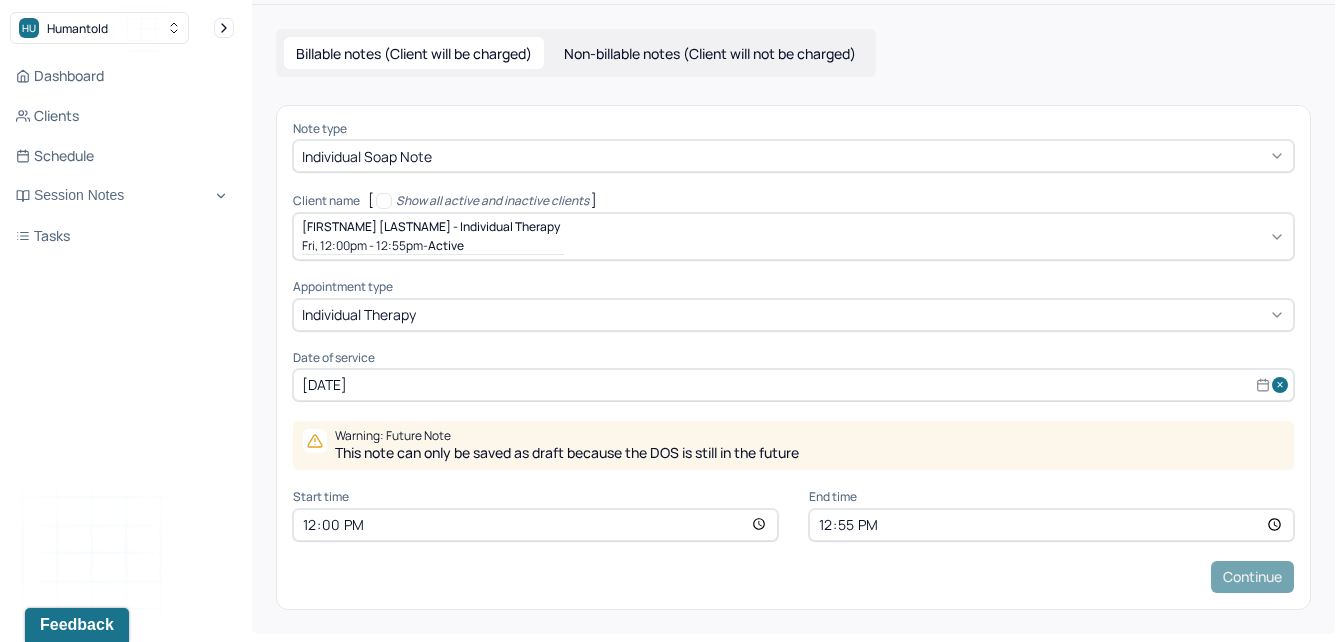 scroll, scrollTop: 0, scrollLeft: 0, axis: both 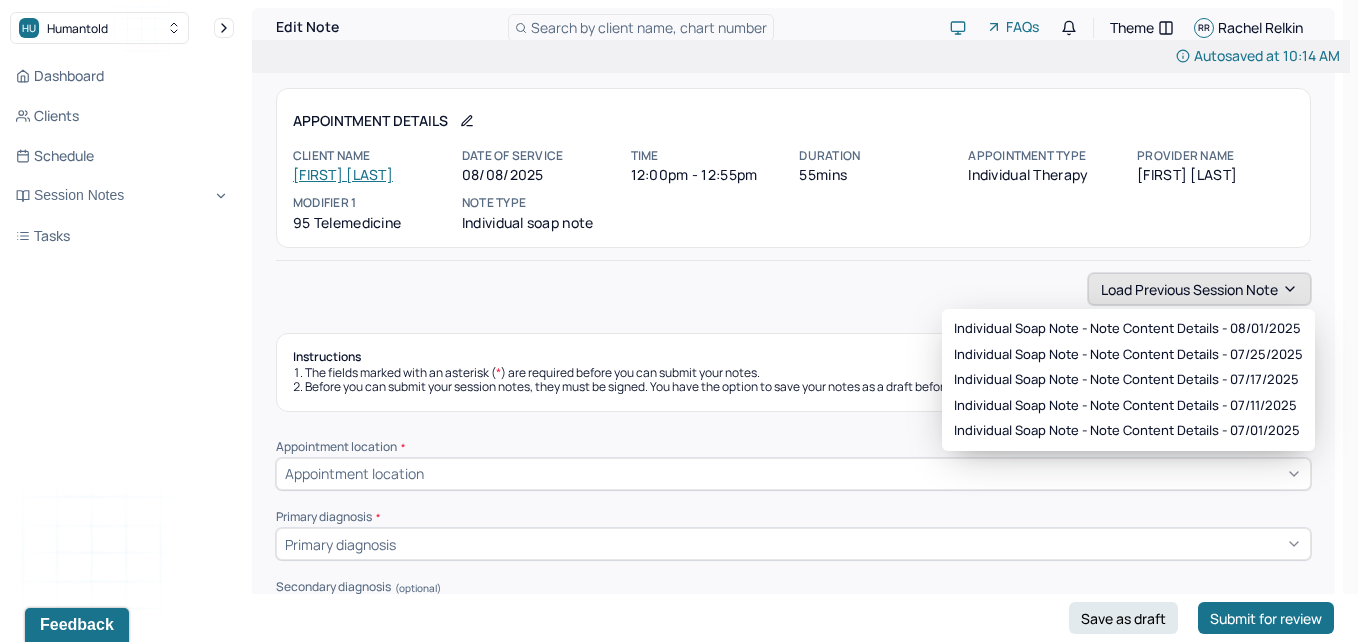 click on "Load previous session note" at bounding box center [1199, 289] 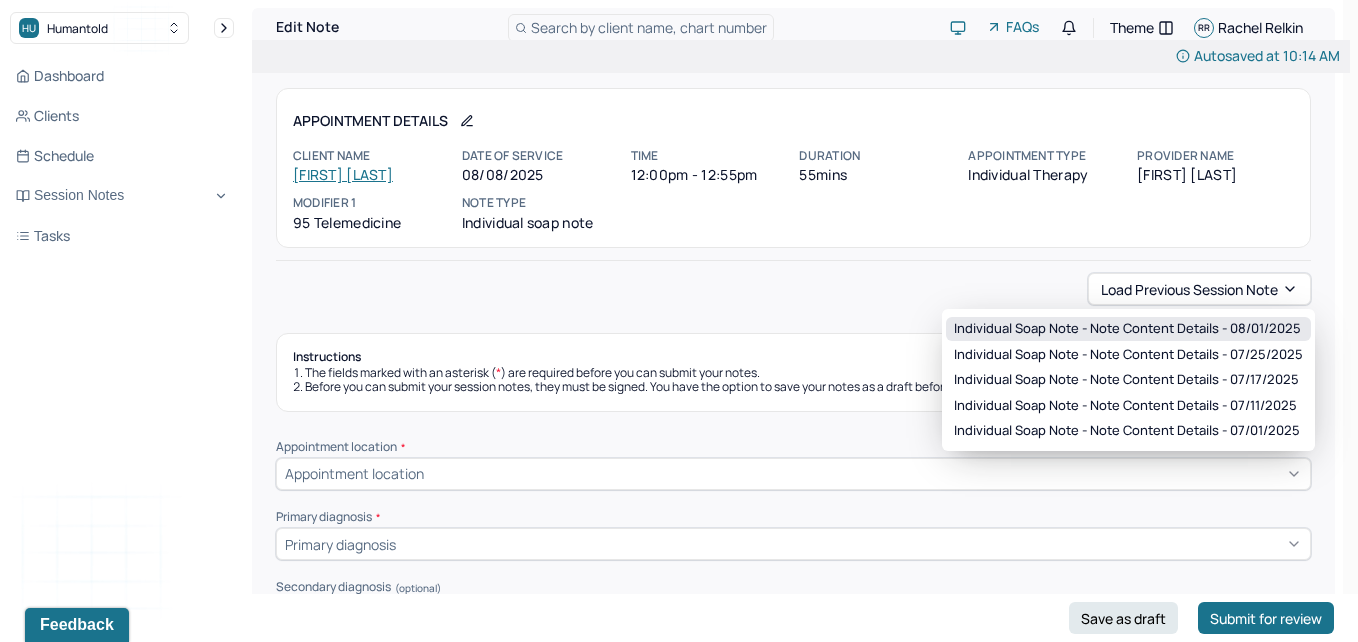 click on "Individual soap note   - Note content Details -   08/01/2025" at bounding box center (1127, 329) 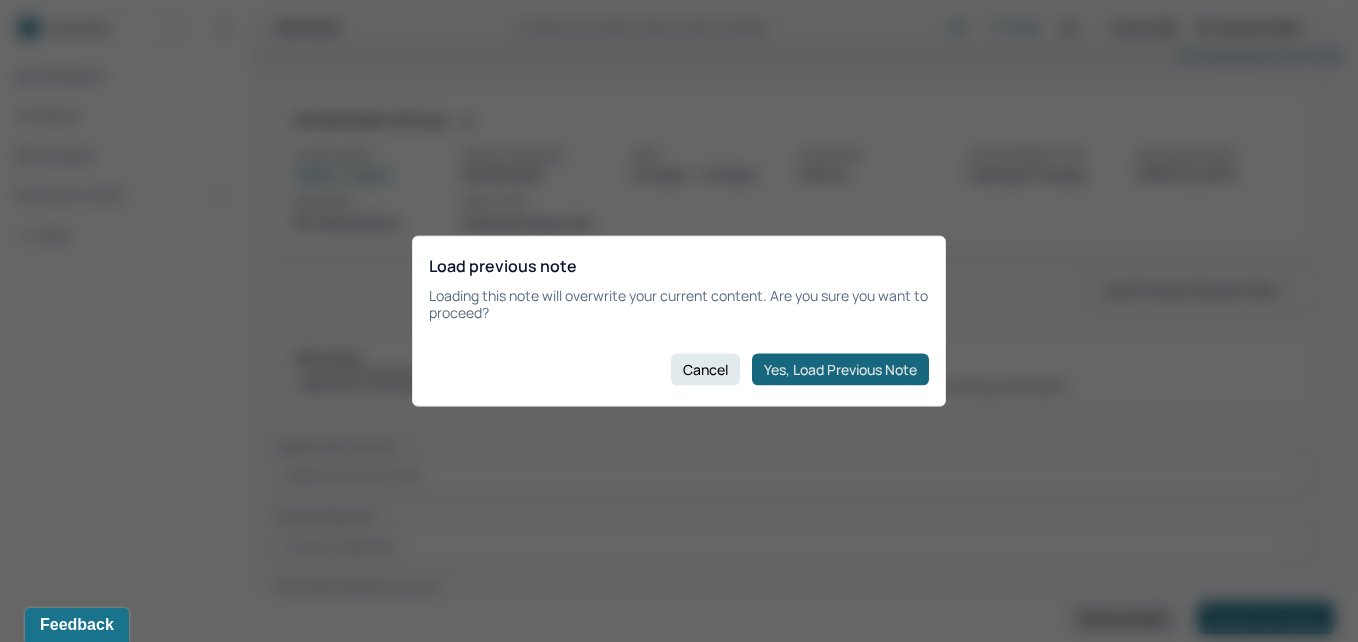 click on "Yes, Load Previous Note" at bounding box center (840, 369) 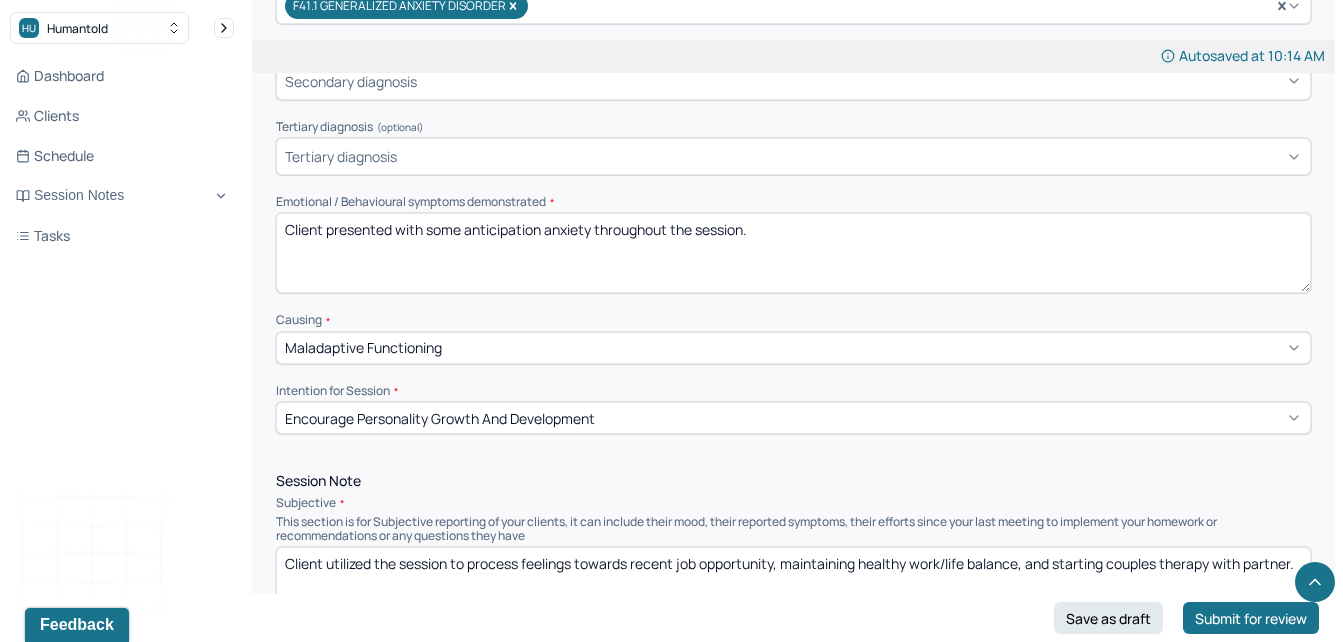 scroll, scrollTop: 826, scrollLeft: 0, axis: vertical 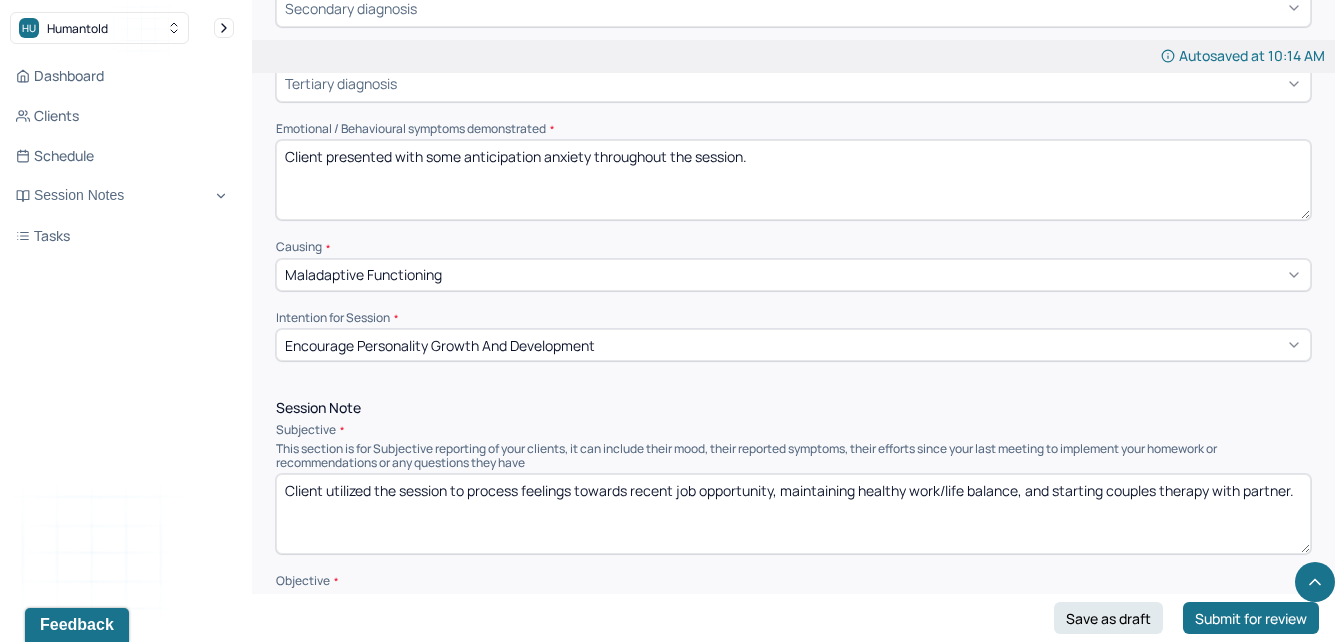 drag, startPoint x: 597, startPoint y: 158, endPoint x: 475, endPoint y: 166, distance: 122.26202 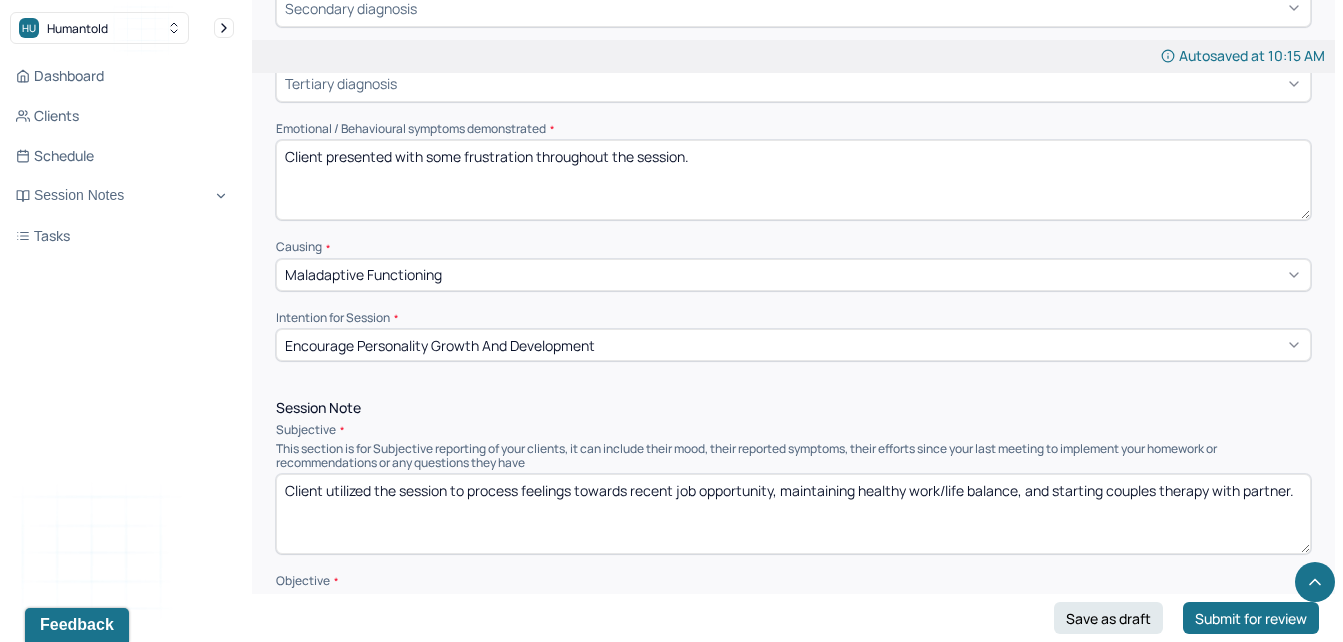 type on "Client presented with some frustration throughout the session." 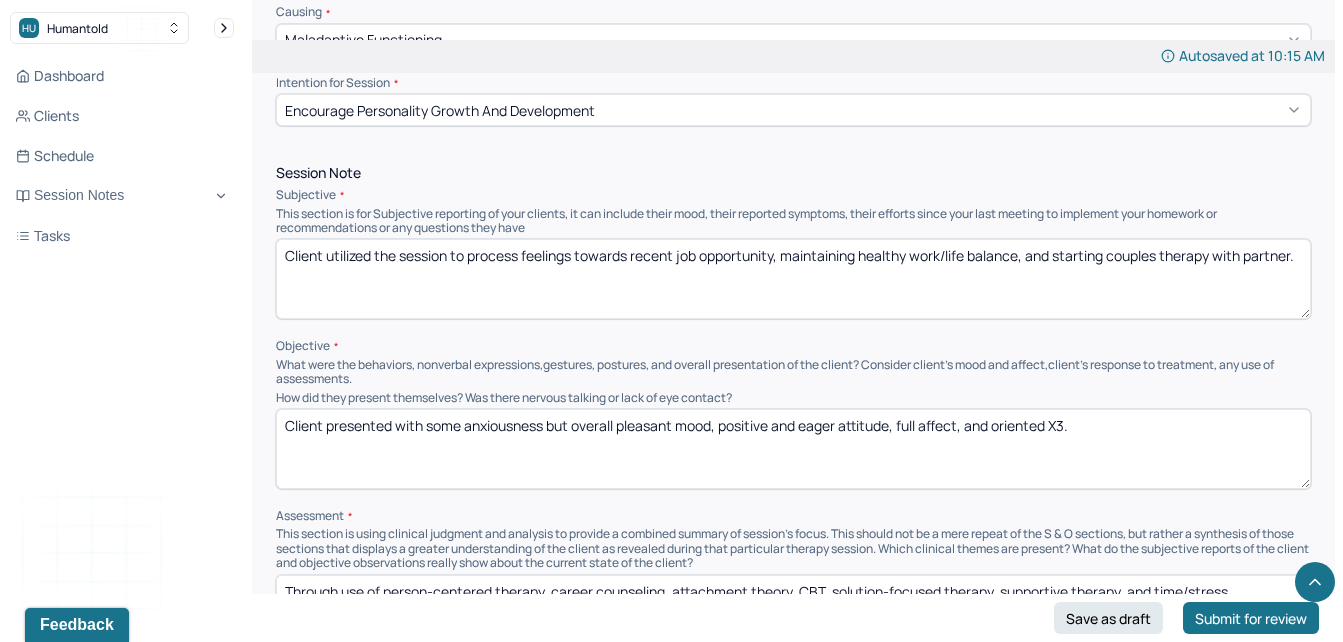 scroll, scrollTop: 1067, scrollLeft: 0, axis: vertical 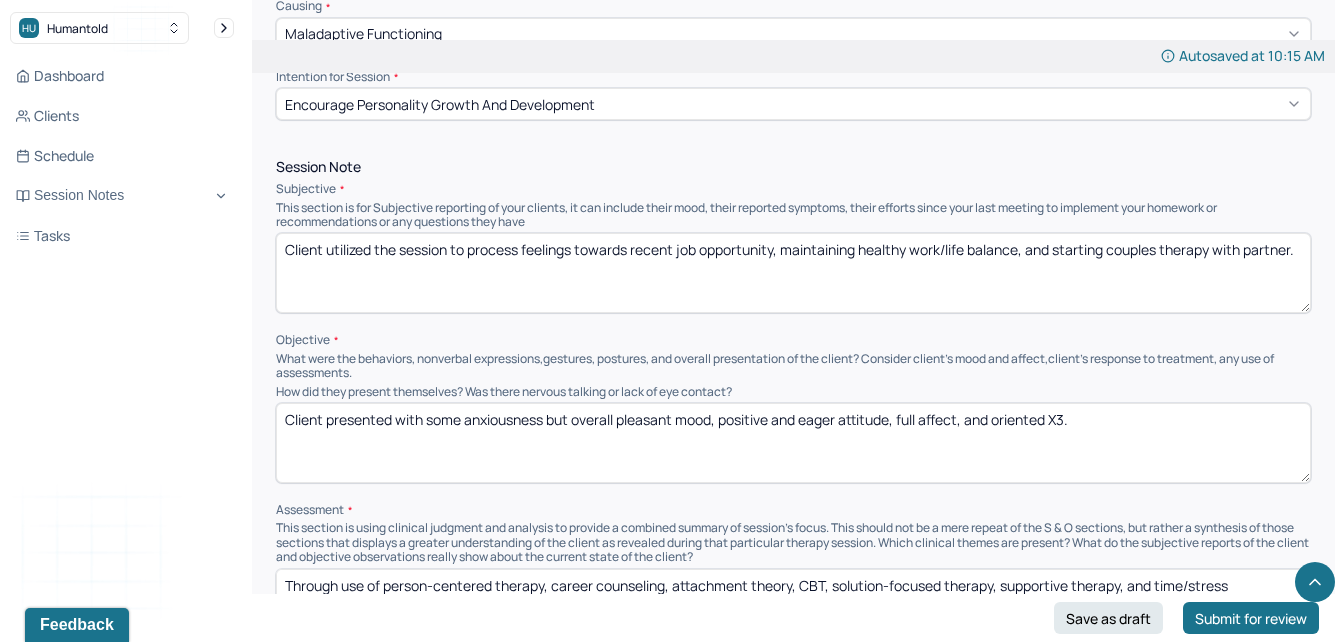 drag, startPoint x: 1301, startPoint y: 248, endPoint x: 507, endPoint y: 299, distance: 795.6362 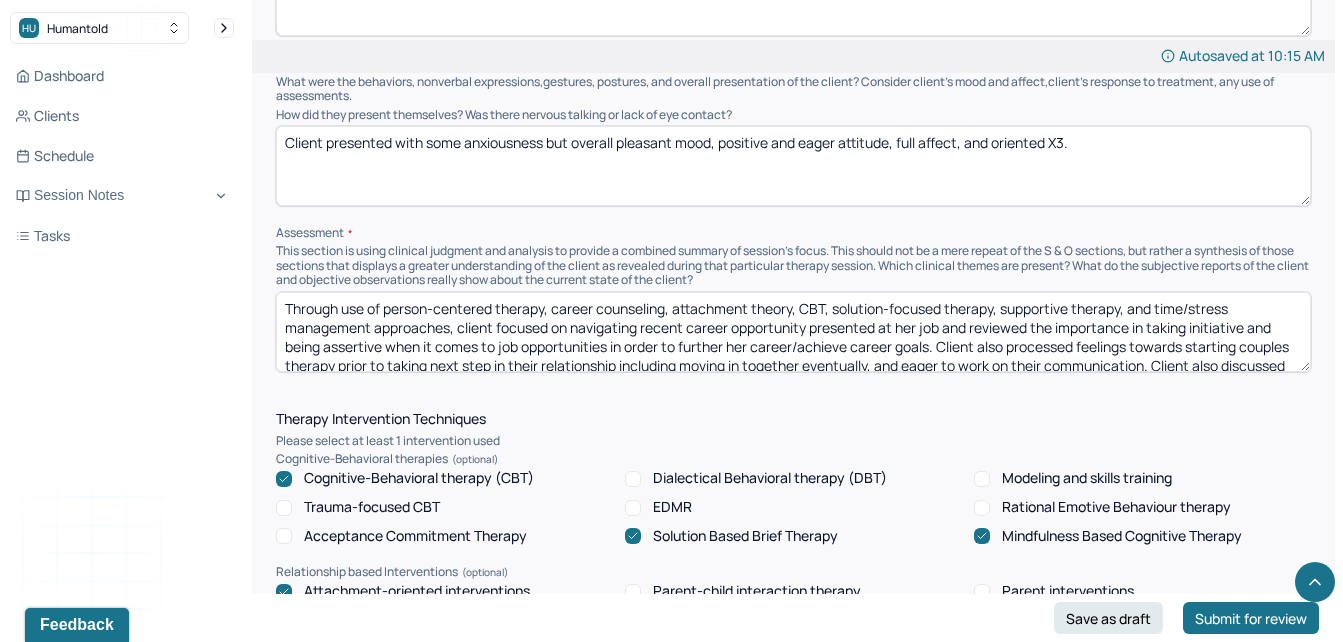 scroll, scrollTop: 1374, scrollLeft: 0, axis: vertical 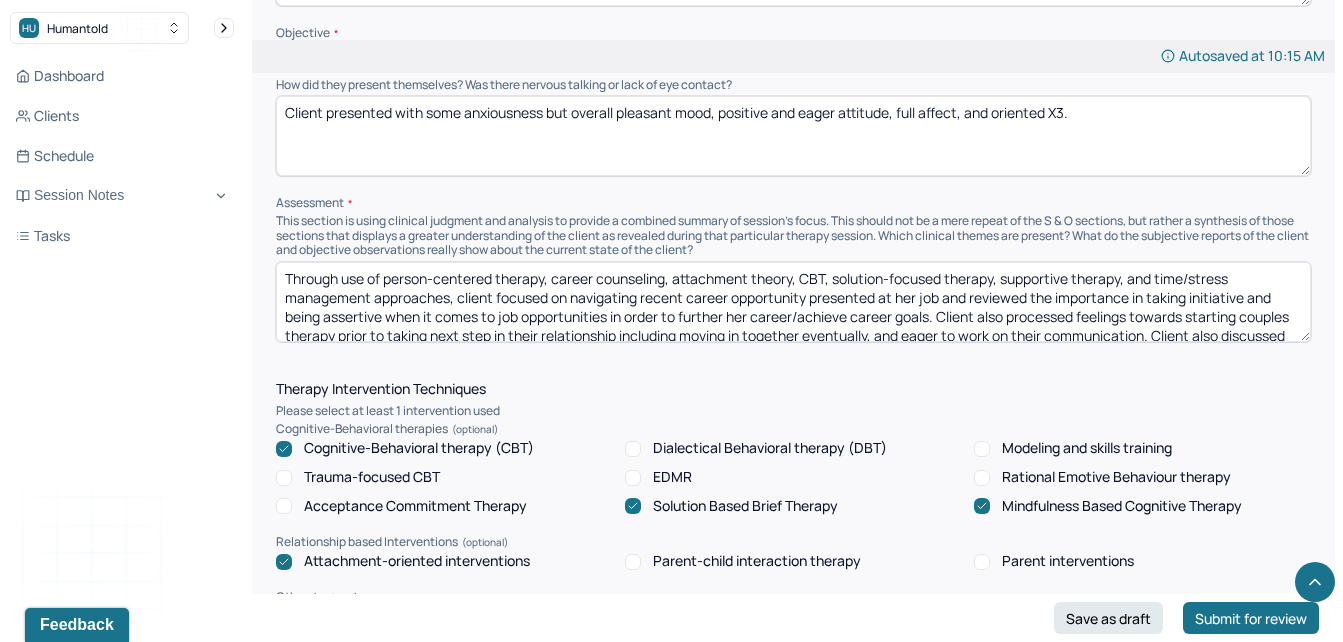type on "Client utilized the session to" 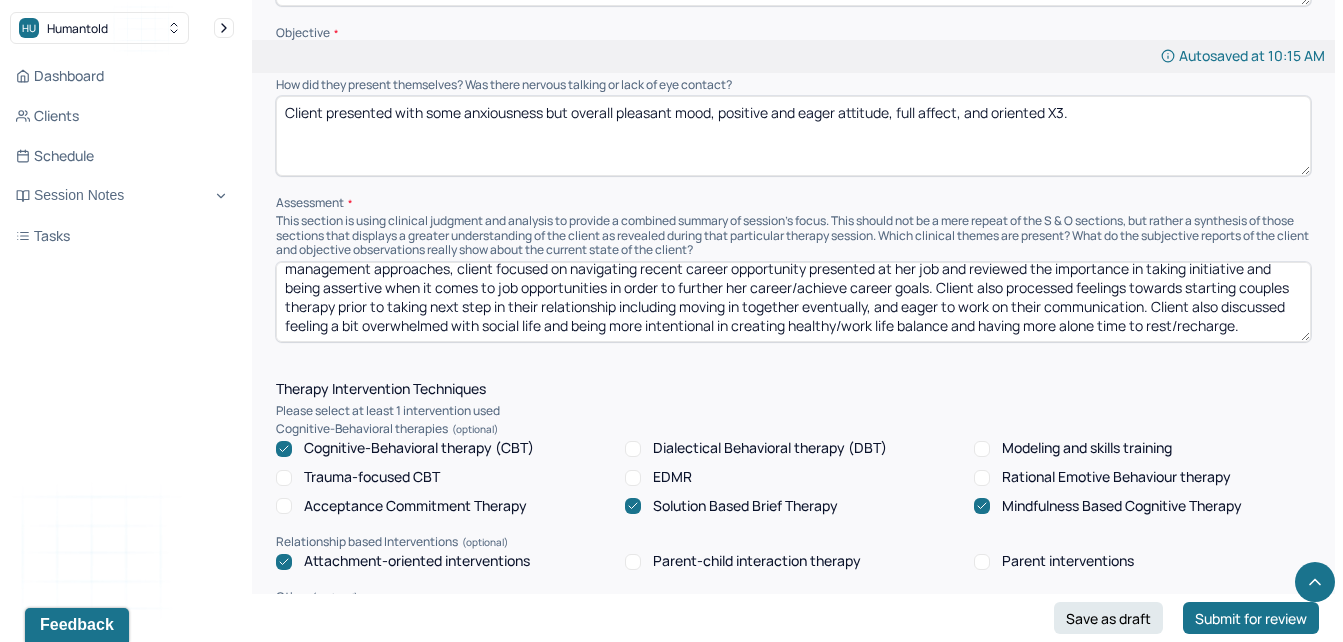 scroll, scrollTop: 0, scrollLeft: 0, axis: both 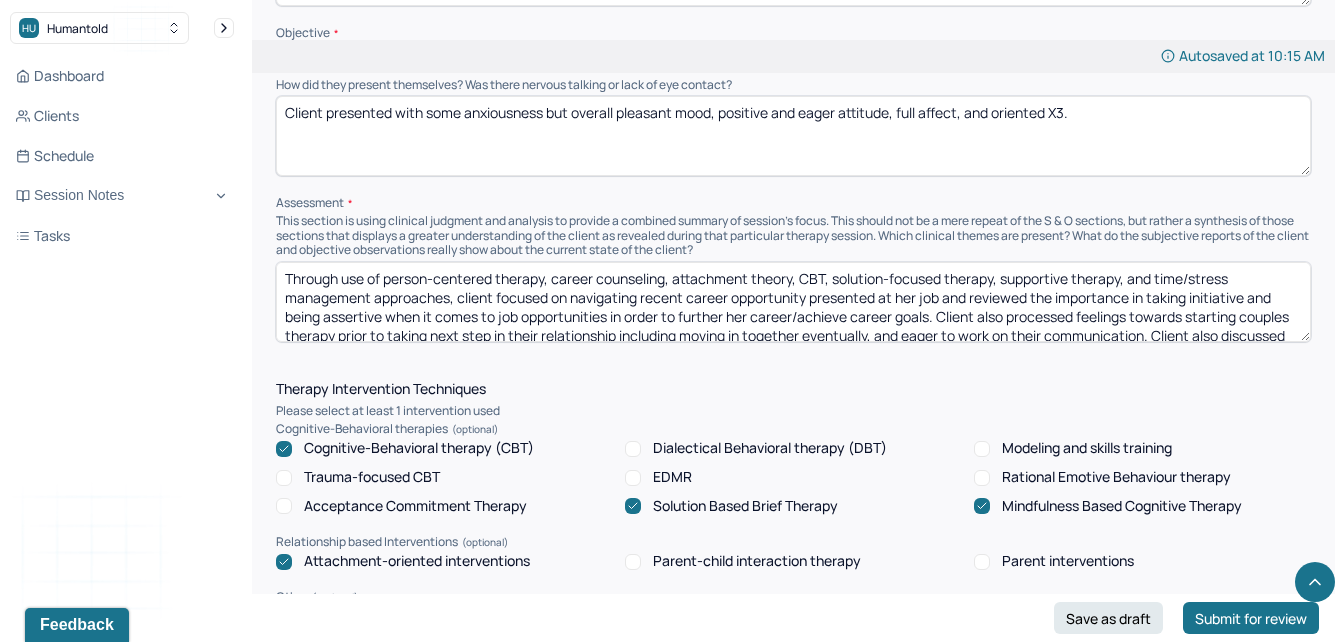 drag, startPoint x: 1213, startPoint y: 323, endPoint x: 390, endPoint y: 278, distance: 824.2293 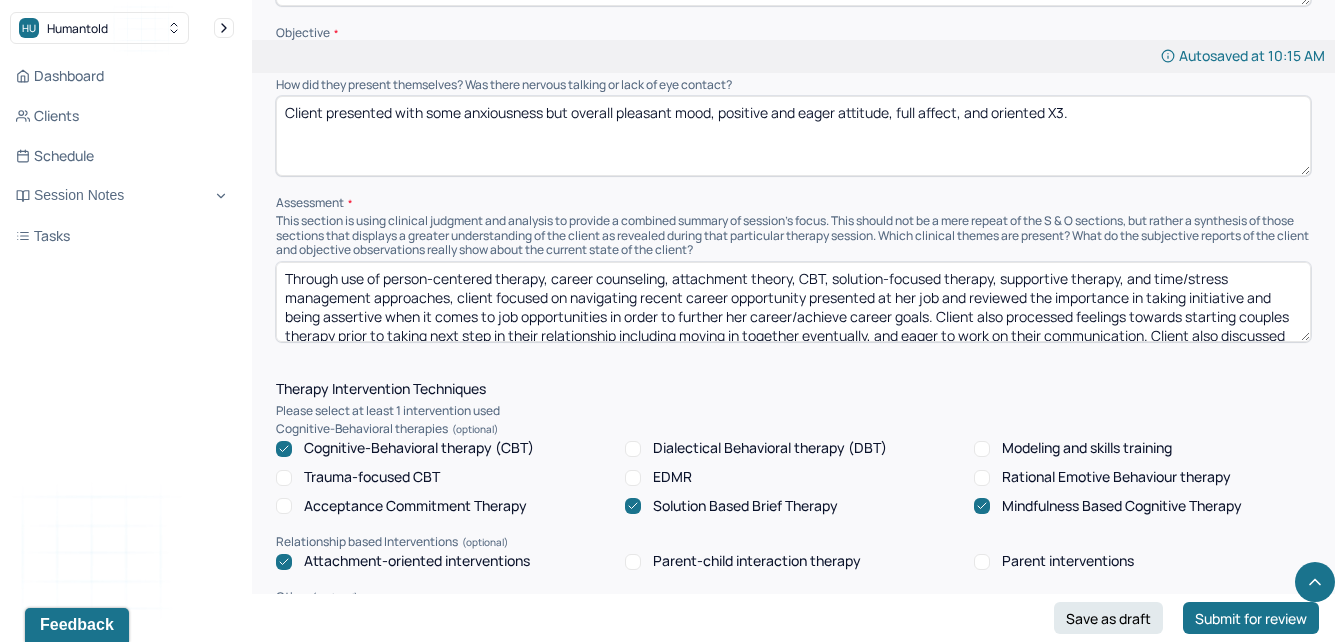 click on "Through use of person-centered therapy, career counseling, attachment theory, CBT, solution-focused therapy, supportive therapy, and time/stress management approaches, client focused on navigating recent career opportunity presented at her job and reviewed the importance in taking initiative and being assertive when it comes to job opportunities in order to further her career/achieve career goals. Client also processed feelings towards starting couples therapy prior to taking next step in their relationship including moving in together eventually, and eager to work on their communication. Client also discussed feeling a bit overwhelmed with social life and being more intentional in creating healthy/work life balance and having more alone time to rest/recharge." at bounding box center [793, 302] 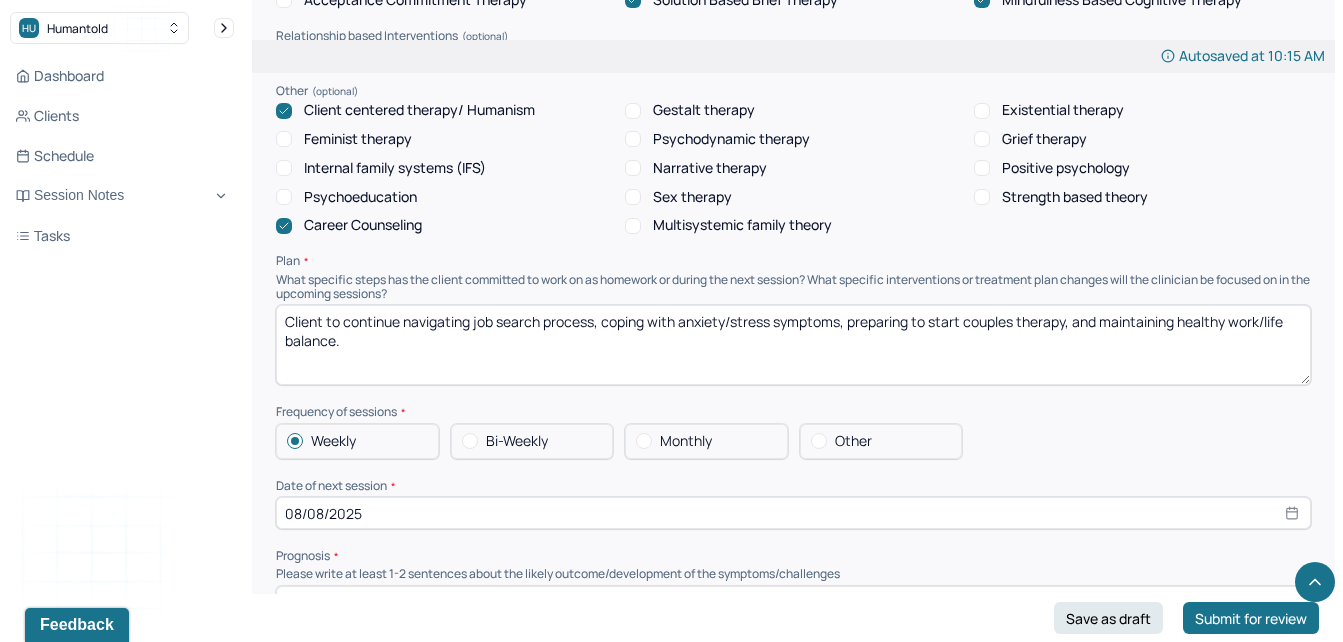 scroll, scrollTop: 1892, scrollLeft: 0, axis: vertical 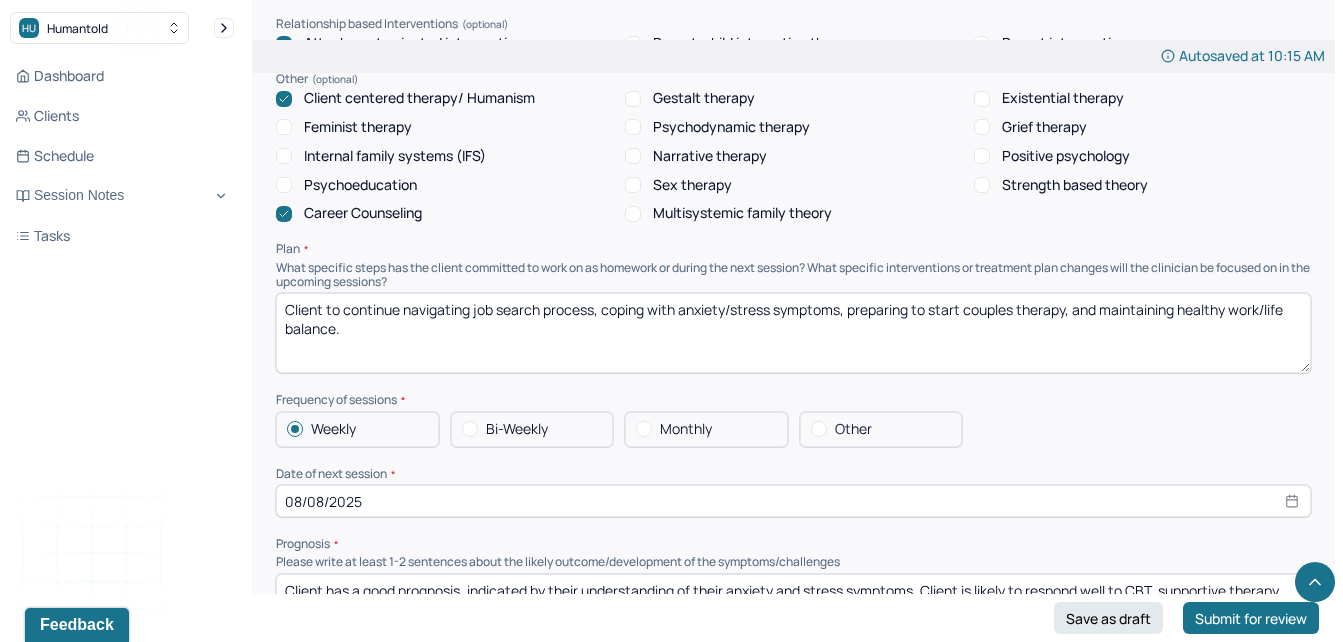 type on "Through use of" 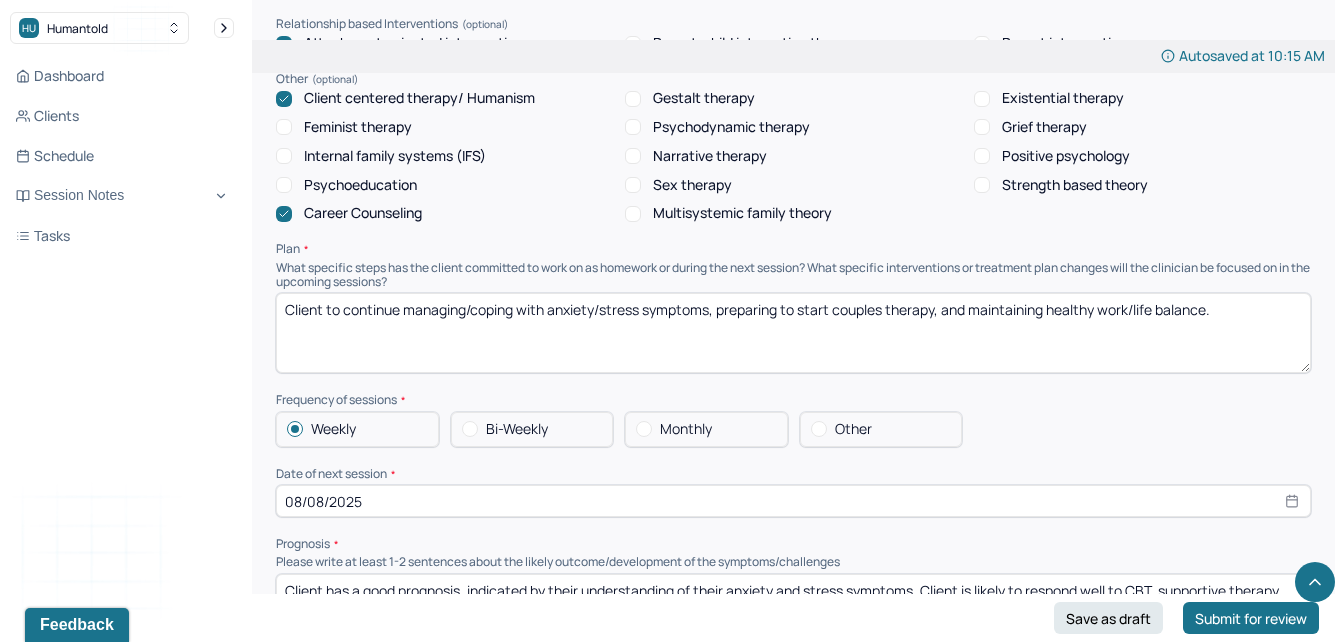 click on "Client to continue managing/coping with anxiety/stress symptoms, preparing to start couples therapy, and maintaining healthy work/life balance." at bounding box center (793, 333) 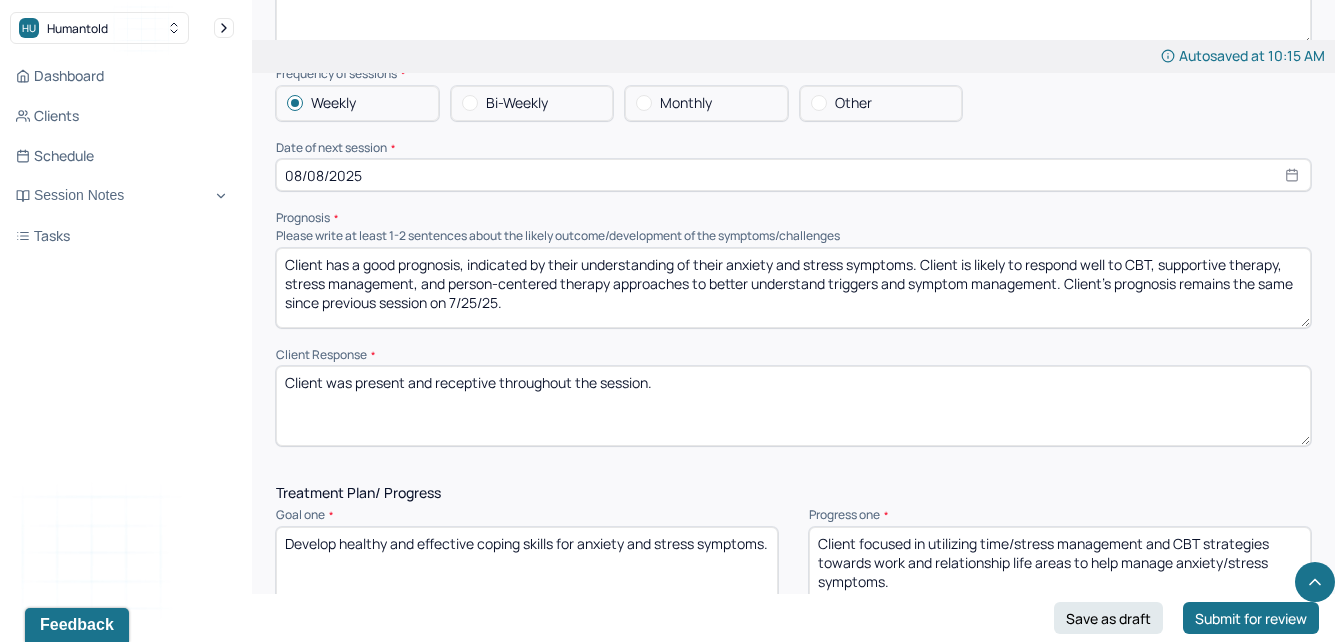 scroll, scrollTop: 2254, scrollLeft: 0, axis: vertical 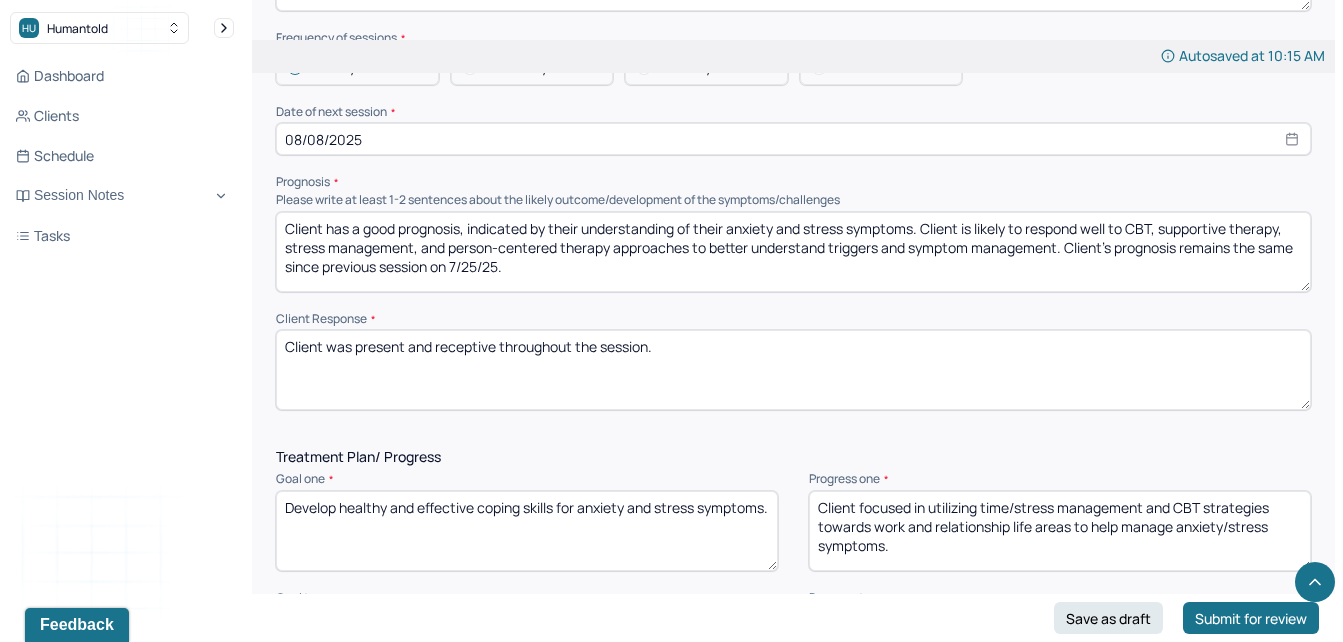 type on "Client to continue managing/coping with anxiety/stress symptoms, preparing to start couples therapy, and maintaining healthy work/life balance." 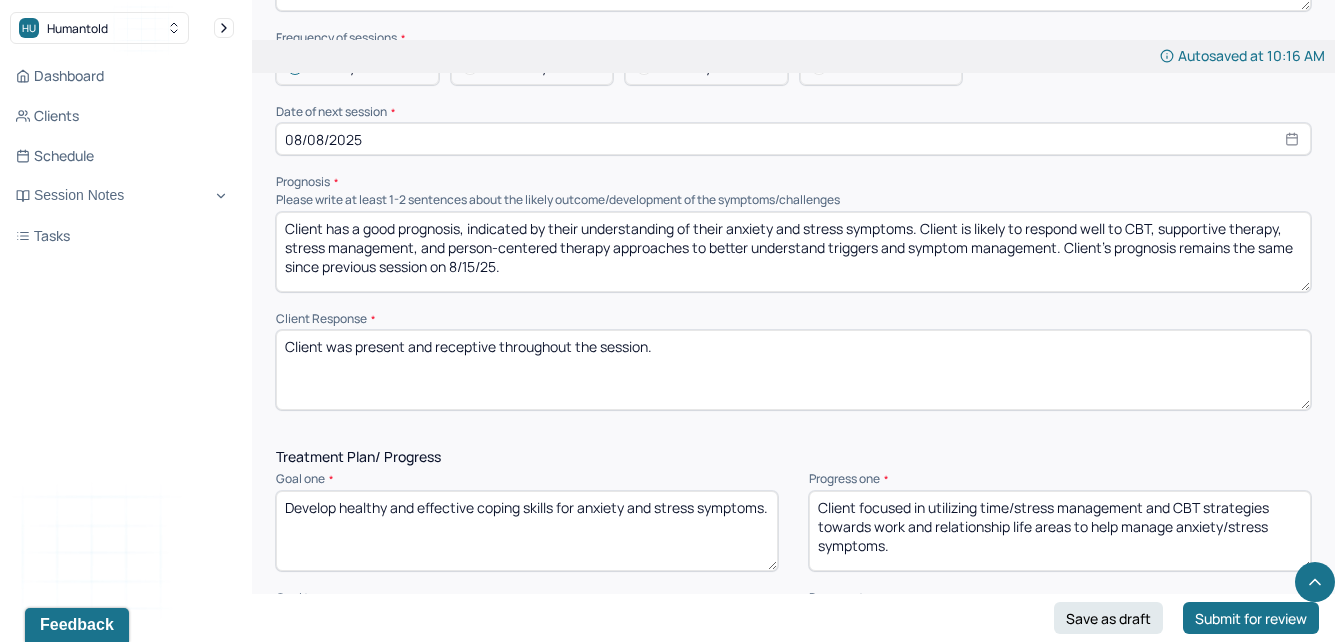 type on "Client has a good prognosis, indicated by their understanding of their anxiety and stress symptoms. Client is likely to respond well to CBT, supportive therapy, stress management, and person-centered therapy approaches to better understand triggers and symptom management. Client’s prognosis remains the same since previous session on 8/15/25." 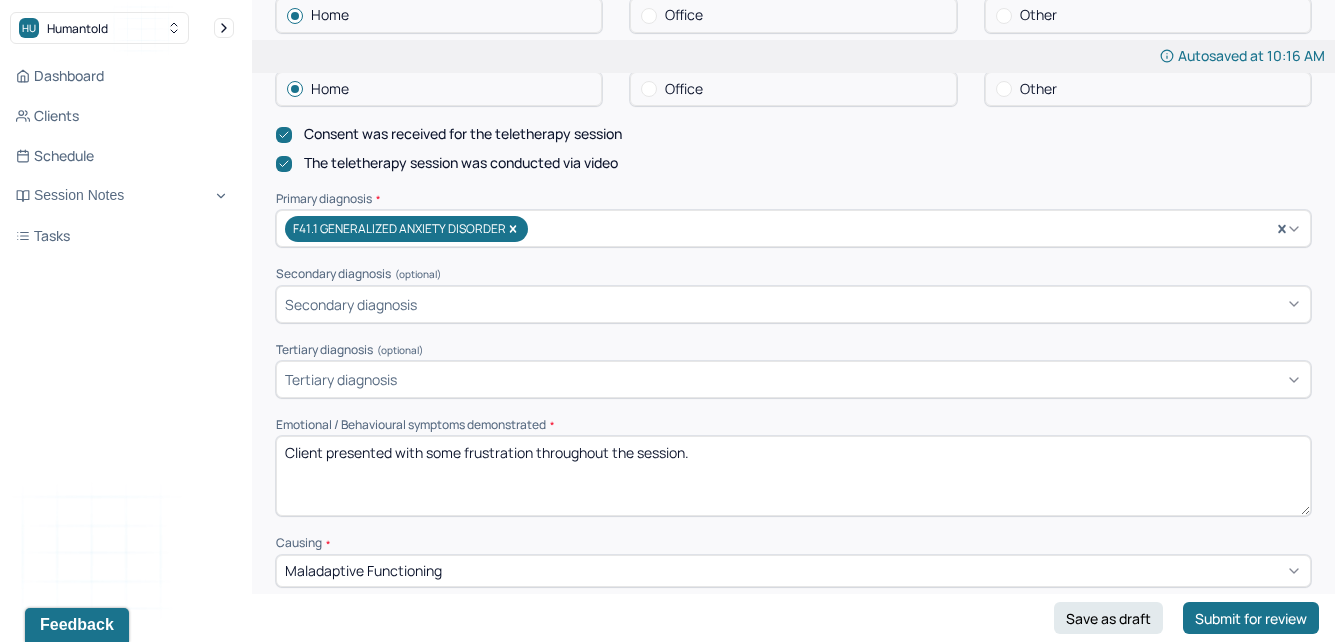 scroll, scrollTop: 524, scrollLeft: 0, axis: vertical 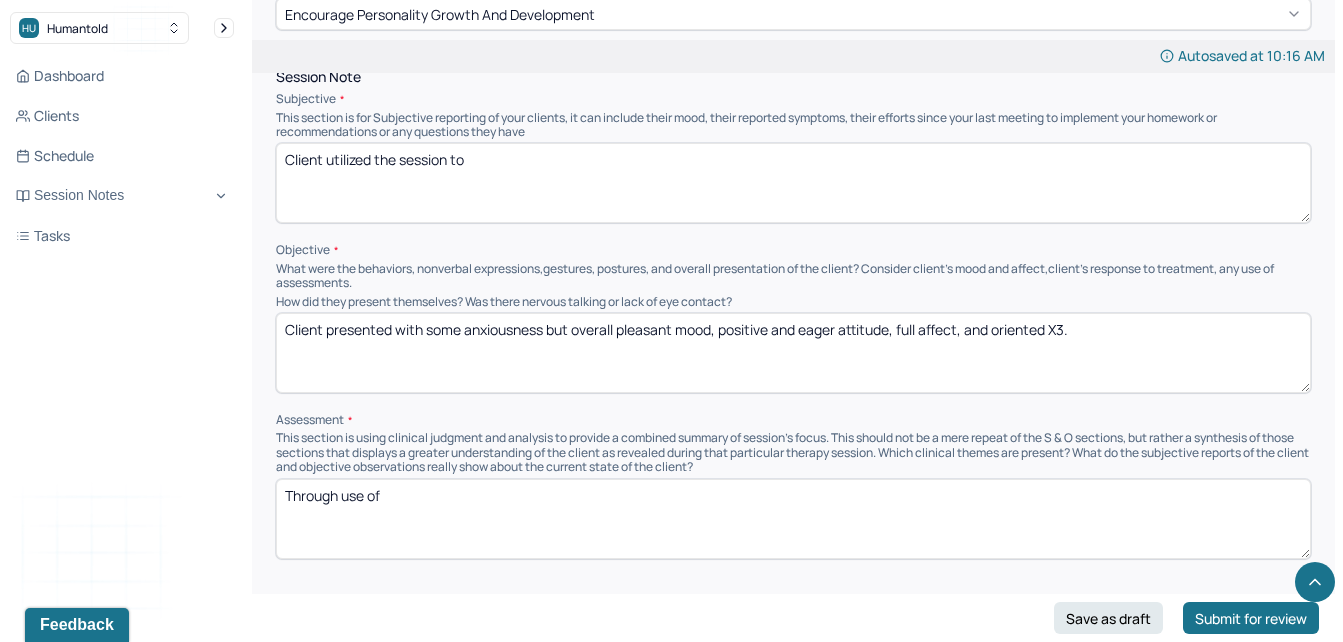 type on "Client was present and direct throughout the session." 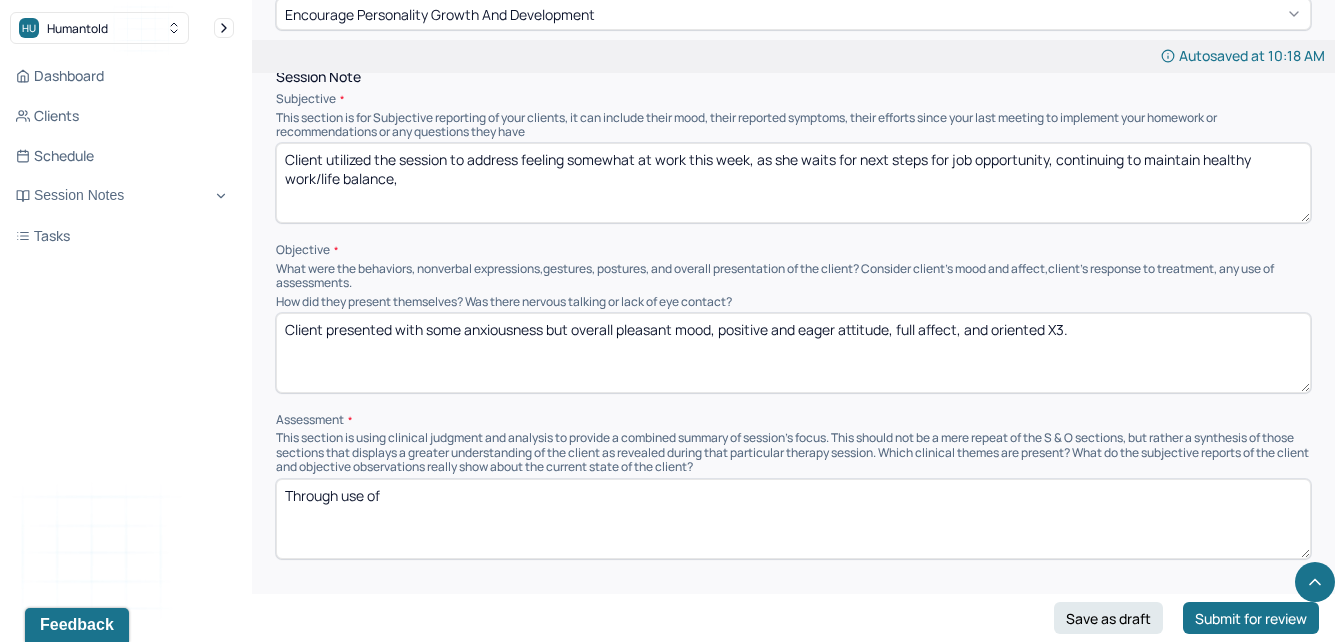 click on "Client utilized the session to address feeling somewhat at work this week, as she waits for next steps for job opportunity, maintain healthy work/life balance," at bounding box center (793, 183) 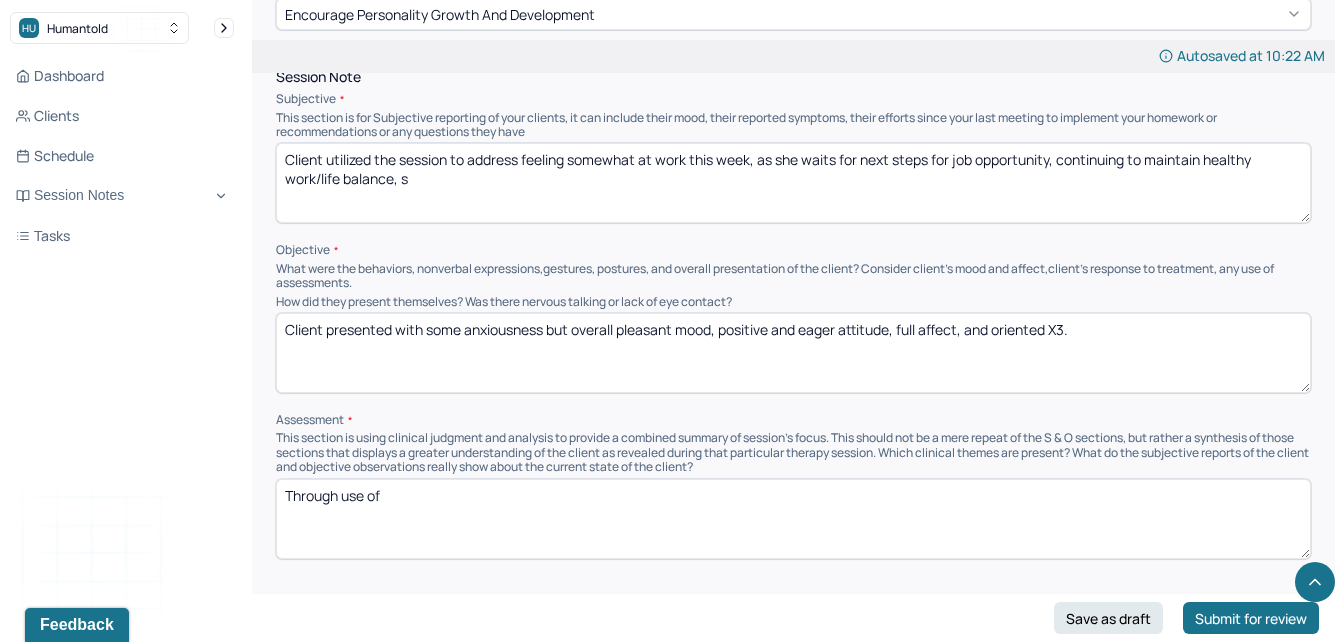 type on "Client utilized the session to address feeling somewhat at work this week, as she waits for next steps for job opportunity, continuing to maintain healthy work/life balance," 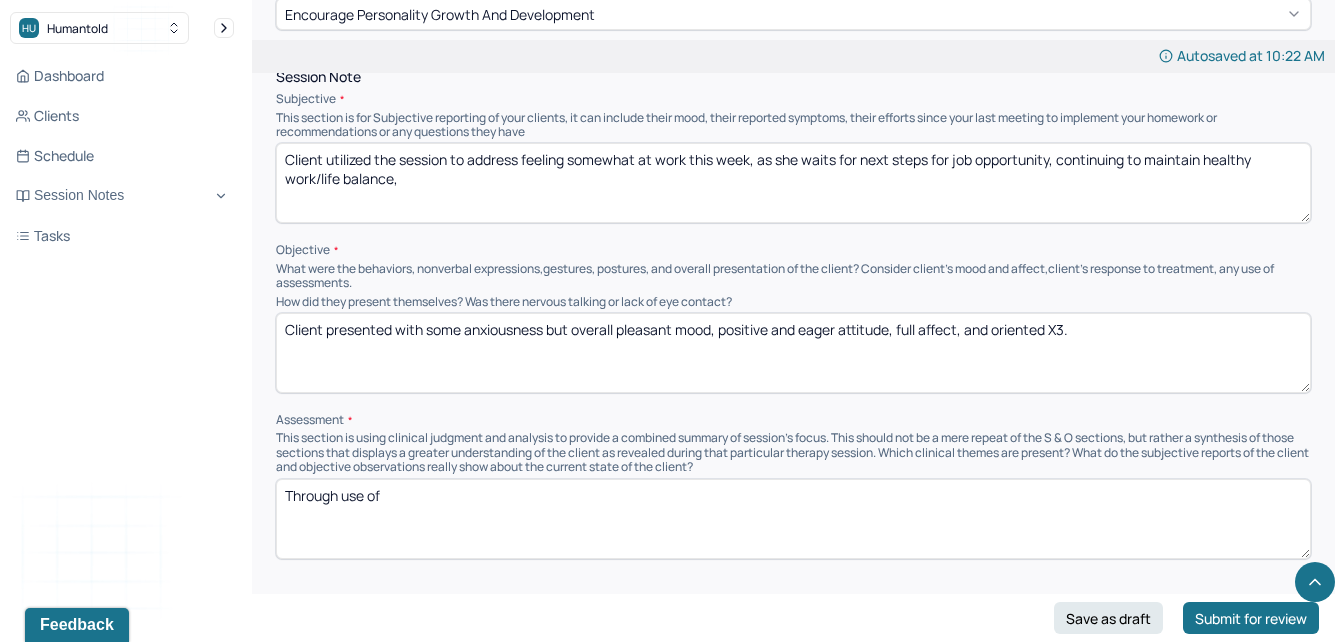 drag, startPoint x: 688, startPoint y: 332, endPoint x: 467, endPoint y: 353, distance: 221.9955 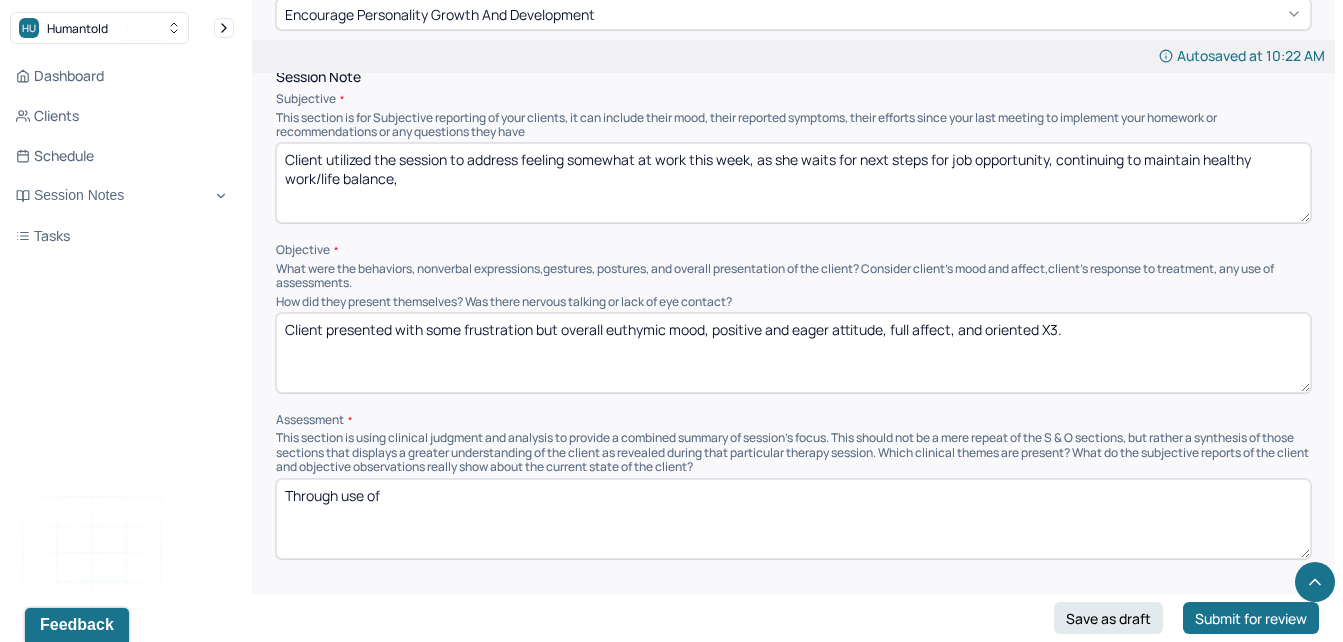click on "Client presented with some frustration but overall euthymic mood, positive and eager attitude, full affect, and oriented X3." at bounding box center [793, 353] 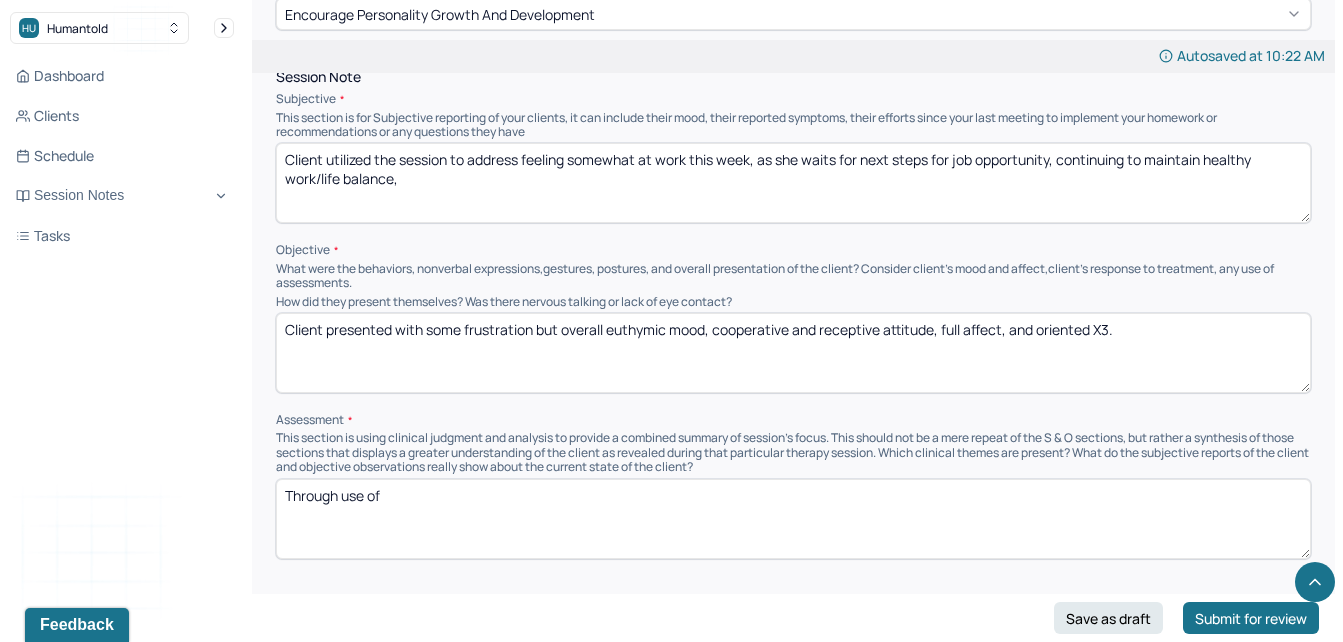 click on "Client presented with some frustration but overall euthymic mood, cooperative and receptive attitude, full affect, and oriented X3." at bounding box center [793, 353] 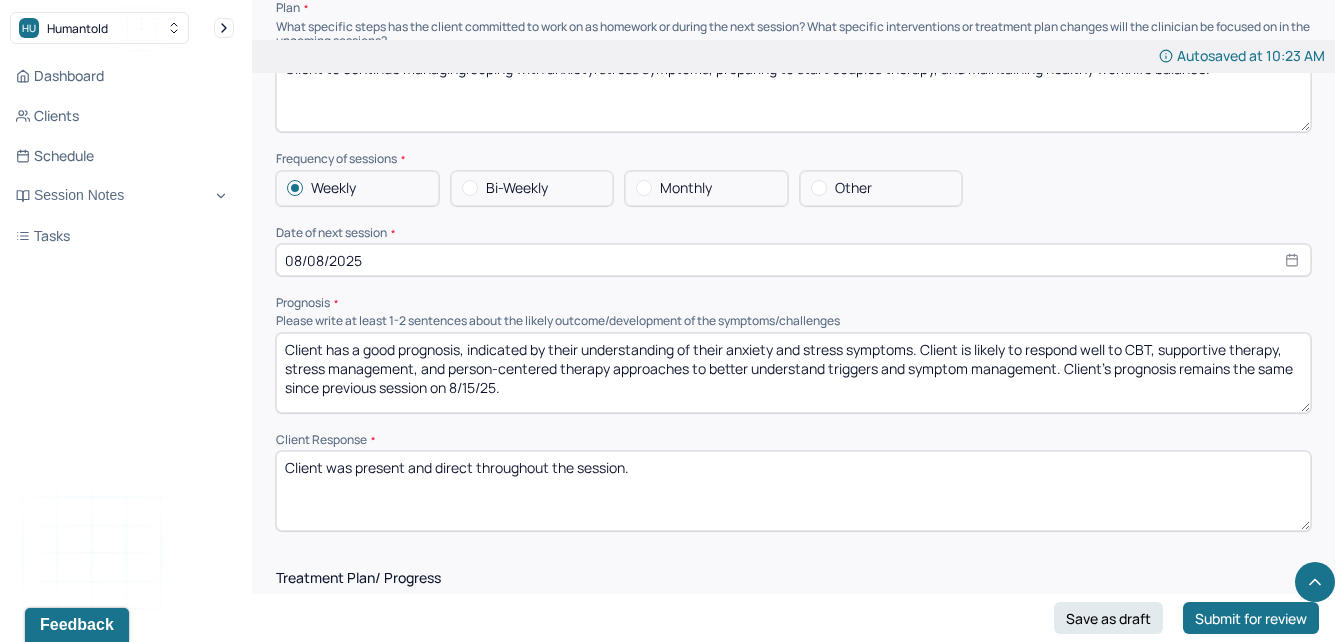 scroll, scrollTop: 2182, scrollLeft: 0, axis: vertical 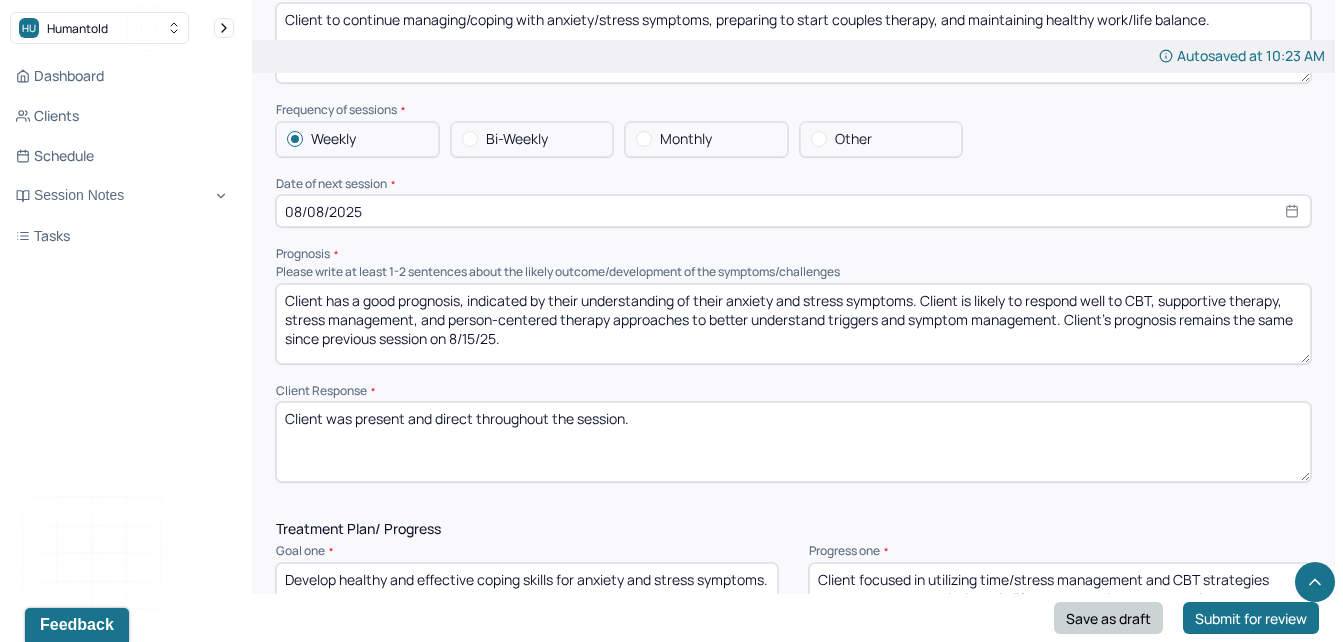 type on "Client presented with some frustration but overall euthymic mood, cooperative and receptive attitude, congruent affect, and oriented X3." 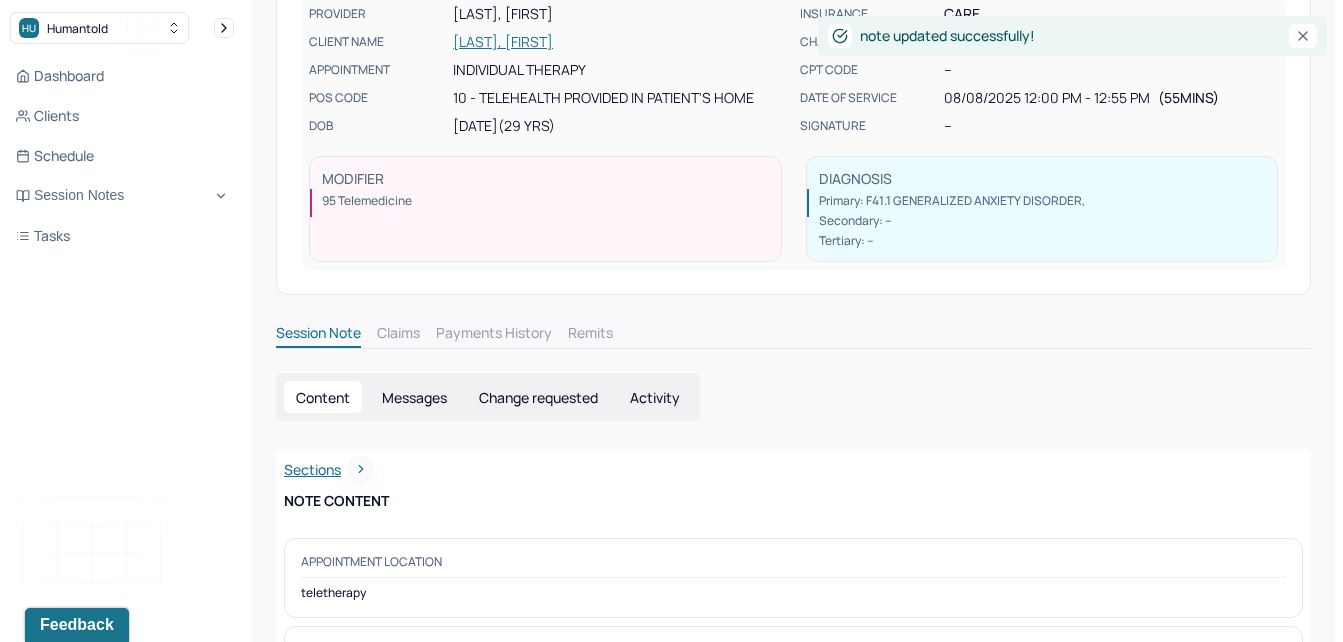 scroll, scrollTop: 0, scrollLeft: 0, axis: both 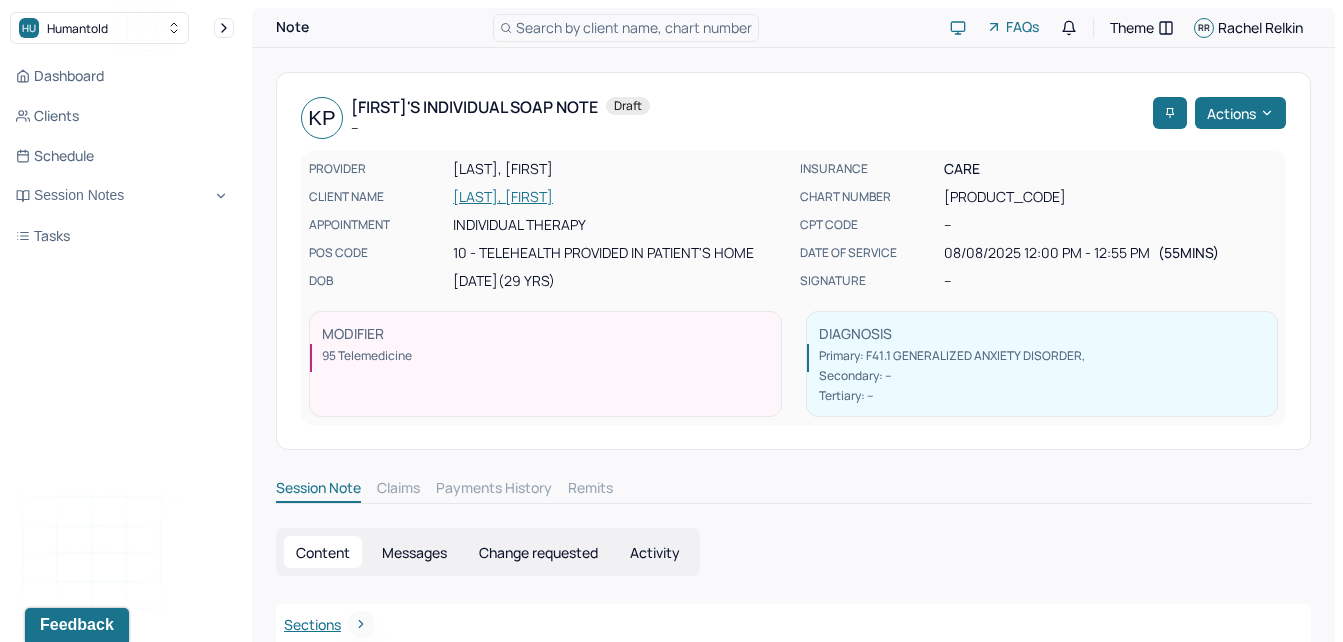 click on "PROVIDER [LAST], [FIRST] CLIENT NAME [LAST], [FIRST] APPOINTMENT Individual therapy POS CODE 10 - Telehealth Provided in Patient's Home DOB [DATE] ([AGE] Yrs)" at bounding box center [548, 225] 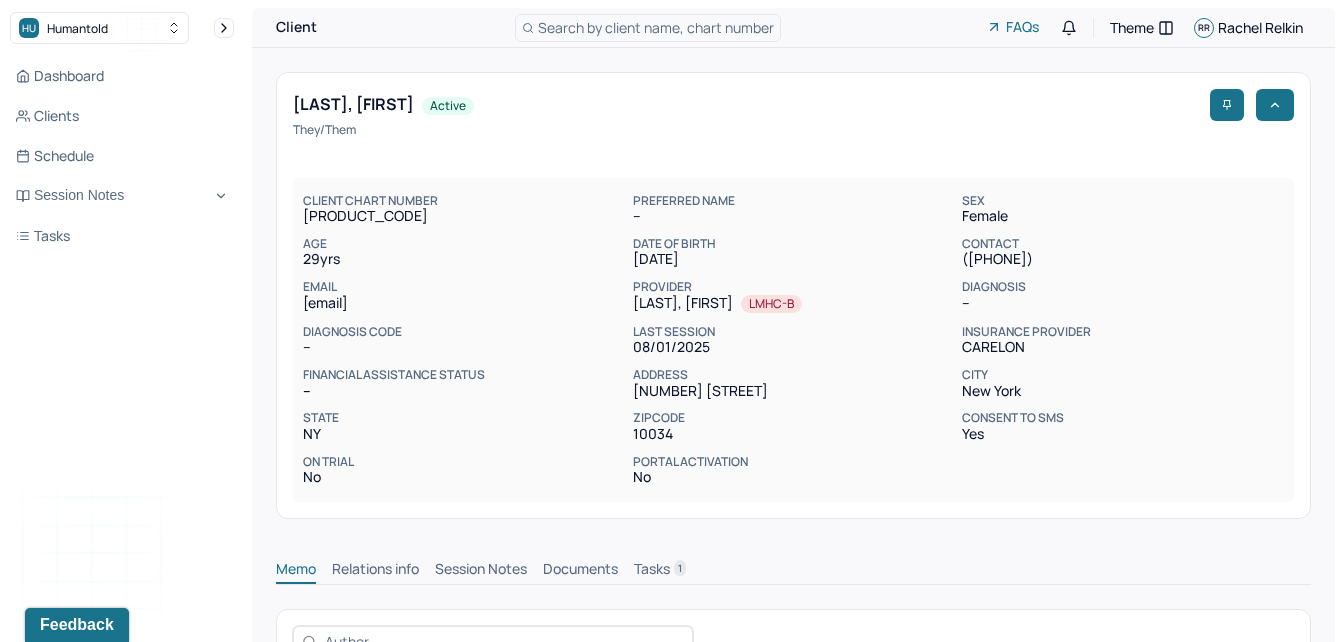 click on "Session Notes" at bounding box center [481, 571] 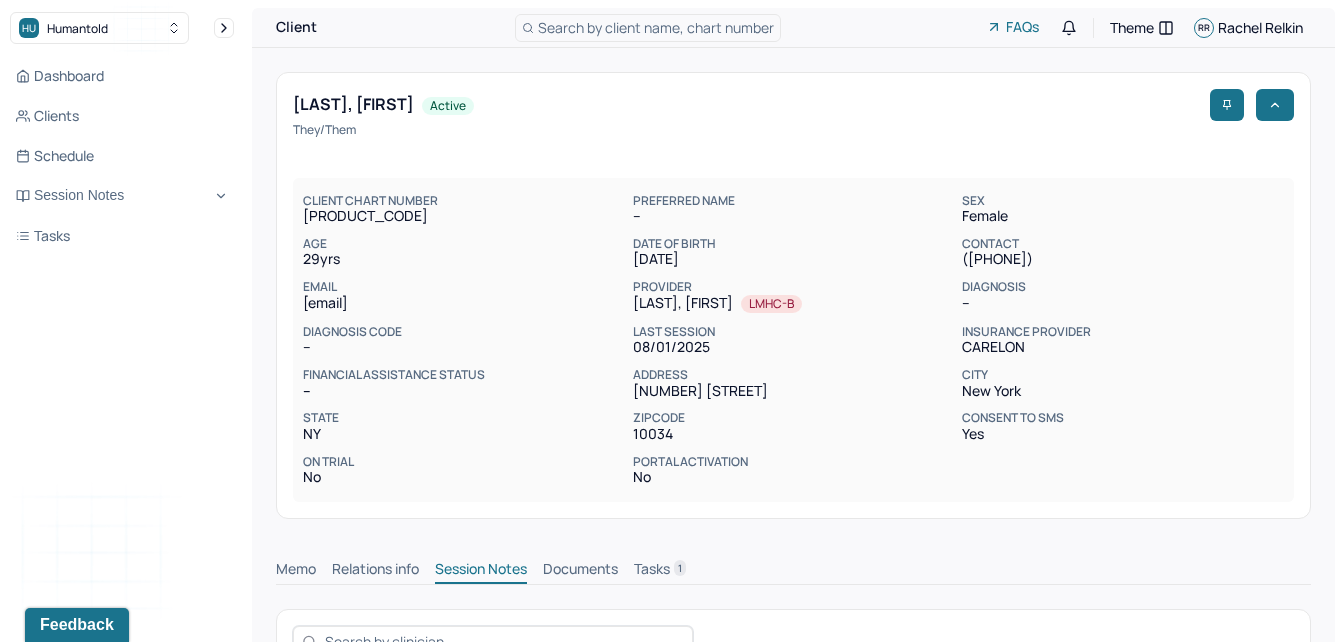scroll, scrollTop: 449, scrollLeft: 0, axis: vertical 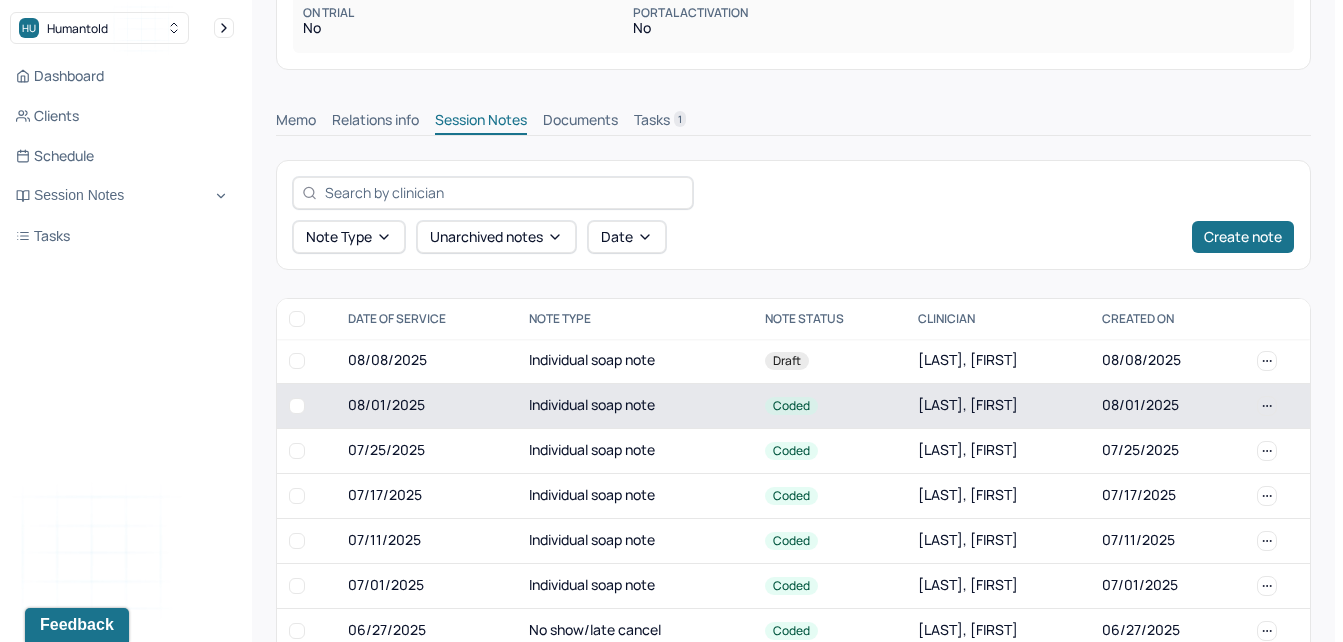 click on "Individual soap note" at bounding box center (635, 405) 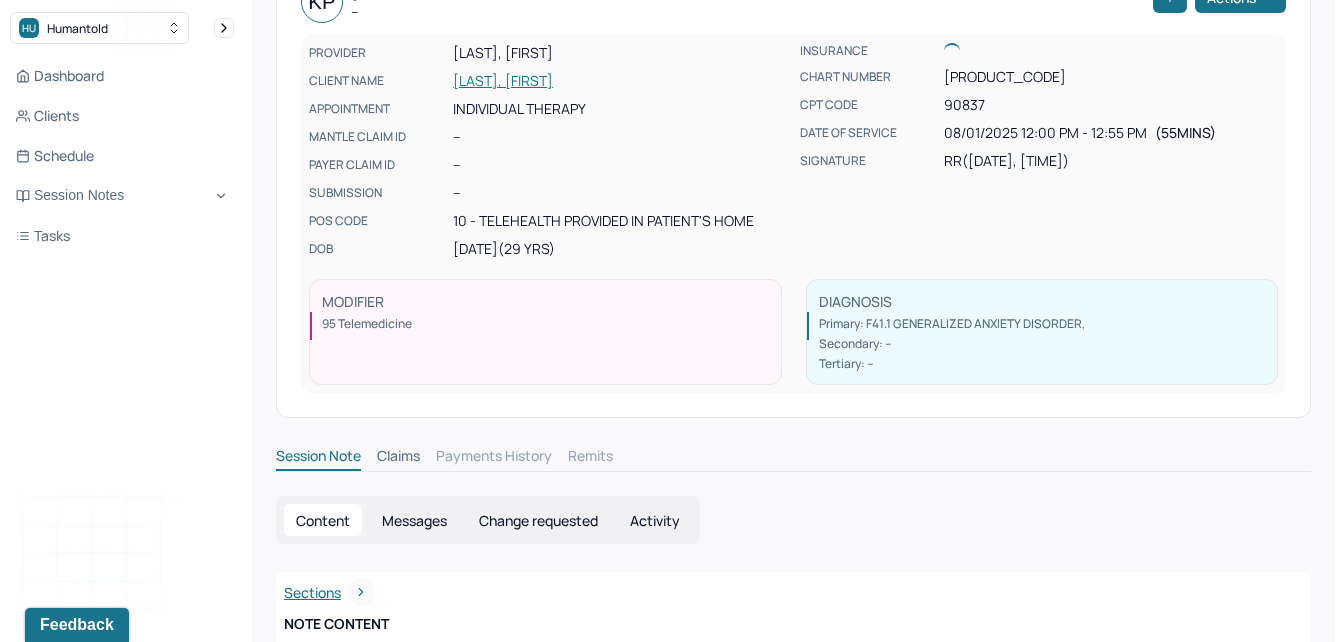 scroll, scrollTop: 449, scrollLeft: 0, axis: vertical 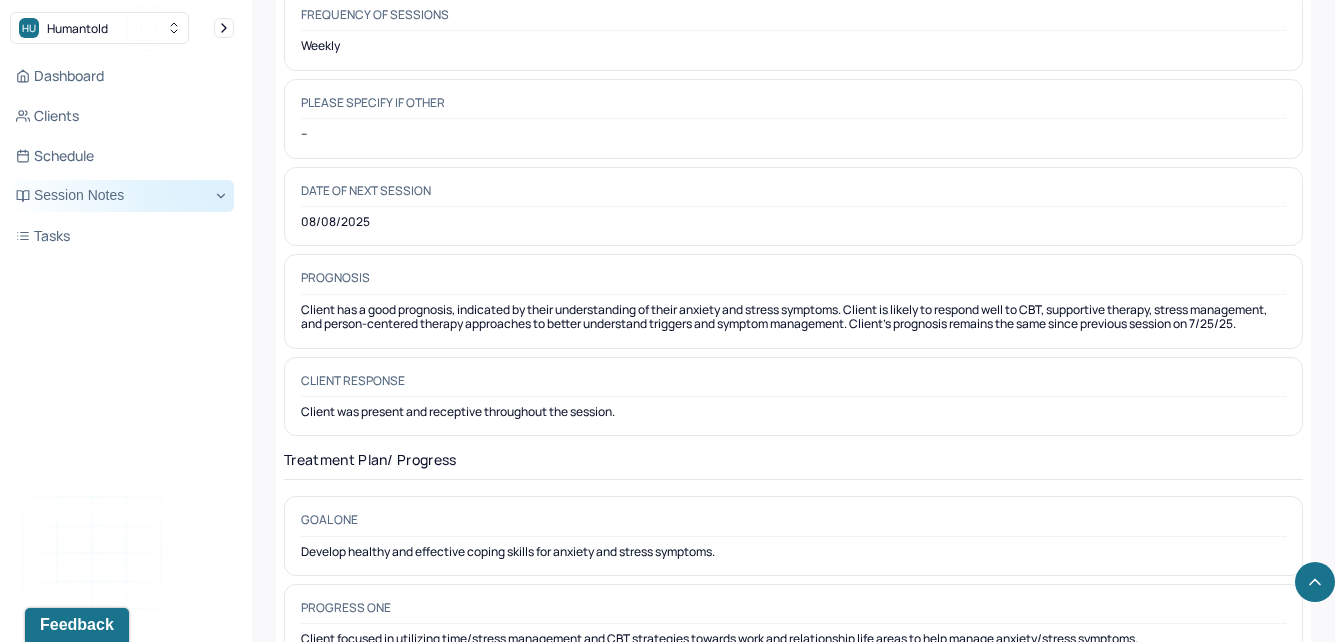 click on "Session Notes" at bounding box center (122, 196) 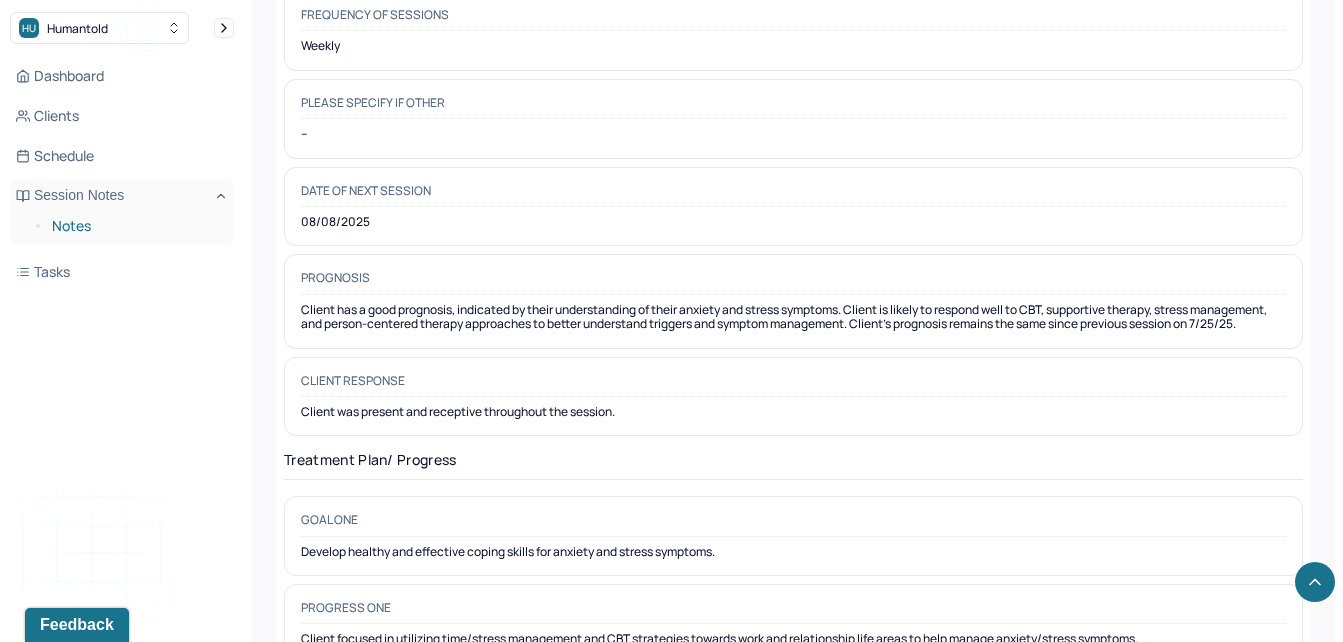 click on "Notes" at bounding box center [135, 226] 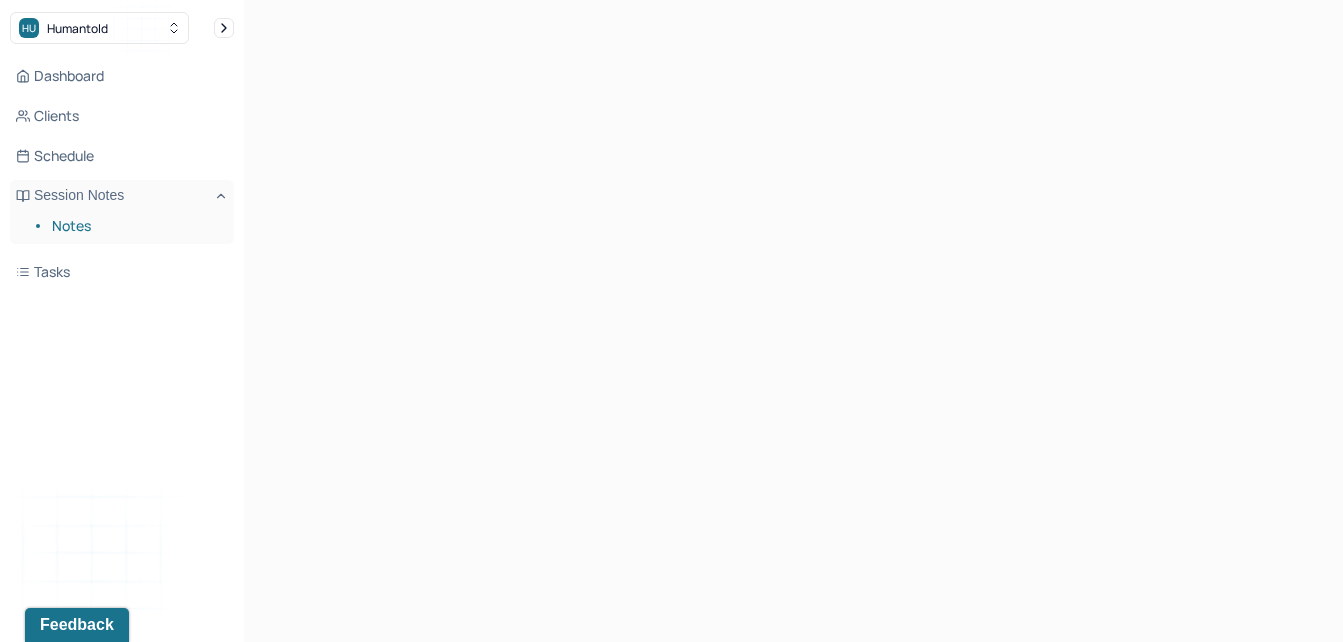 scroll, scrollTop: 0, scrollLeft: 0, axis: both 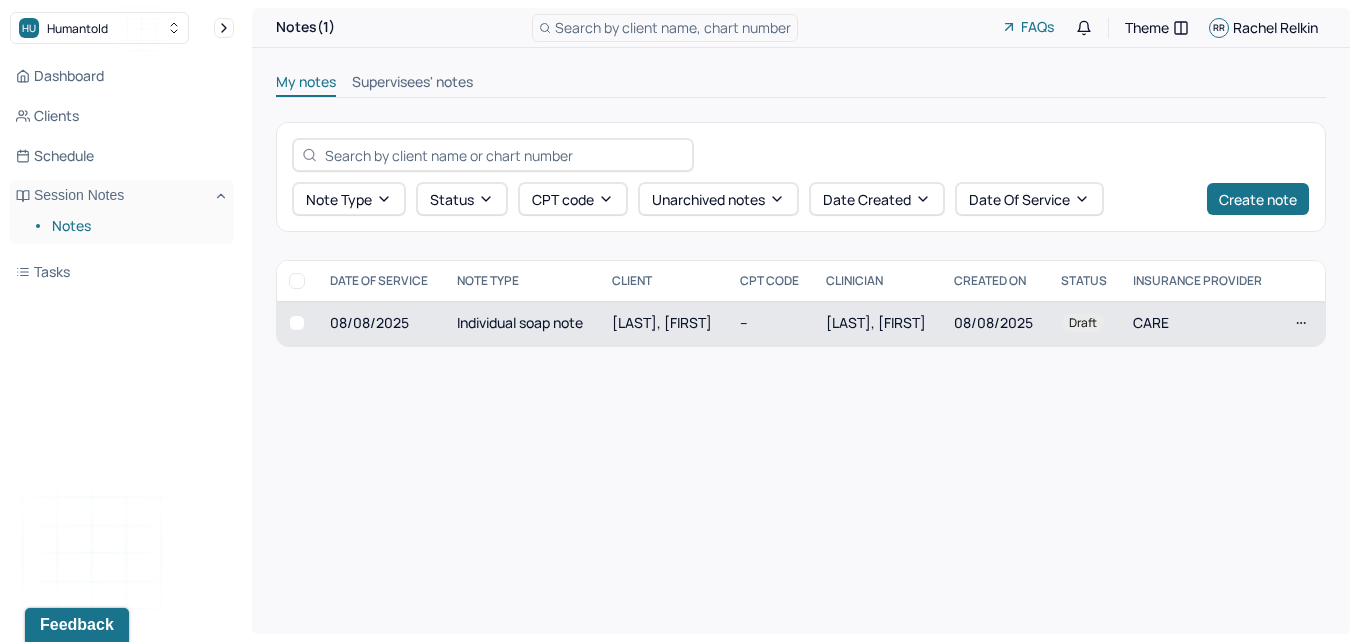 click on "Individual soap note" at bounding box center (522, 323) 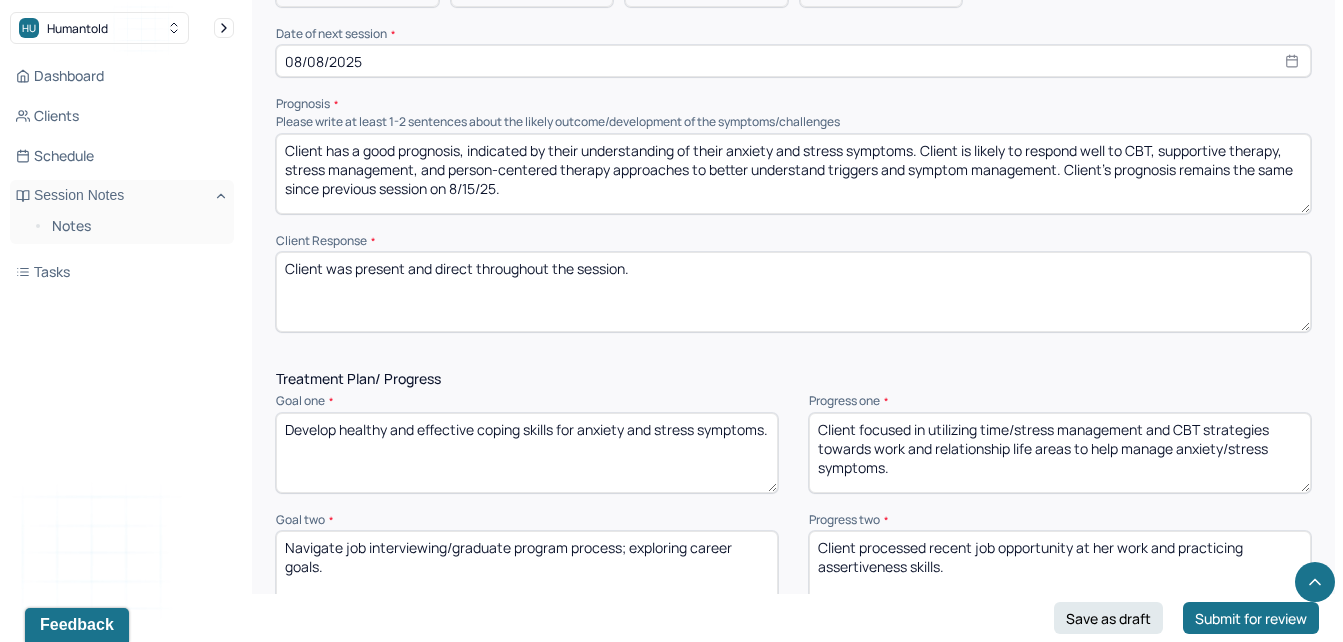 scroll, scrollTop: 2344, scrollLeft: 0, axis: vertical 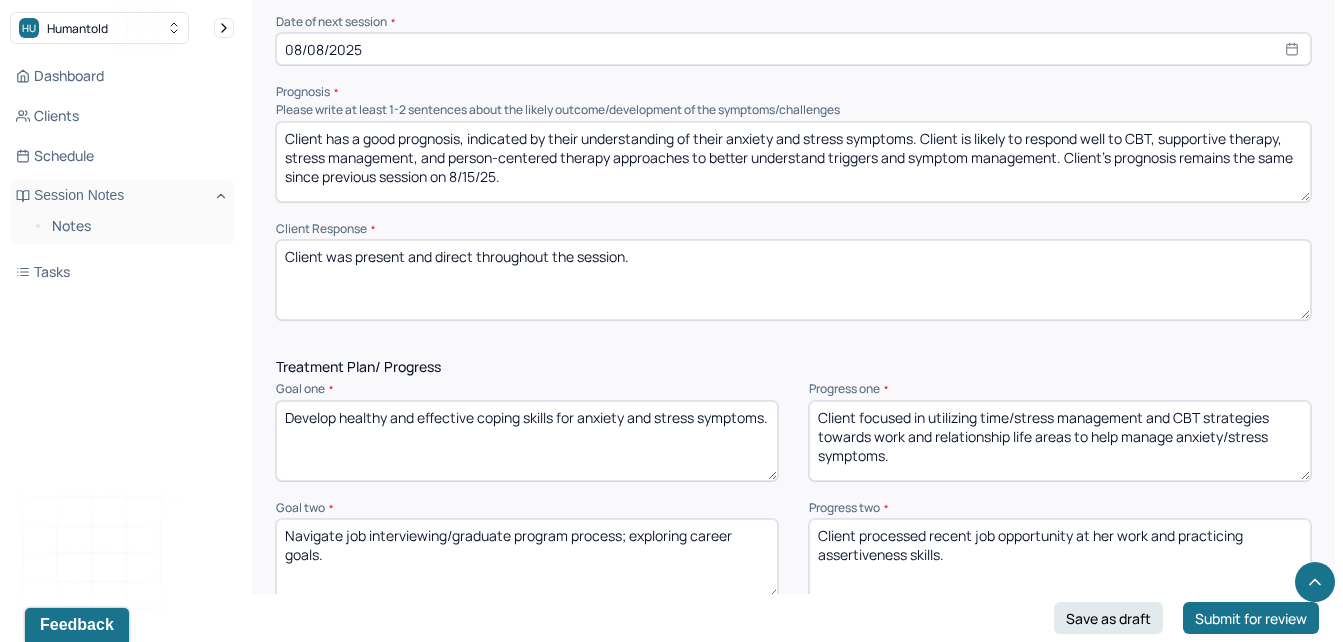 click on "Client was present and direct throughout the session." at bounding box center [793, 280] 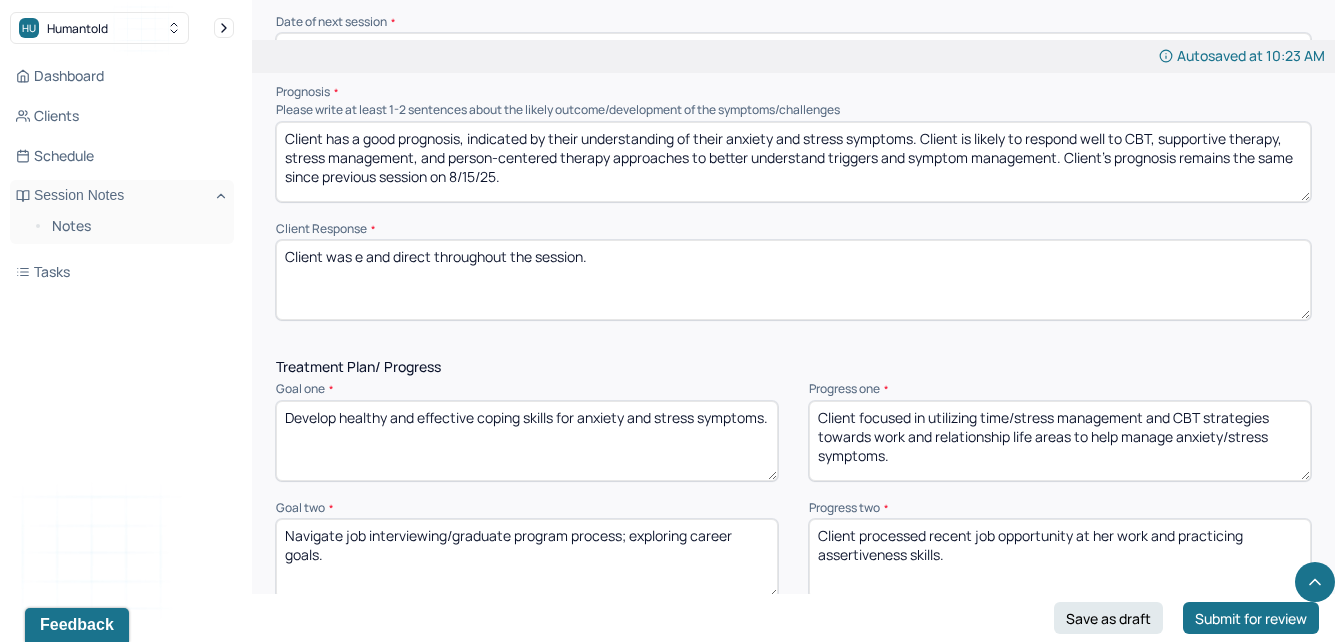click on "Client was e and direct throughout the session." at bounding box center (793, 280) 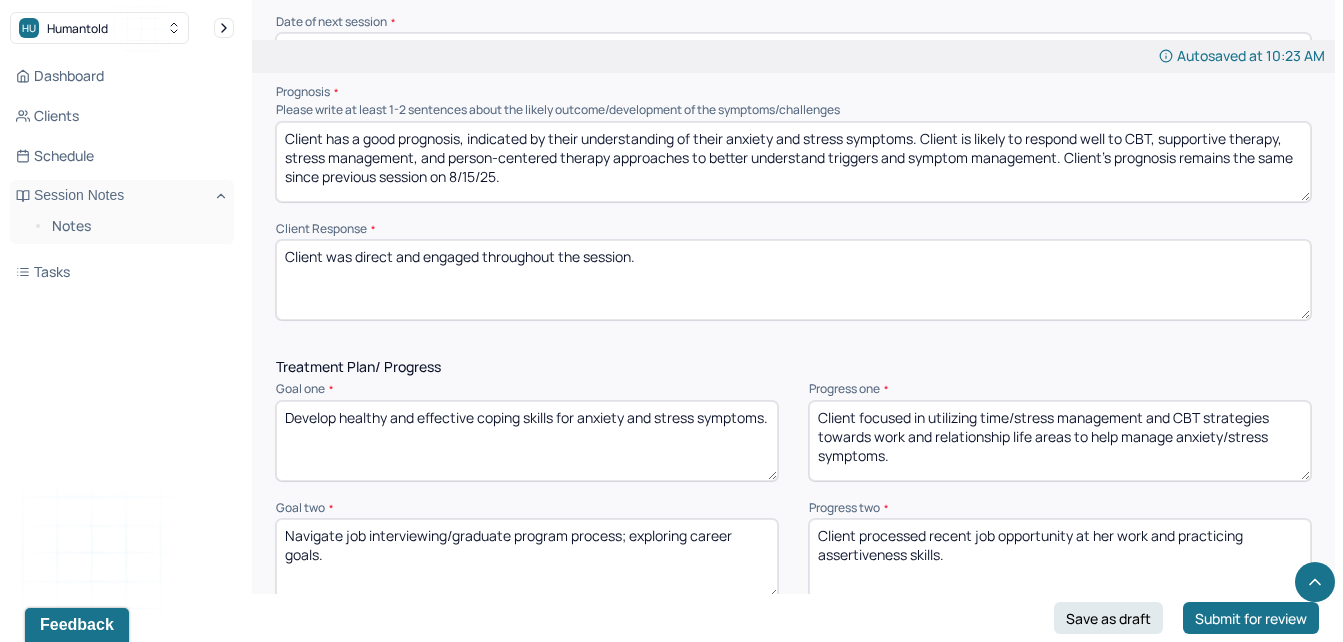 click on "Client was e and direct throughout the session." at bounding box center (793, 280) 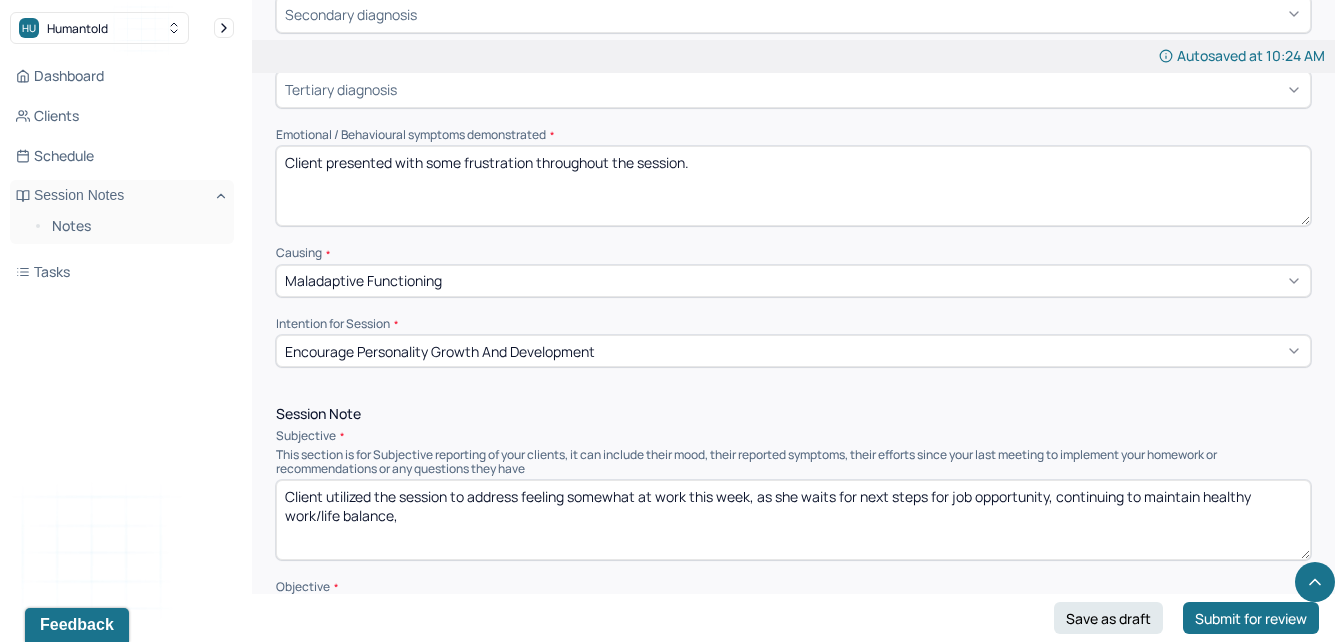 scroll, scrollTop: 850, scrollLeft: 0, axis: vertical 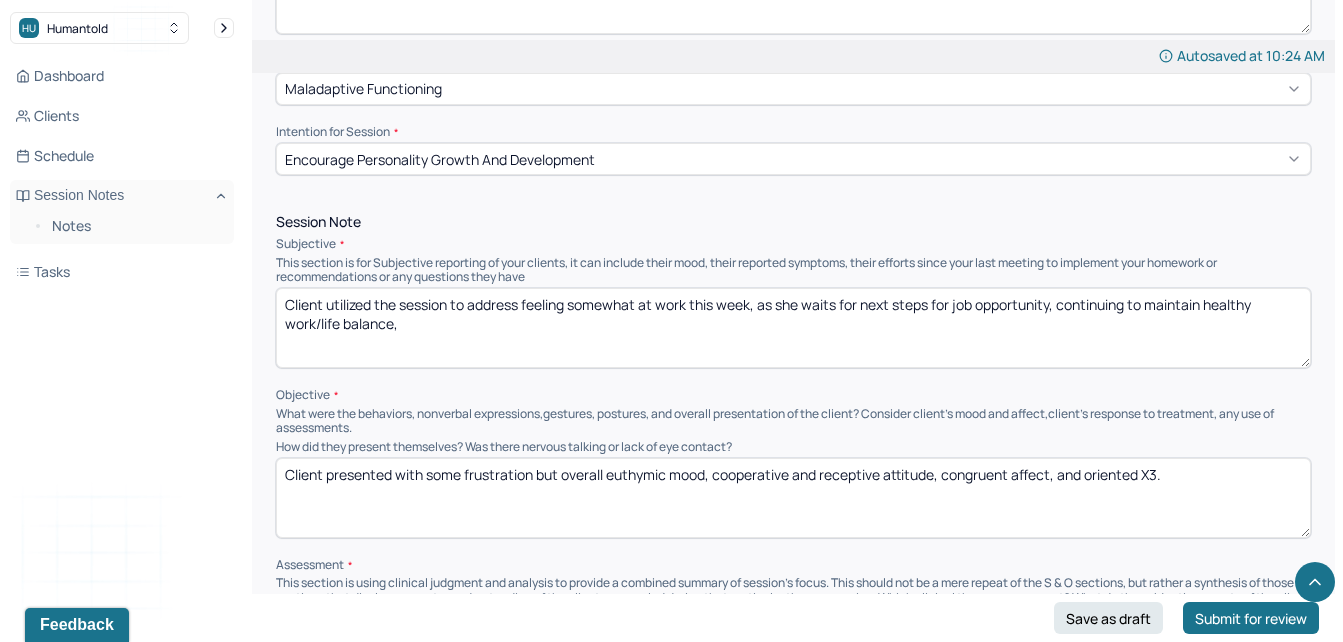 type on "Client was direct and engaged throughout the session." 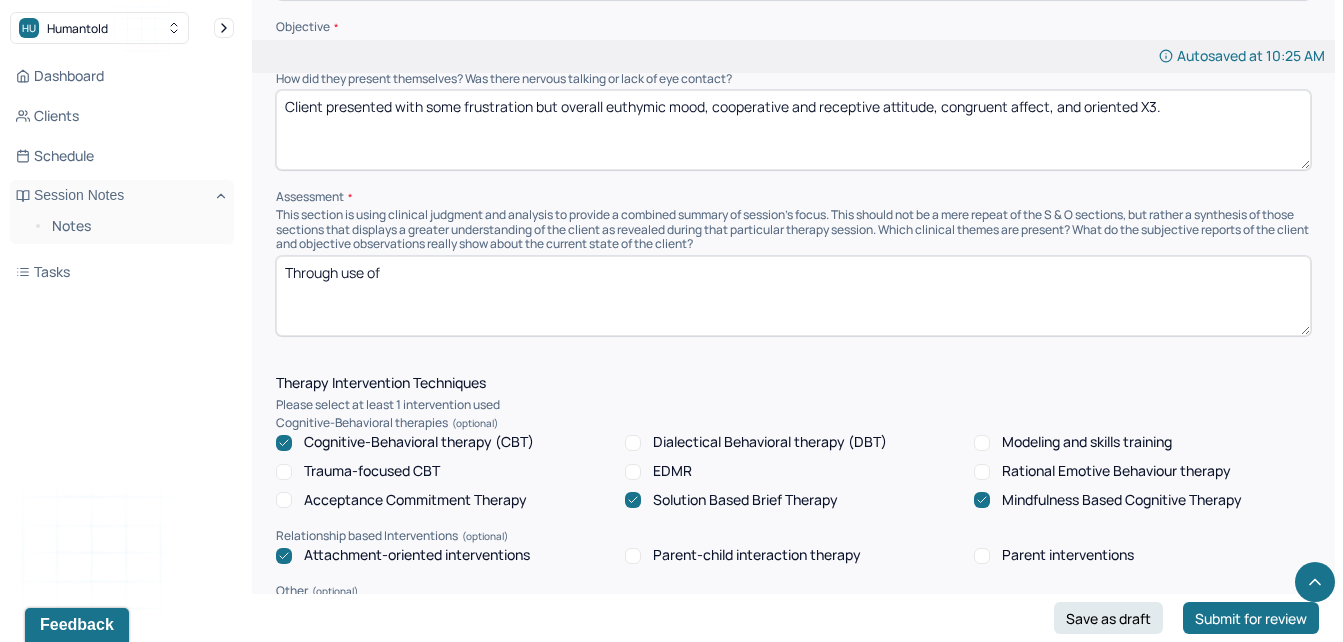 scroll, scrollTop: 1386, scrollLeft: 0, axis: vertical 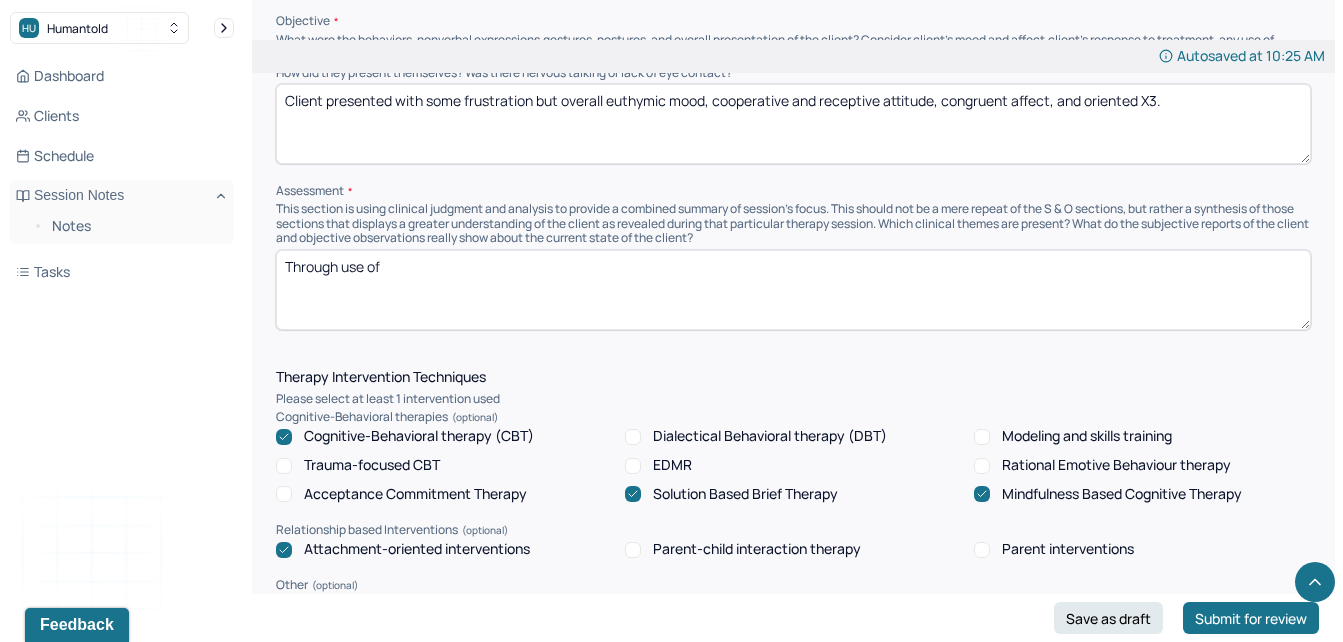 type on "Client utilized the session to address feeling somewhat at work this week, as she waits for next steps for job opportunity, continuing to maintain healthy work/life balance, and reflecting on positive impact in building confidence as she has gotten older." 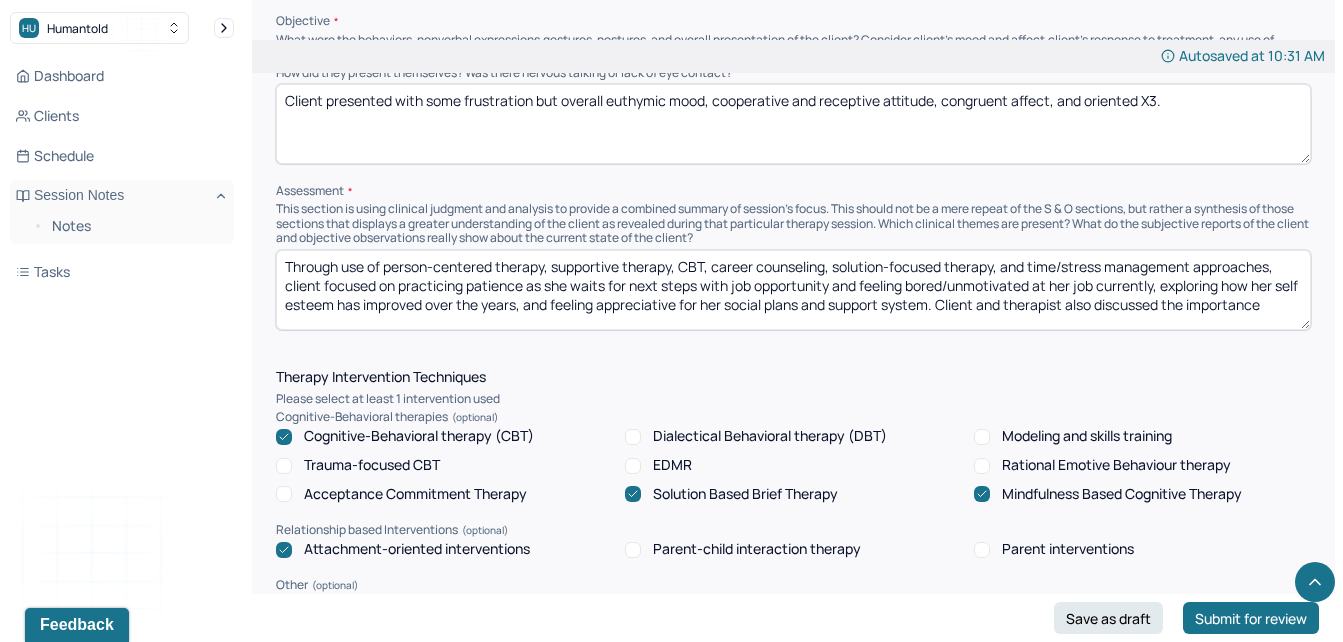 scroll, scrollTop: 4, scrollLeft: 0, axis: vertical 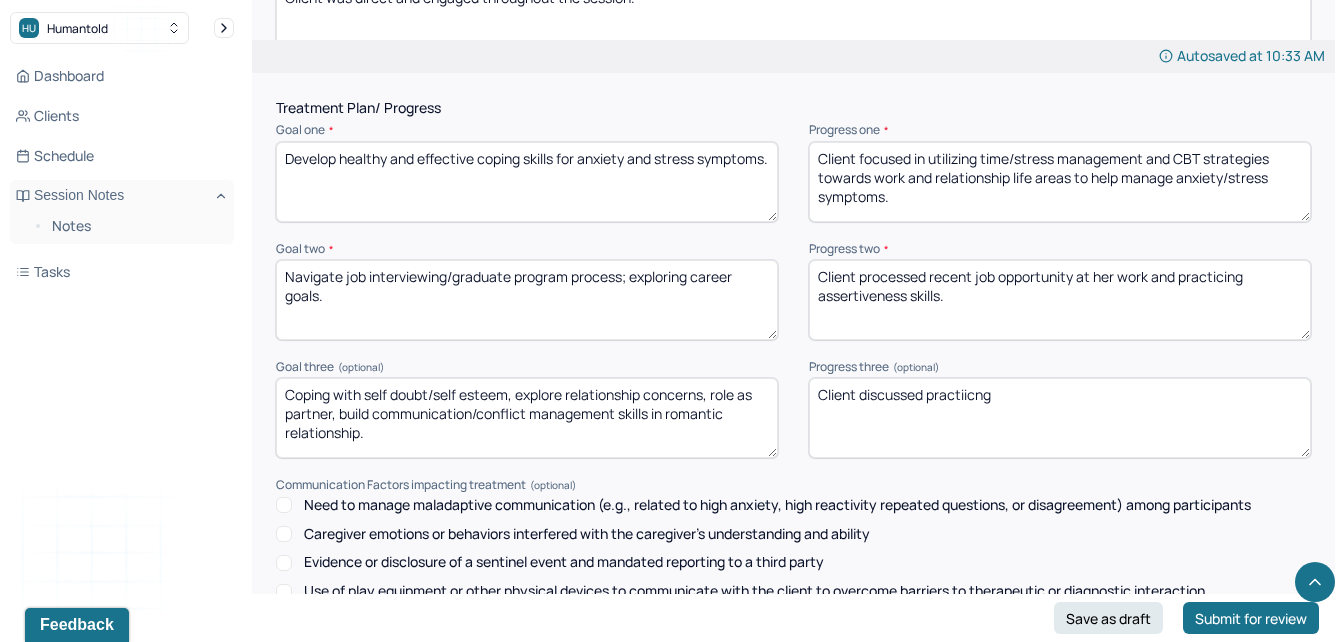 type on "Through use of person-centered therapy, supportive therapy, CBT, career counseling, solution-focused therapy, and time/stress management approaches, client focused on practicing patience as she waits for next steps with job opportunity and feeling bored/unmotivated at her job currently, exploring how her self esteem has improved over the years, and feeling appreciative for her social plans and support system. Client and therapist also discussed the importance in maintaining healthy work/life balance and leaning into weeks that are less involved socially, low energy, and setting boundaries with plans." 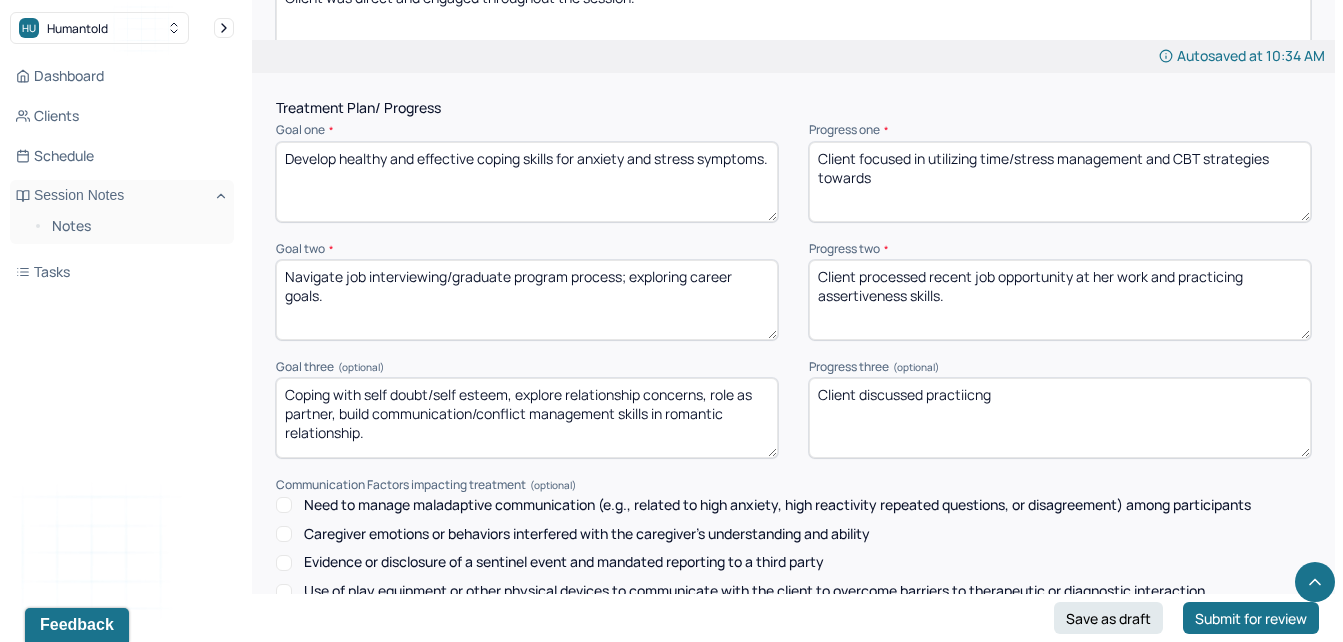 click on "Client focused in utilizing time/stress management and CBT strategies towards" at bounding box center [1060, 182] 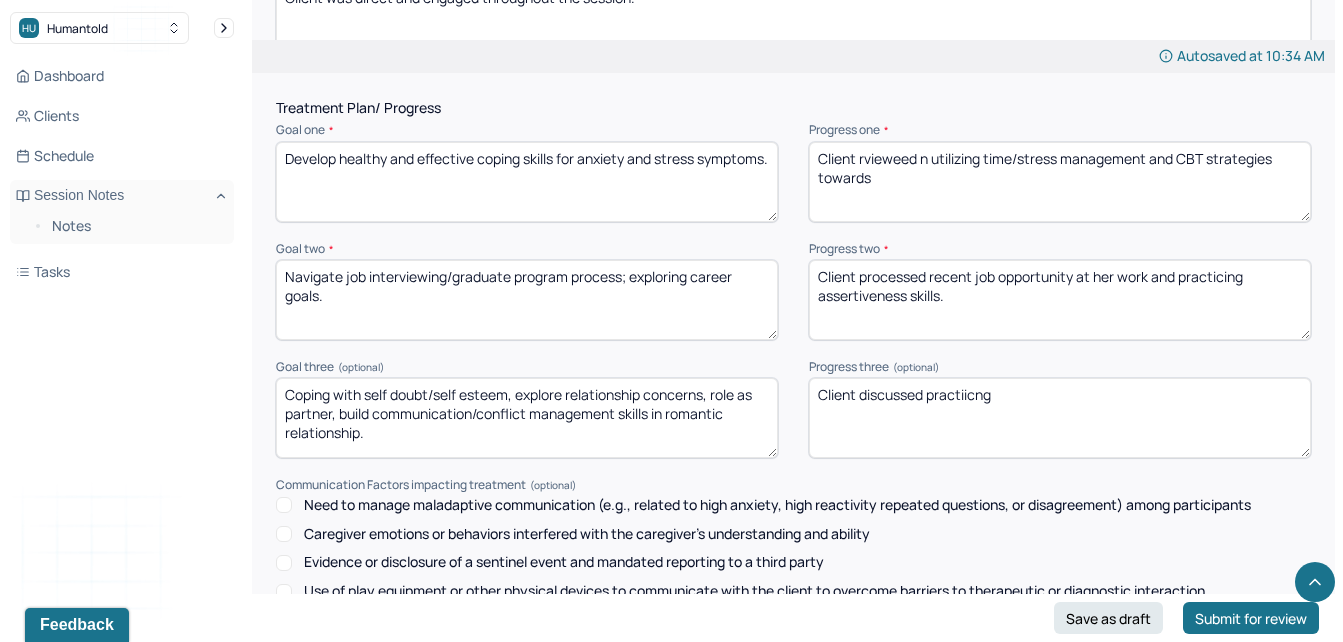 click on "Client rvieweed n utilizing time/stress management and CBT strategies towards" at bounding box center (1060, 182) 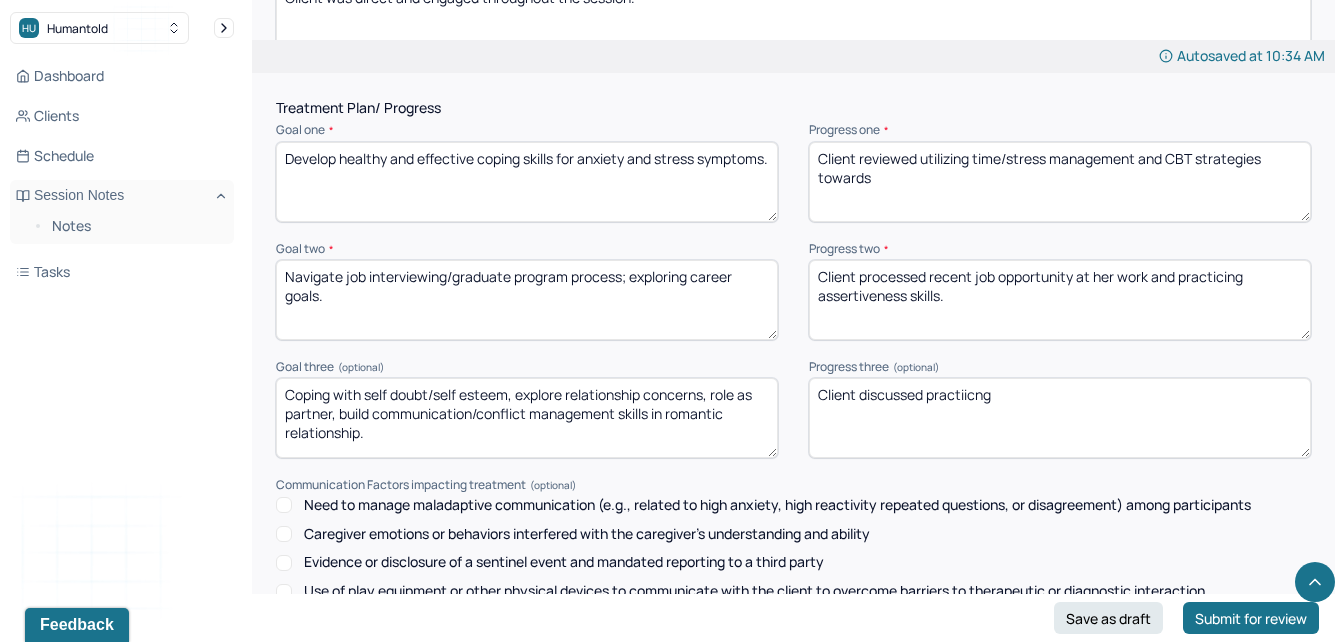 click on "Client rvieweed utilizing time/stress management and CBT strategies towards" at bounding box center (1060, 182) 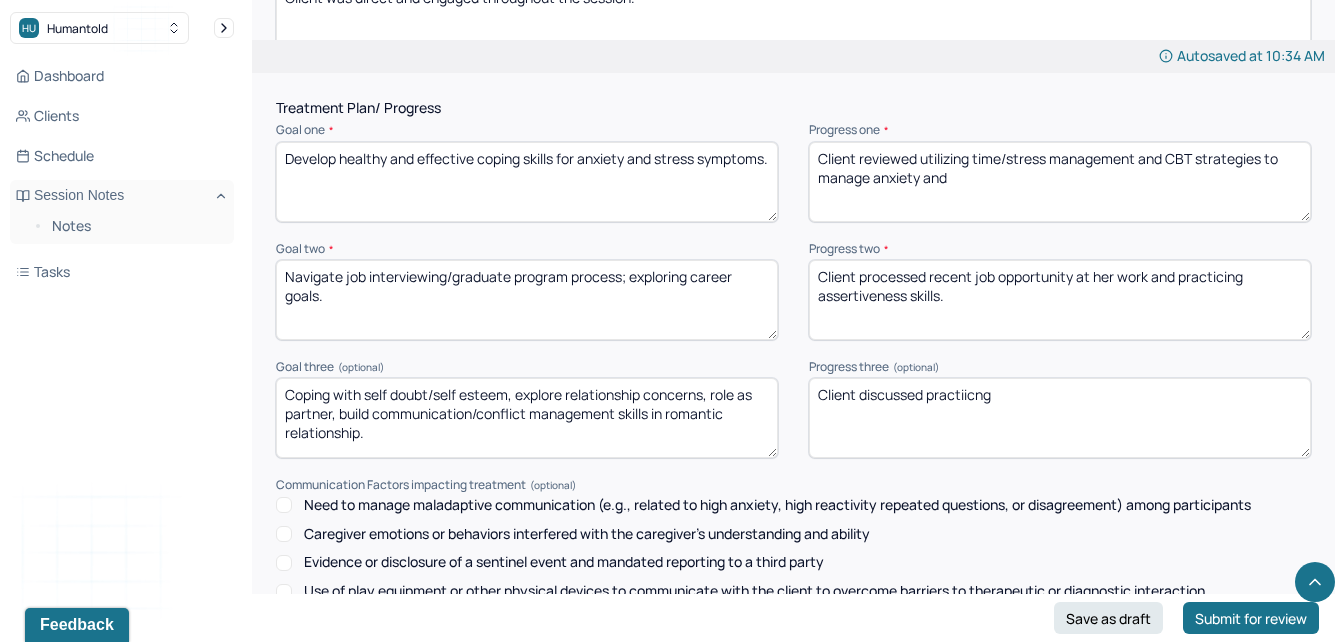 click on "Client reviewed utilizing time/stress management and CBT strategies to manage anxiety and" at bounding box center [1060, 182] 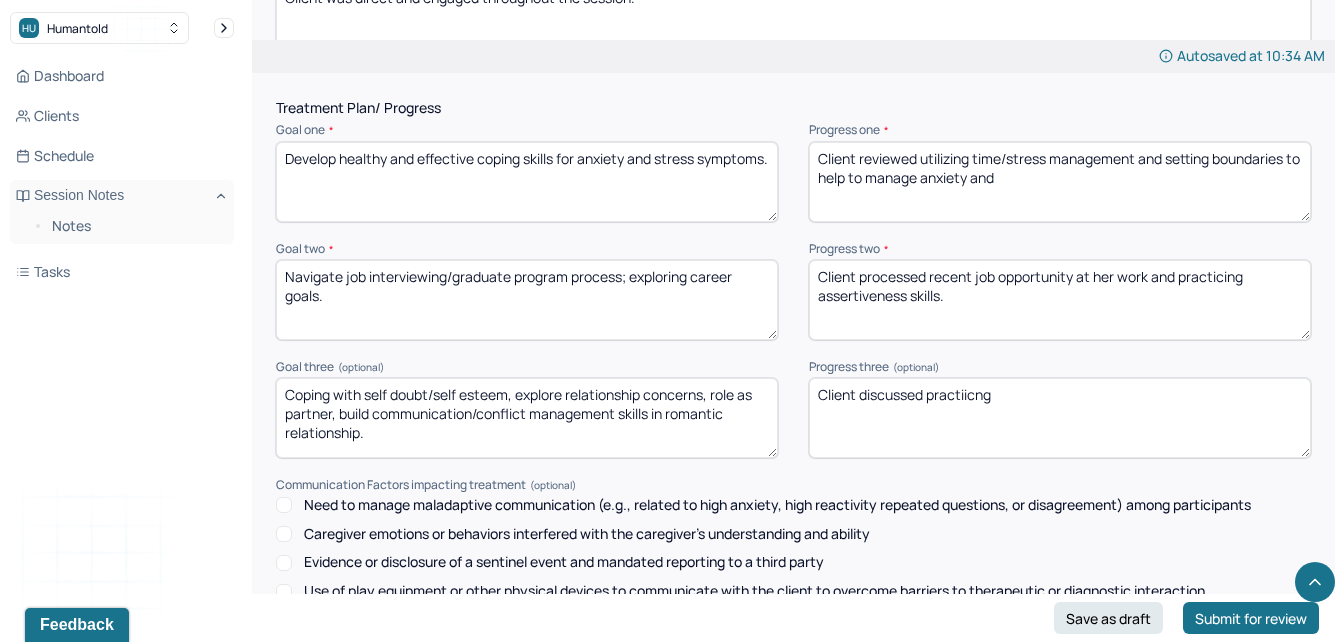 click on "Client reviewed utilizing time/stress management and setting boundaries to help to manage anxiety and" at bounding box center (1060, 182) 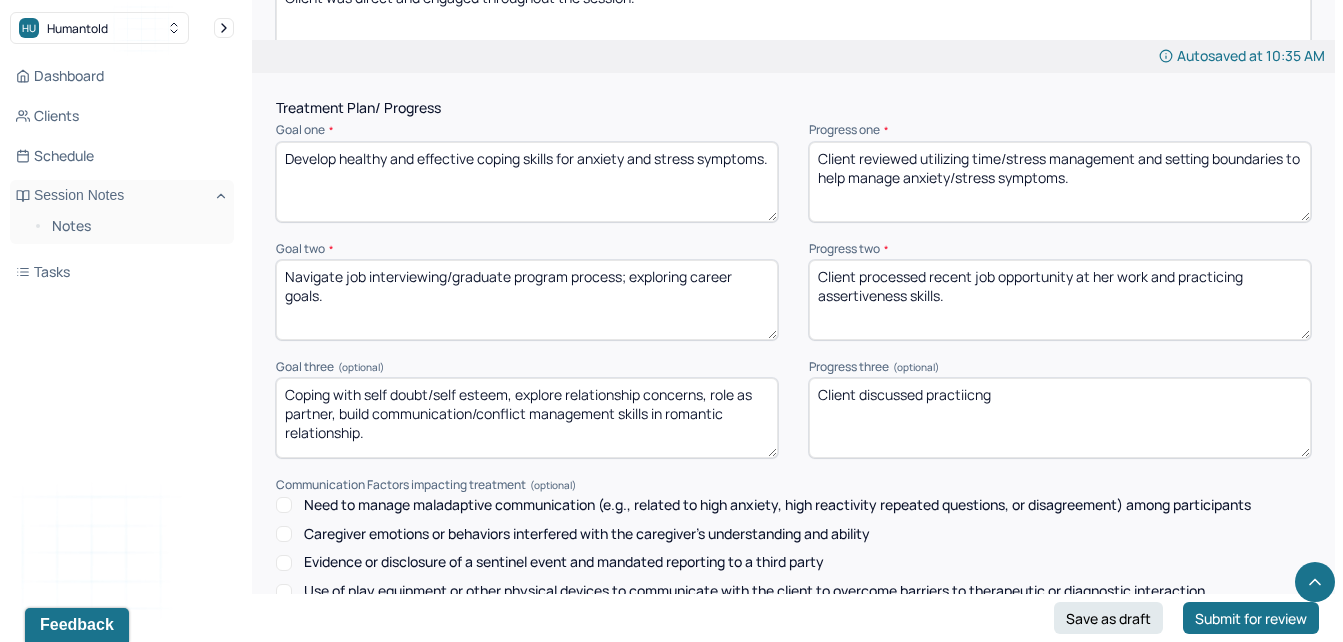 click on "Client reviewed utilizing time/stress management and setting boundaries to help manage anxiety/stress symptoms." at bounding box center [1060, 182] 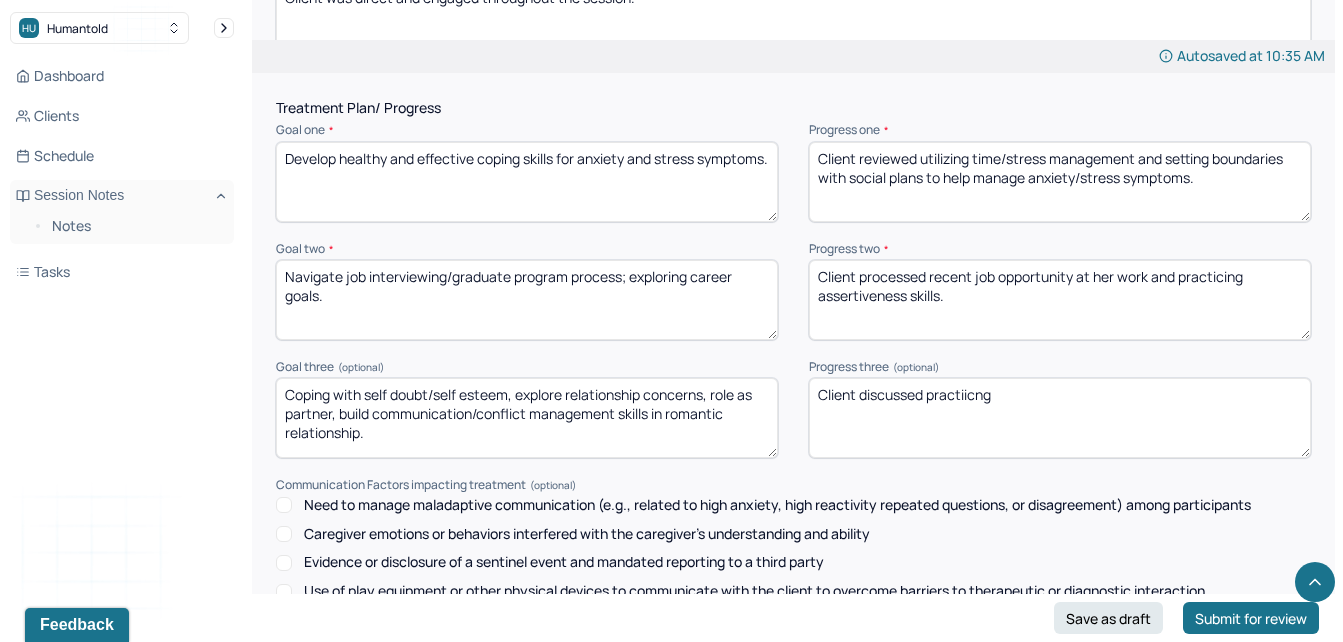 type on "Client reviewed utilizing time/stress management and setting boundaries with social plans to help manage anxiety/stress symptoms." 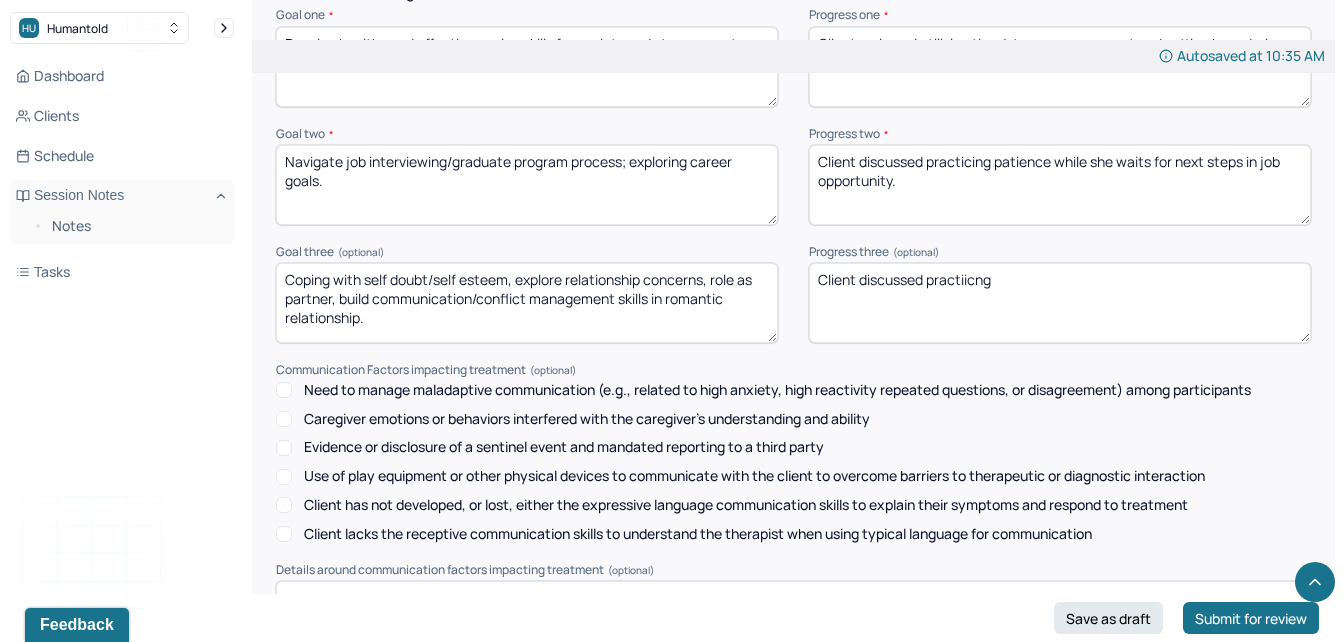 scroll, scrollTop: 2706, scrollLeft: 0, axis: vertical 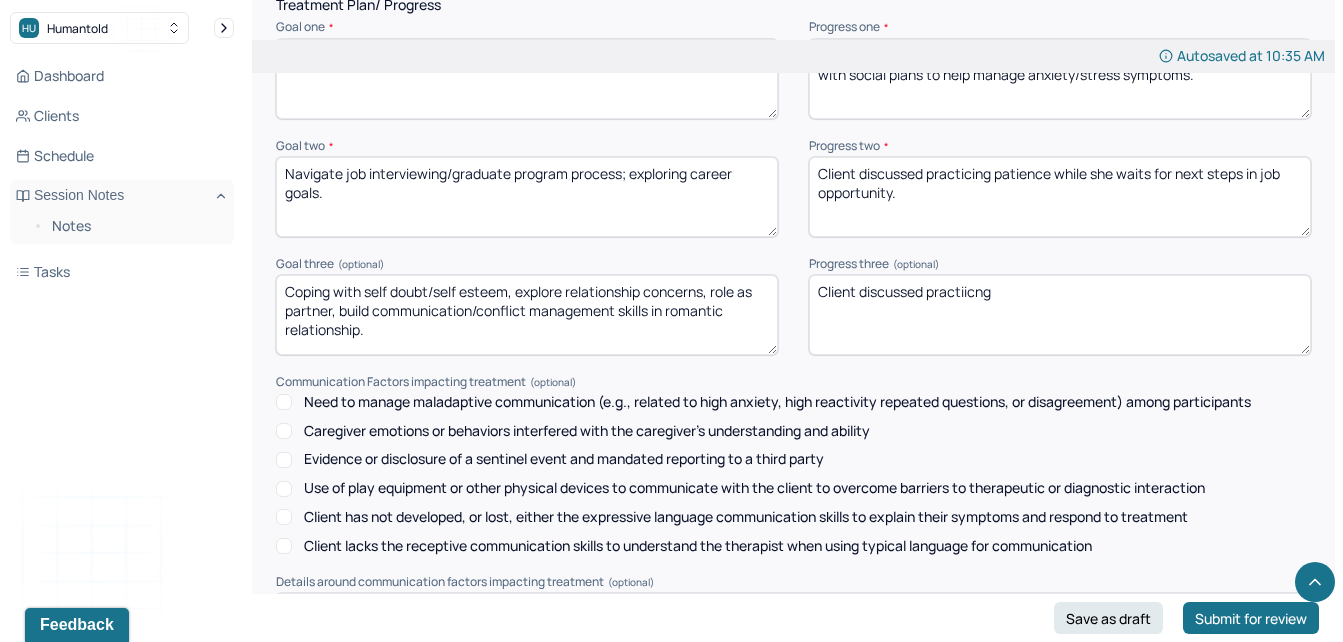 type on "Client discussed practicing patience while she waits for next steps in job opportunity." 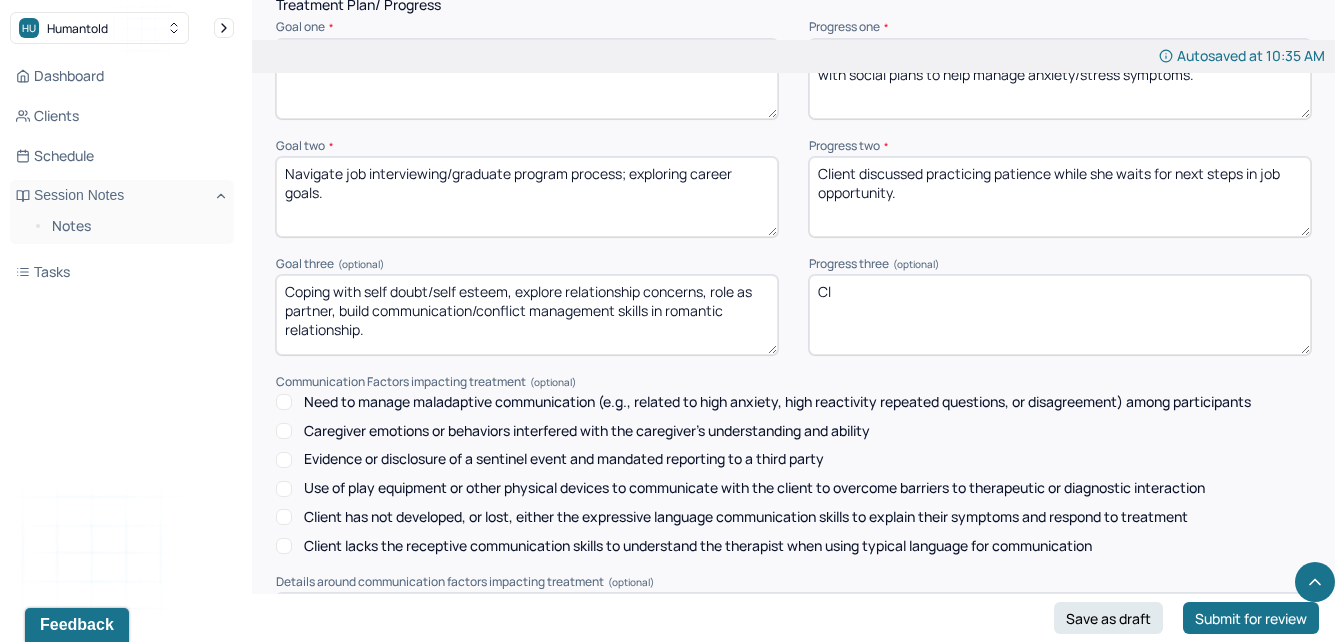 type on "C" 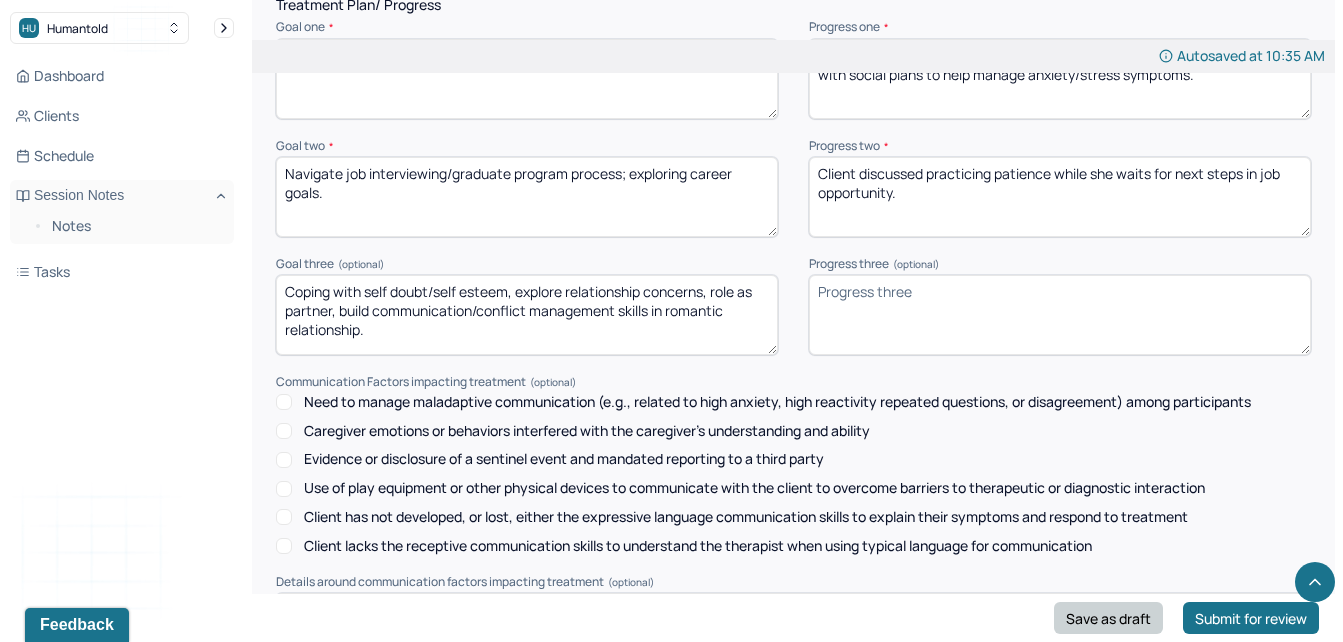 type 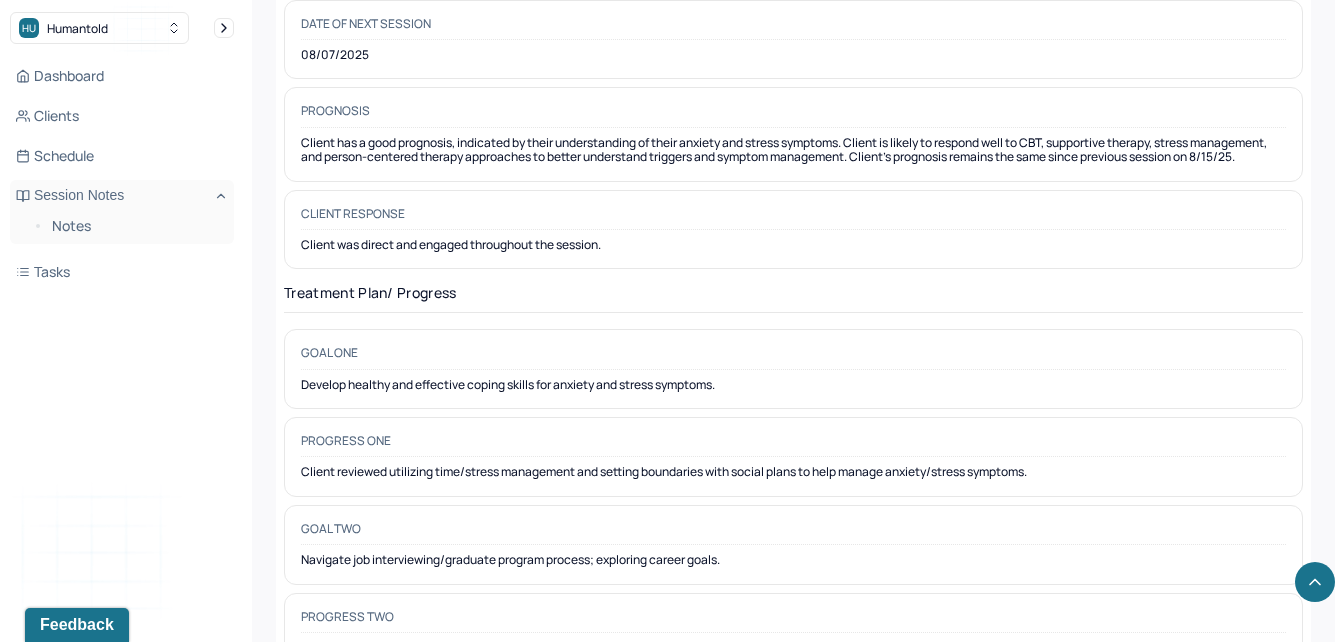 scroll, scrollTop: 0, scrollLeft: 0, axis: both 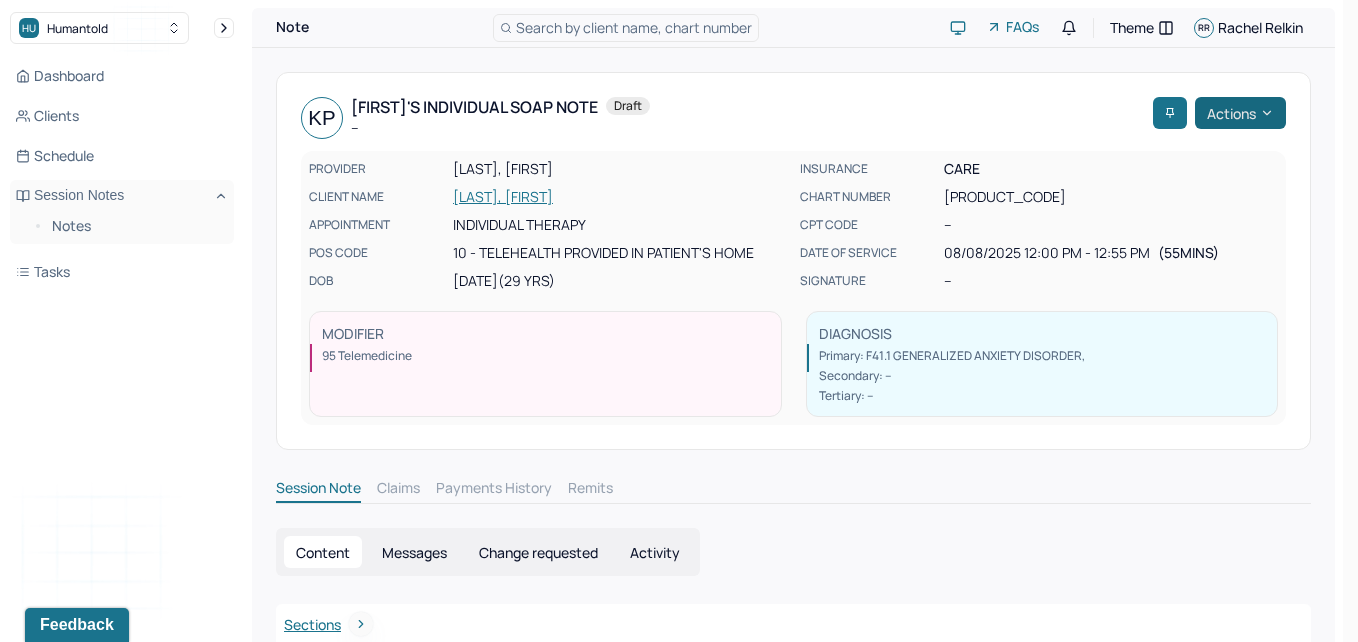 click on "Actions" at bounding box center (1240, 113) 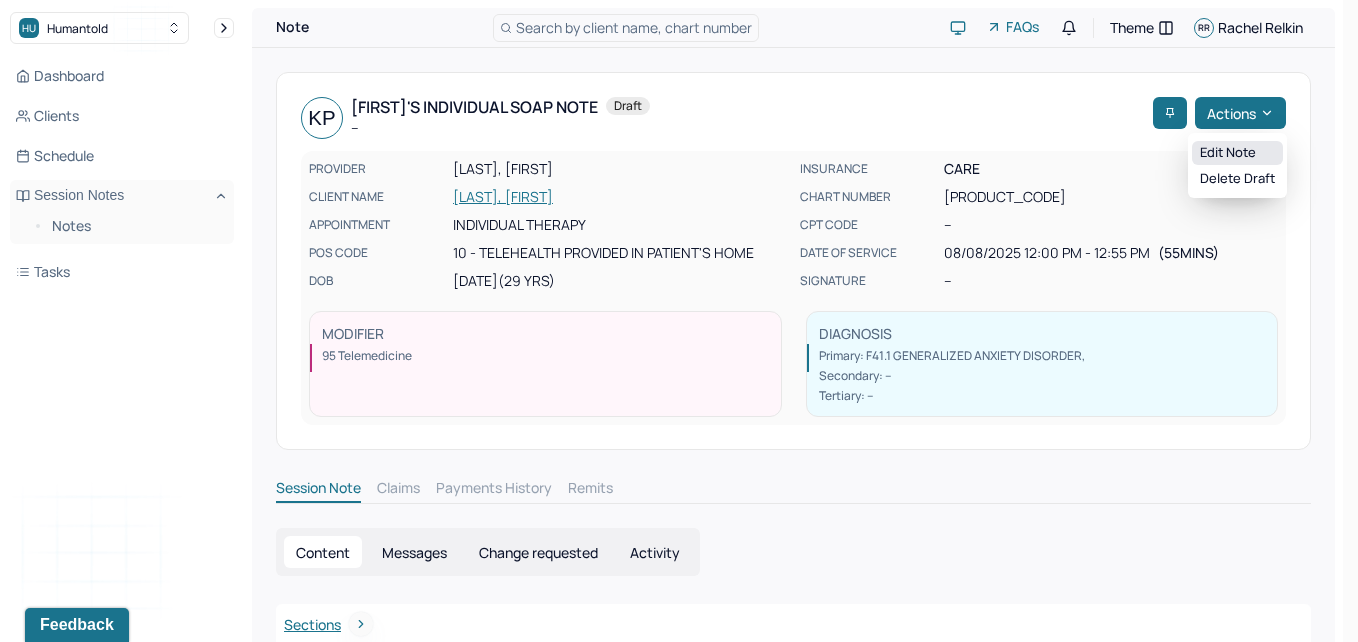 click on "Edit note" at bounding box center [1237, 153] 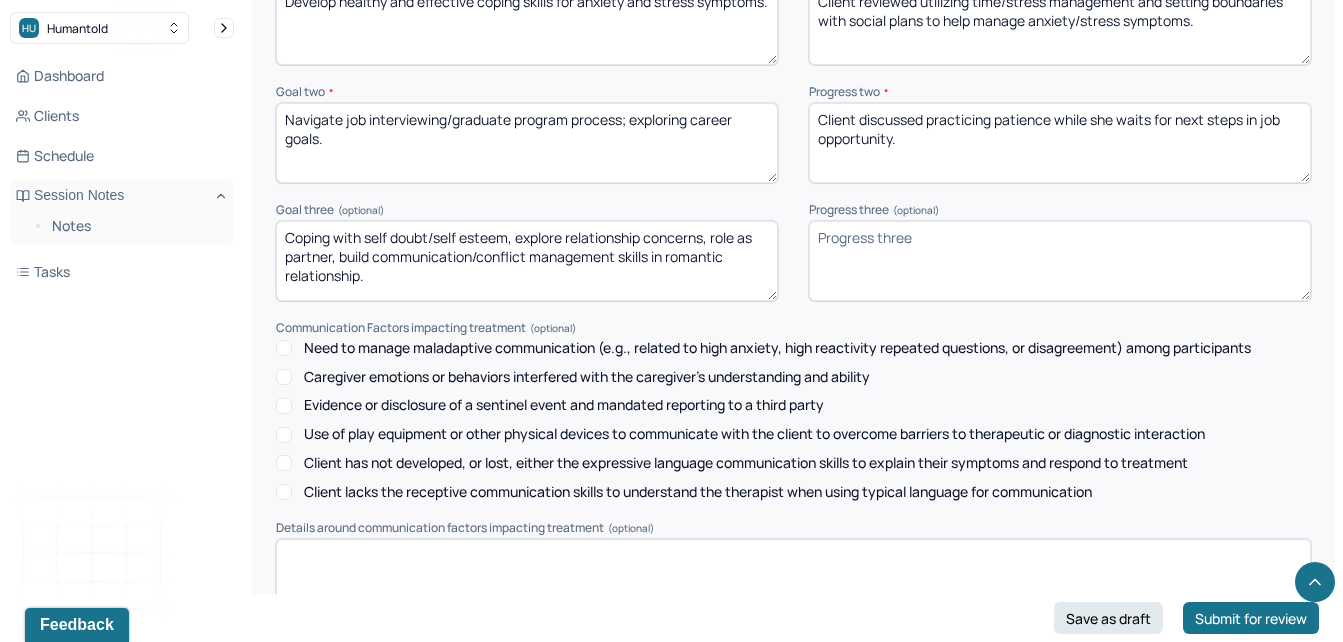 scroll, scrollTop: 2772, scrollLeft: 0, axis: vertical 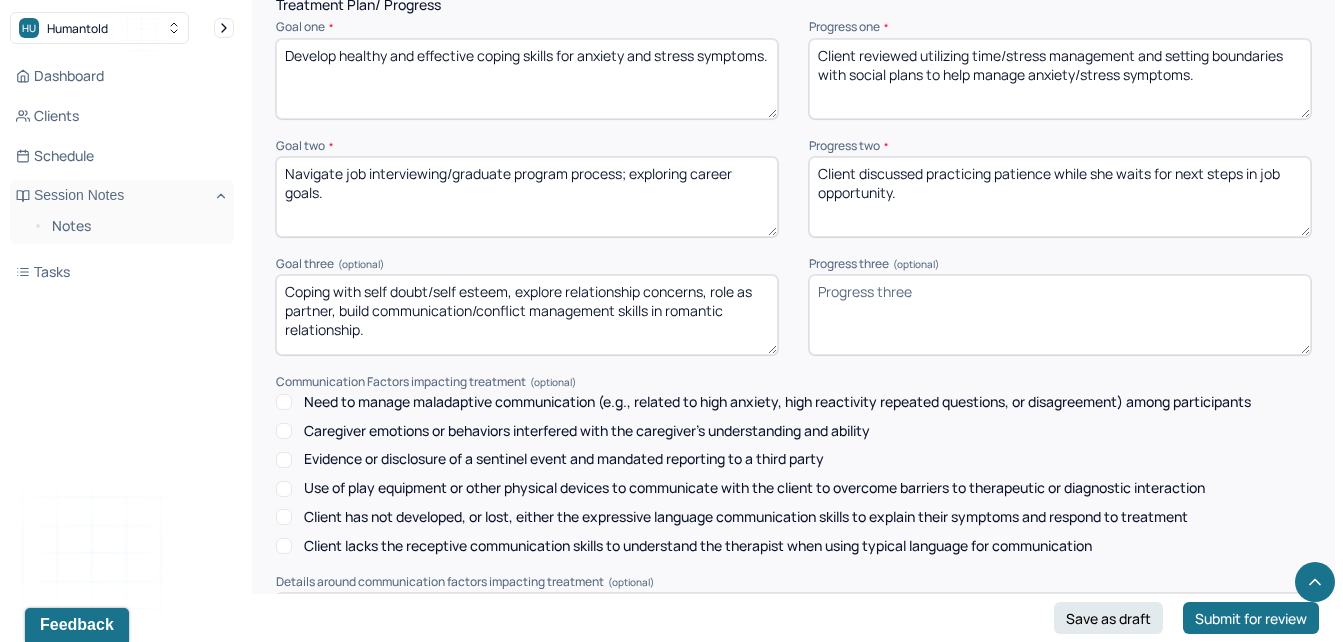 click on "Progress three (optional)" at bounding box center (1060, 315) 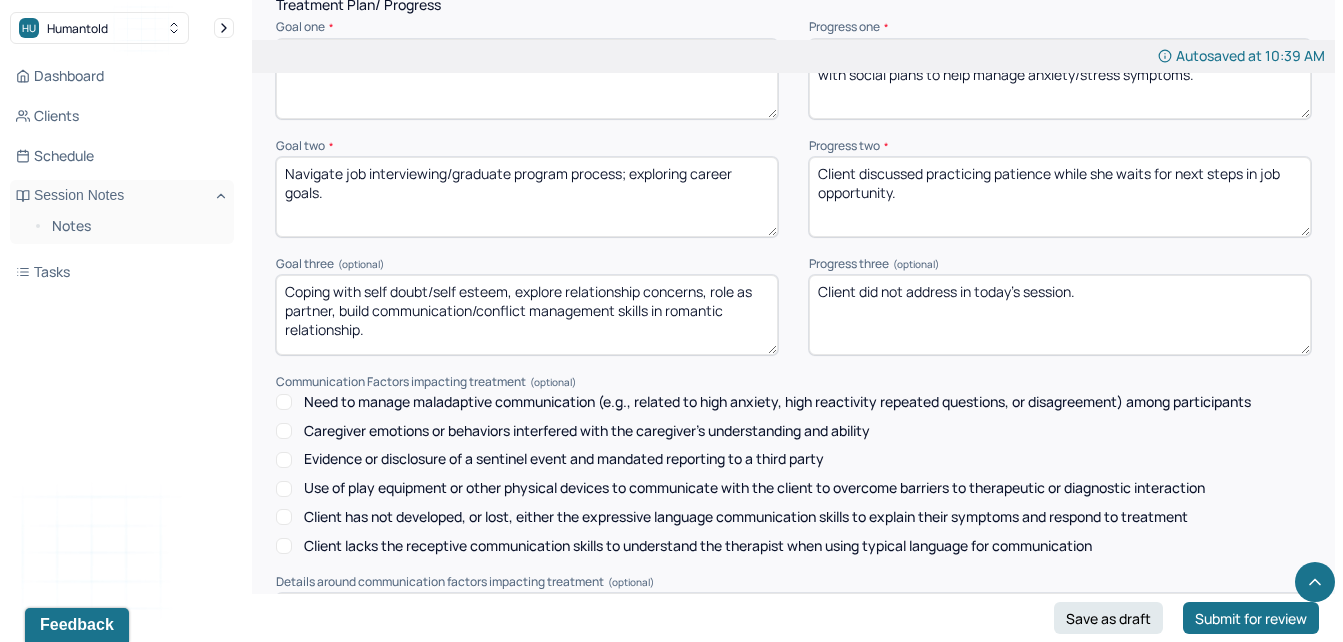 type on "Client did not address in today's session." 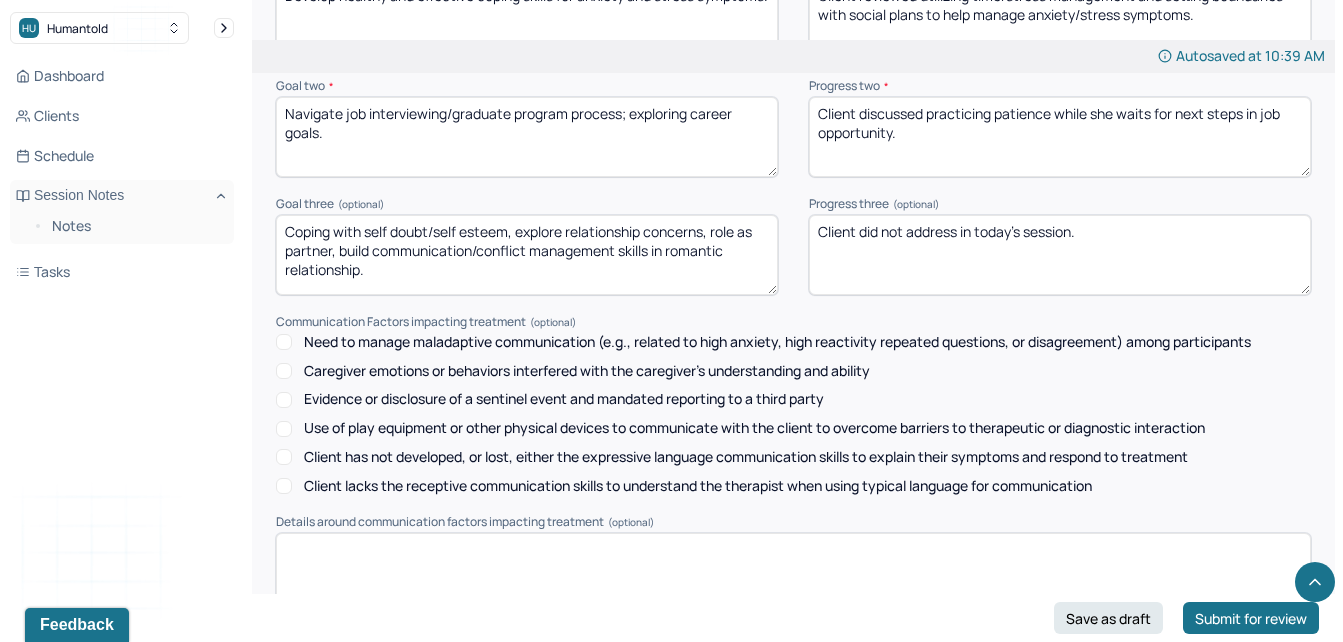 scroll, scrollTop: 2784, scrollLeft: 0, axis: vertical 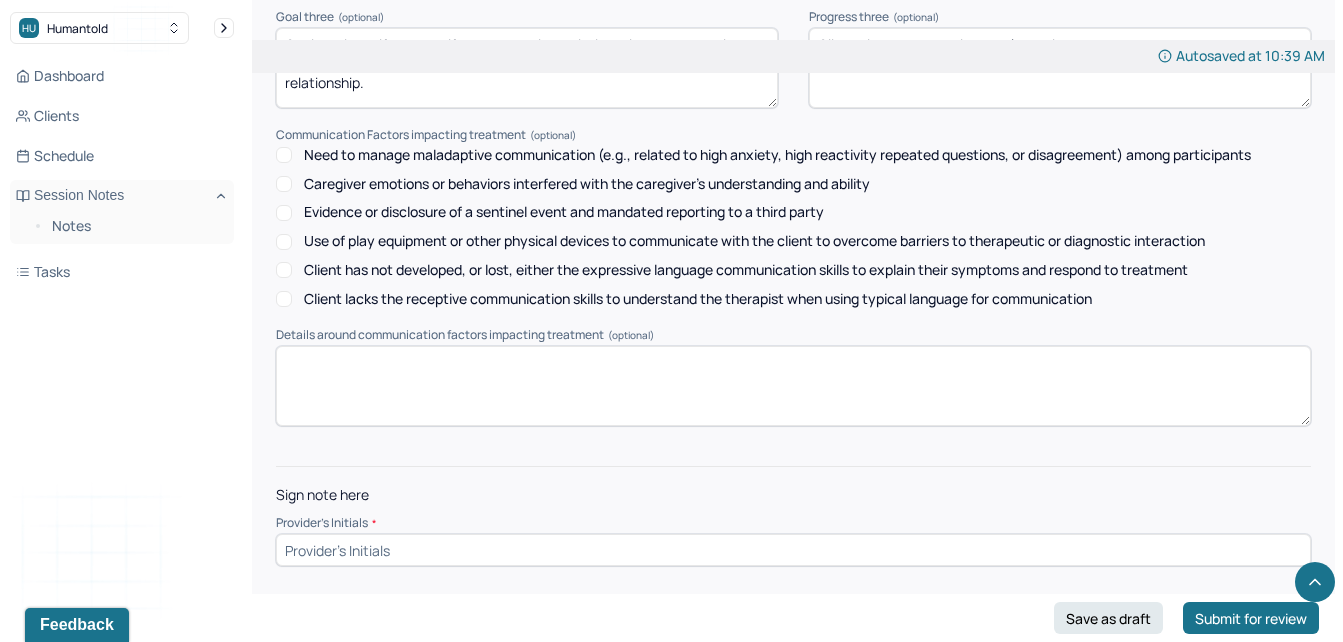 click at bounding box center [793, 550] 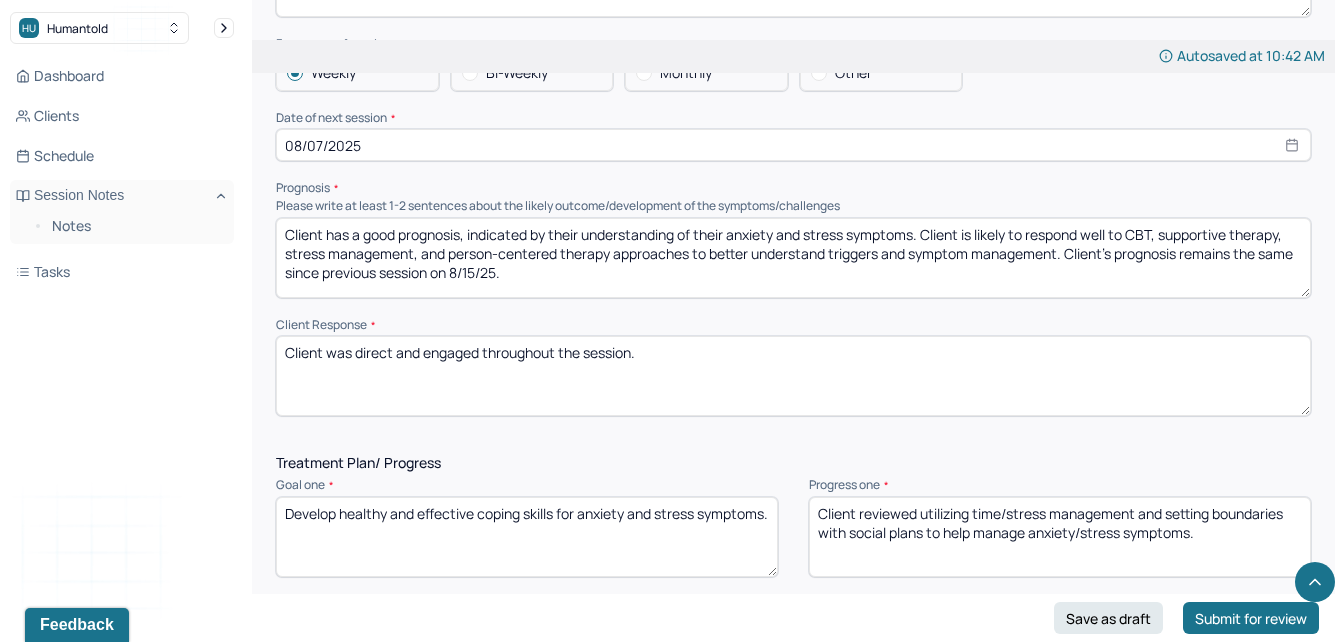 scroll, scrollTop: 2507, scrollLeft: 0, axis: vertical 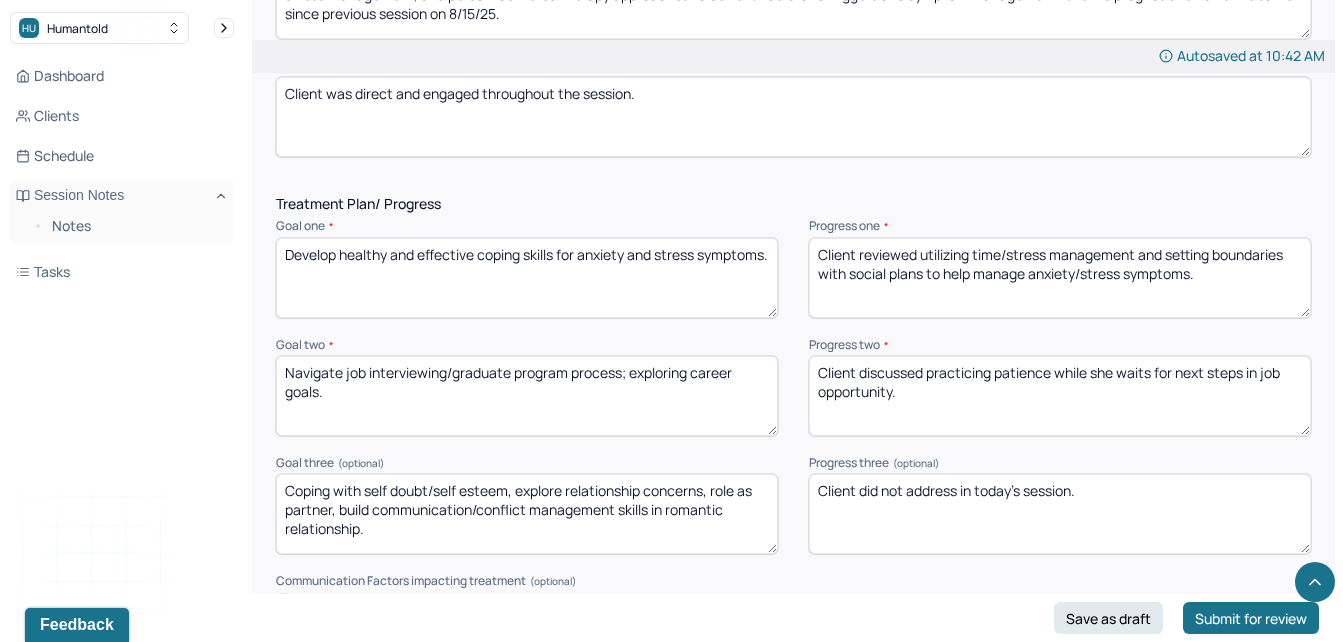 type on "RR" 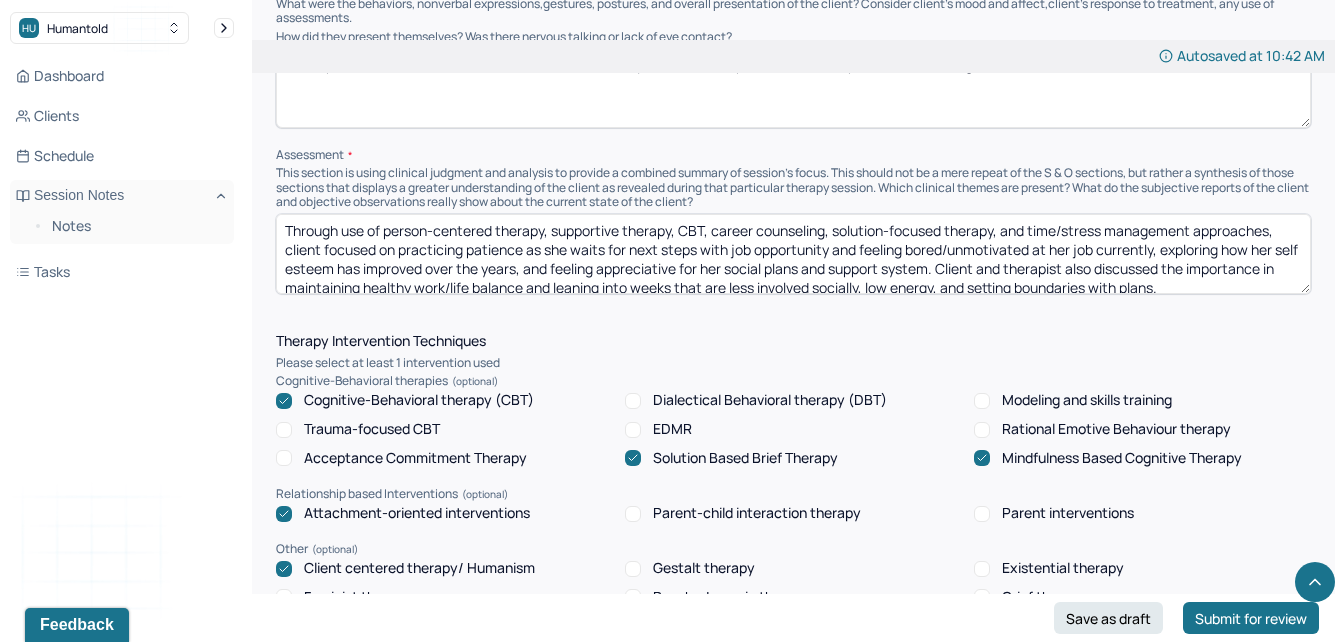 scroll, scrollTop: 1428, scrollLeft: 0, axis: vertical 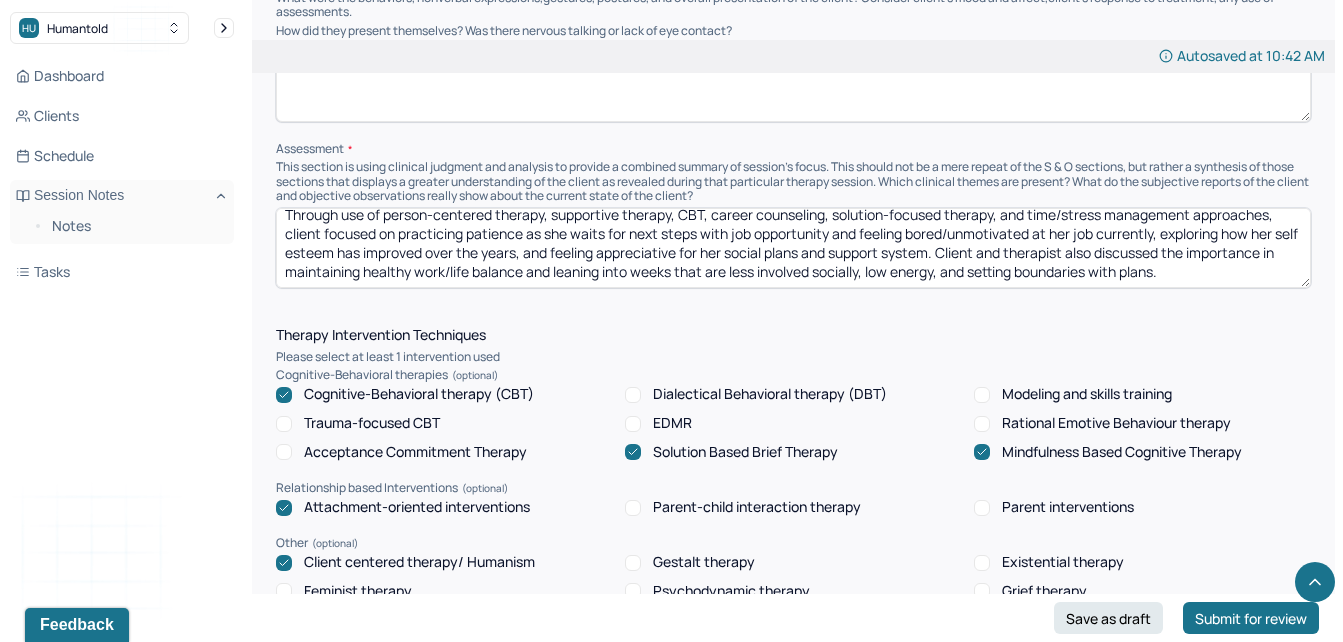 click on "Through use of person-centered therapy, supportive therapy, CBT, career counseling, solution-focused therapy, and time/stress management approaches, client focused on practicing patience as she waits for next steps with job opportunity and feeling bored/unmotivated at her job currently, exploring how her self esteem has improved over the years, and feeling appreciative for her social plans and support system. Client and therapist also discussed the importance in maintaining healthy work/life balance and leaning into weeks that are less involved socially, low energy, and setting boundaries with plans." at bounding box center [793, 248] 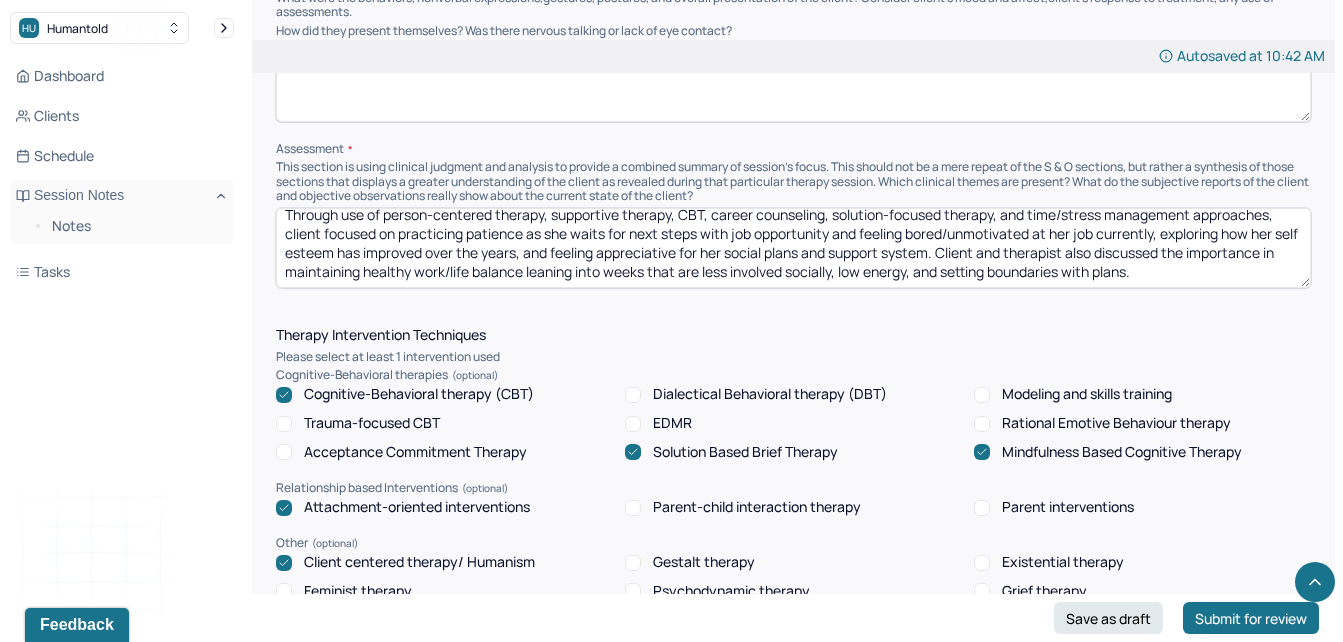 click on "Through use of person-centered therapy, supportive therapy, CBT, career counseling, solution-focused therapy, and time/stress management approaches, client focused on practicing patience as she waits for next steps with job opportunity and feeling bored/unmotivated at her job currently, exploring how her self esteem has improved over the years, and feeling appreciative for her social plans and support system. Client and therapist also discussed the importance in maintaining healthy work/life balance and leaning into weeks that are less involved socially, low energy, and setting boundaries with plans." at bounding box center (793, 248) 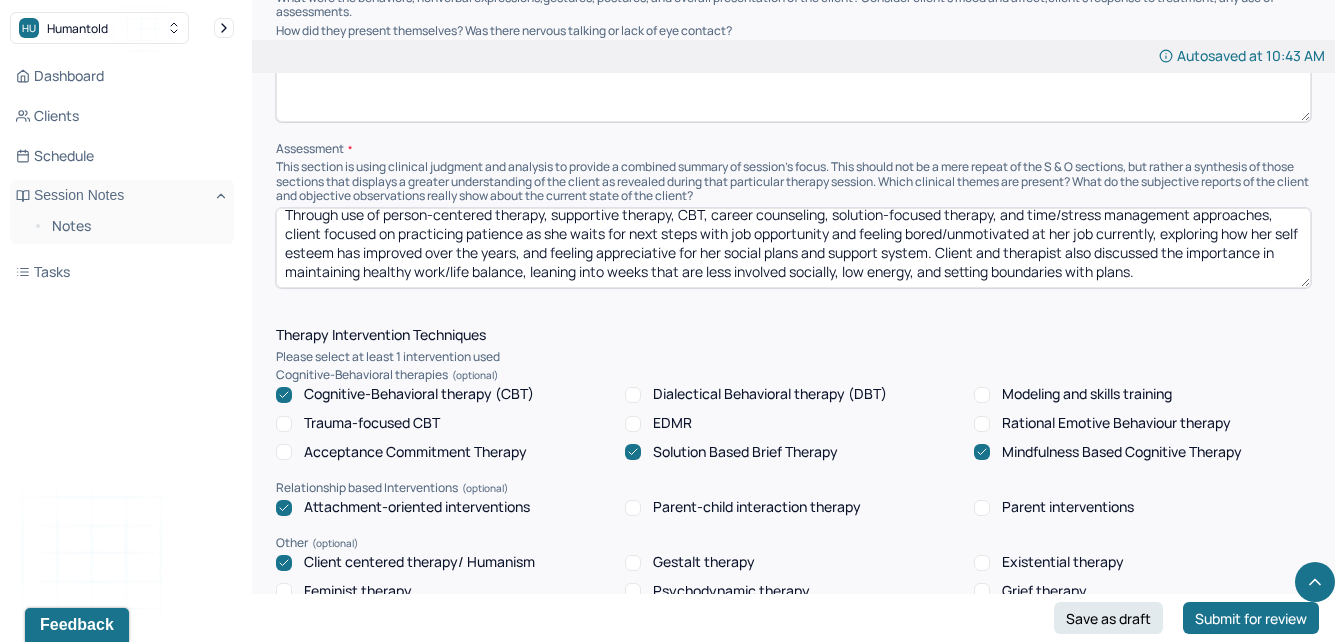 click on "Through use of person-centered therapy, supportive therapy, CBT, career counseling, solution-focused therapy, and time/stress management approaches, client focused on practicing patience as she waits for next steps with job opportunity and feeling bored/unmotivated at her job currently, exploring how her self esteem has improved over the years, and feeling appreciative for her social plans and support system. Client and therapist also discussed the importance in maintaining healthy work/life balance, leaning into weeks that are less involved socially, low energy, and setting boundaries with plans." at bounding box center [793, 248] 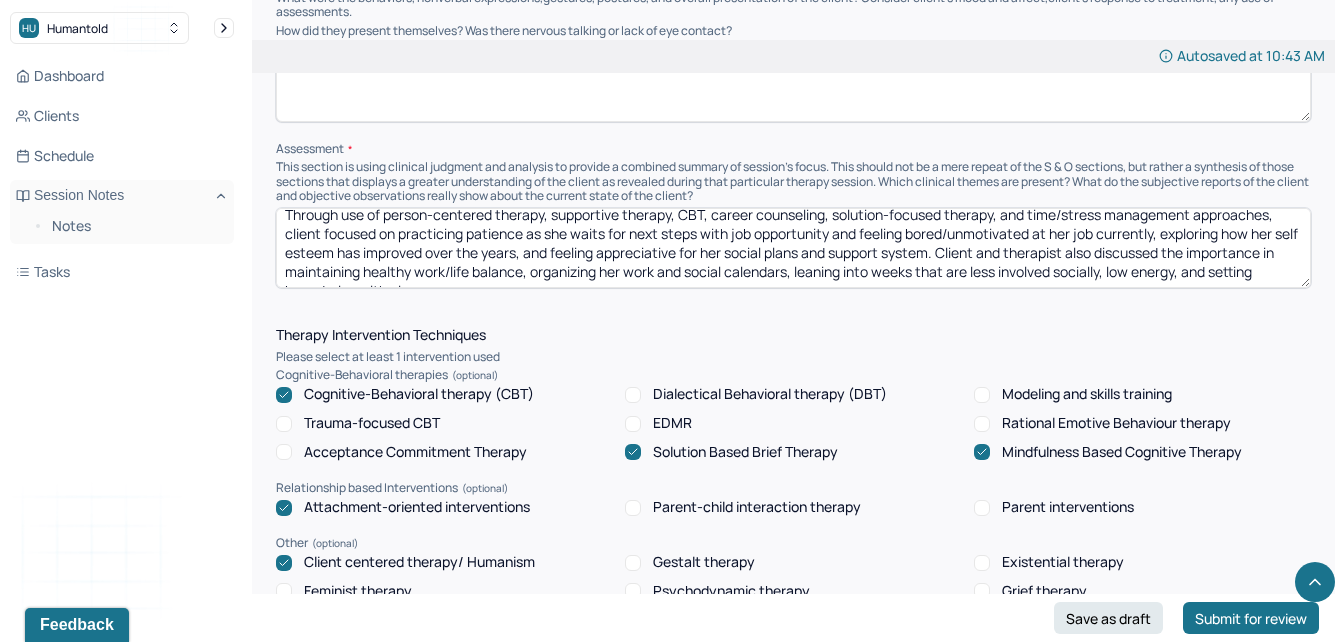 scroll, scrollTop: 29, scrollLeft: 0, axis: vertical 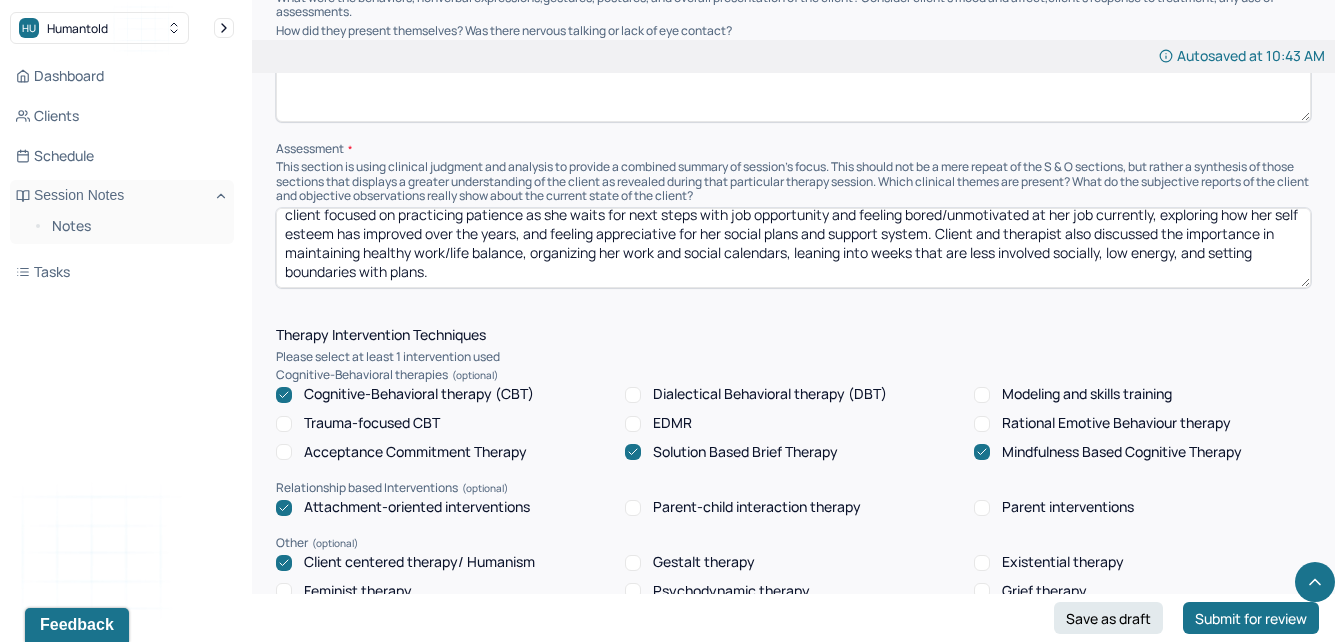 drag, startPoint x: 1350, startPoint y: 342, endPoint x: 899, endPoint y: 275, distance: 455.94955 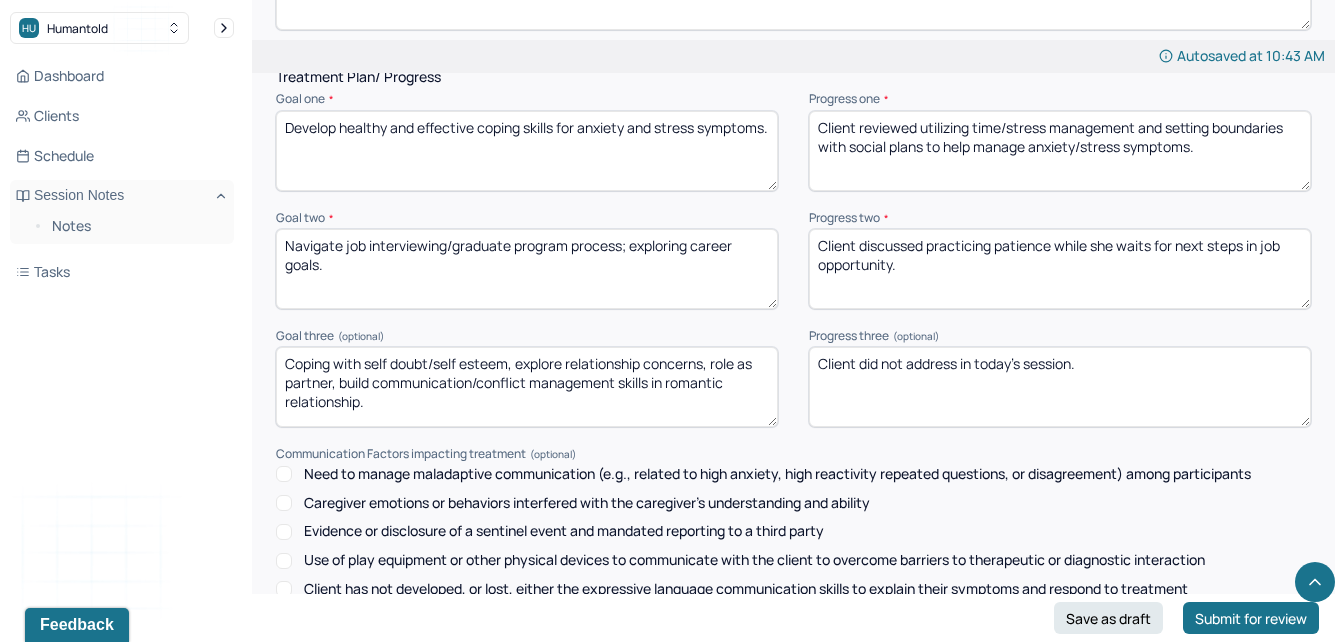 scroll, scrollTop: 2652, scrollLeft: 0, axis: vertical 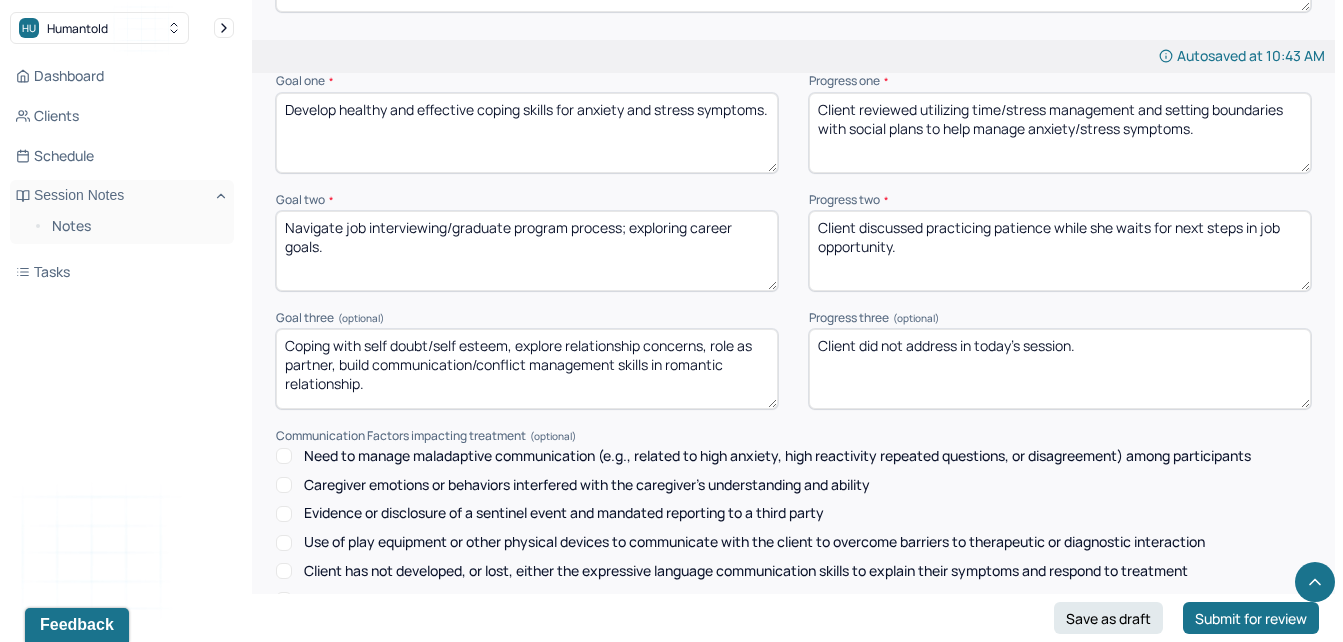 type on "Through use of person-centered therapy, supportive therapy, CBT, career counseling, solution-focused therapy, and time/stress management approaches, client focused on practicing patience as she waits for next steps with job opportunity and feeling bored/unmotivated at her job currently, exploring how her self esteem has improved over the years, and feeling appreciative for her social plans and support system. Client and therapist also discussed the importance in maintaining healthy work/life balance, organizing her work and social calendars, leaning into weeks that are less involved socially, low energy, and setting boundaries with plans." 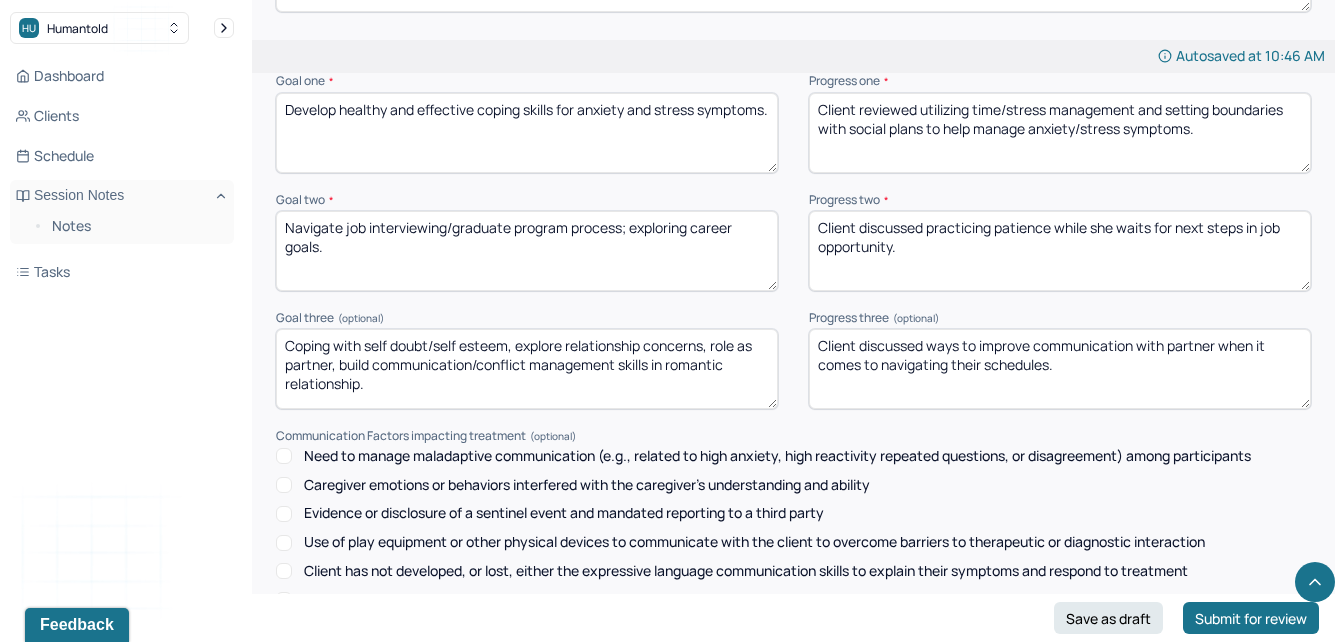 scroll, scrollTop: 2953, scrollLeft: 0, axis: vertical 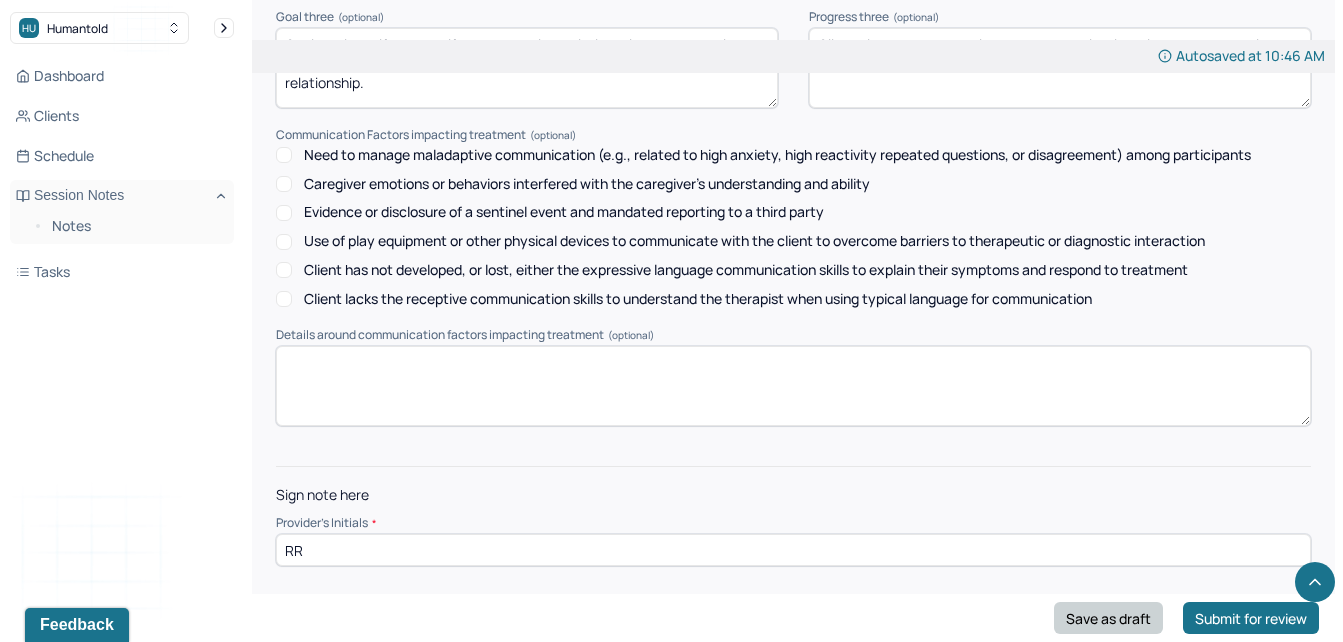 type on "Client discussed ways to improve communication with partner when it comes to navigating their schedules." 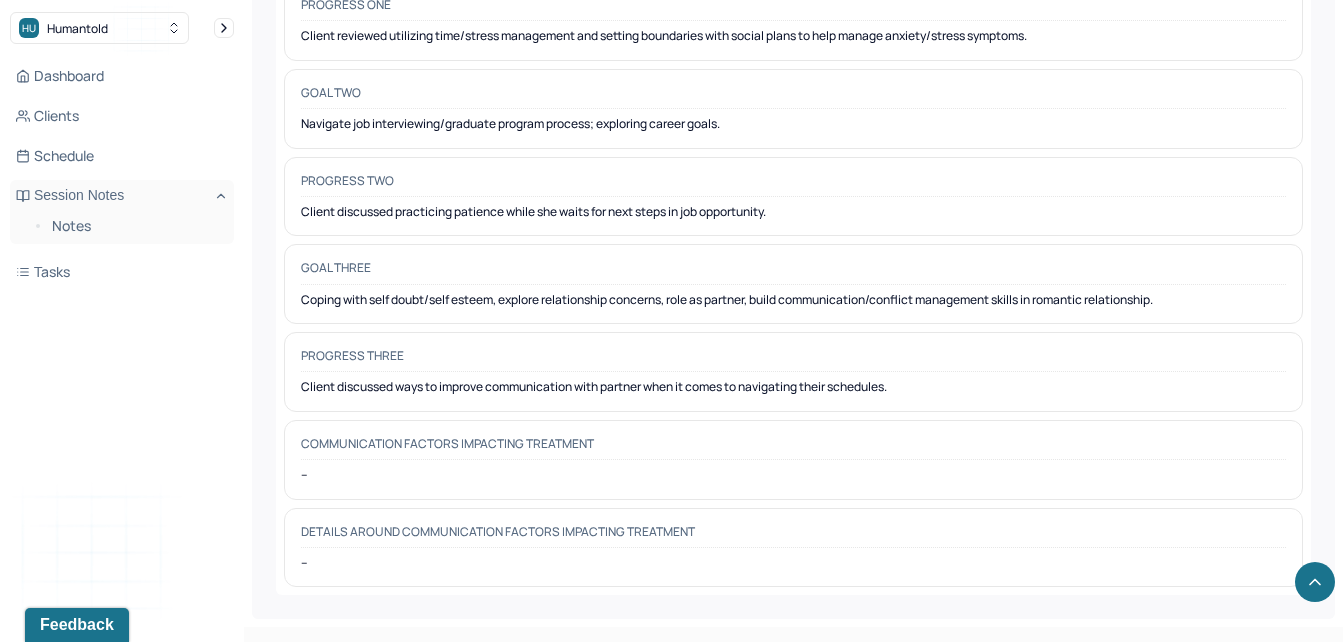 scroll, scrollTop: 0, scrollLeft: 0, axis: both 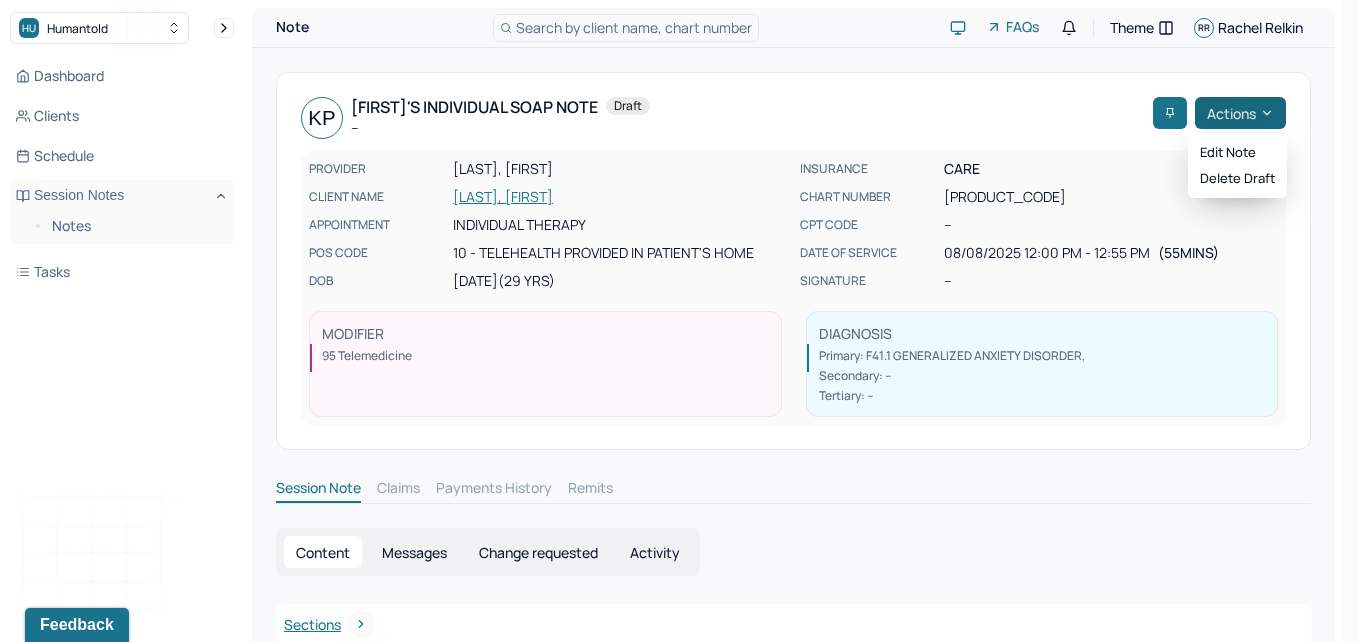 click on "Actions" at bounding box center [1240, 113] 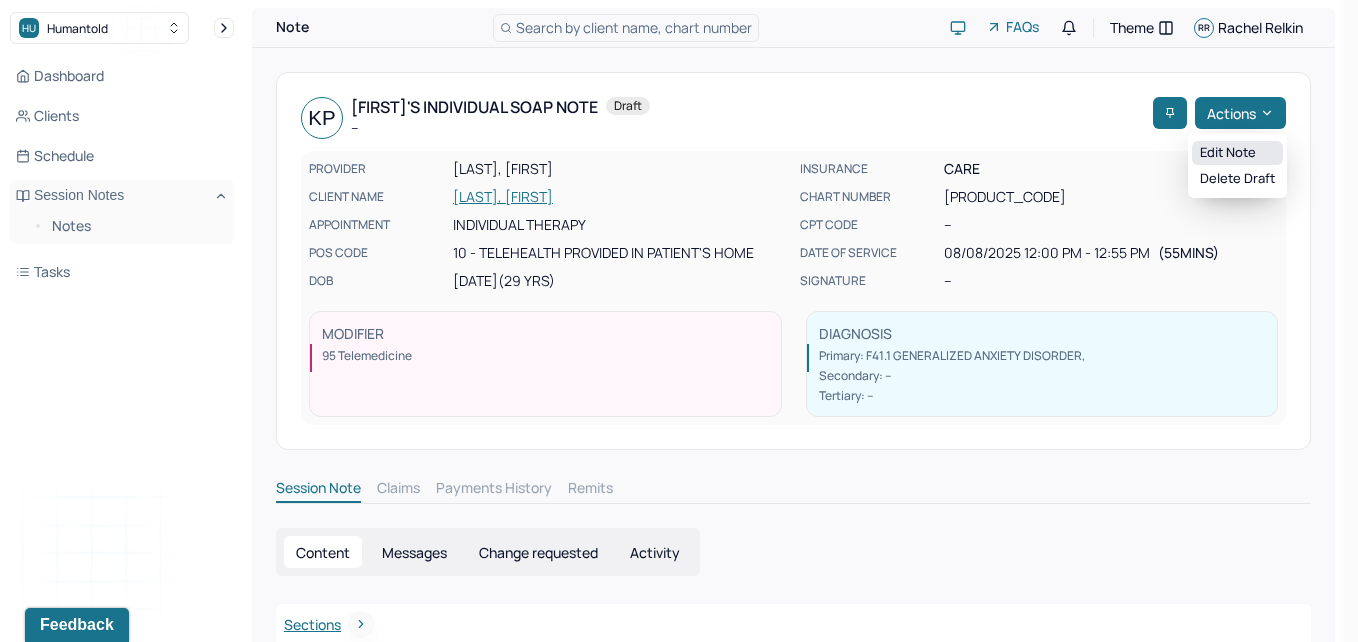 click on "Edit note" at bounding box center [1237, 153] 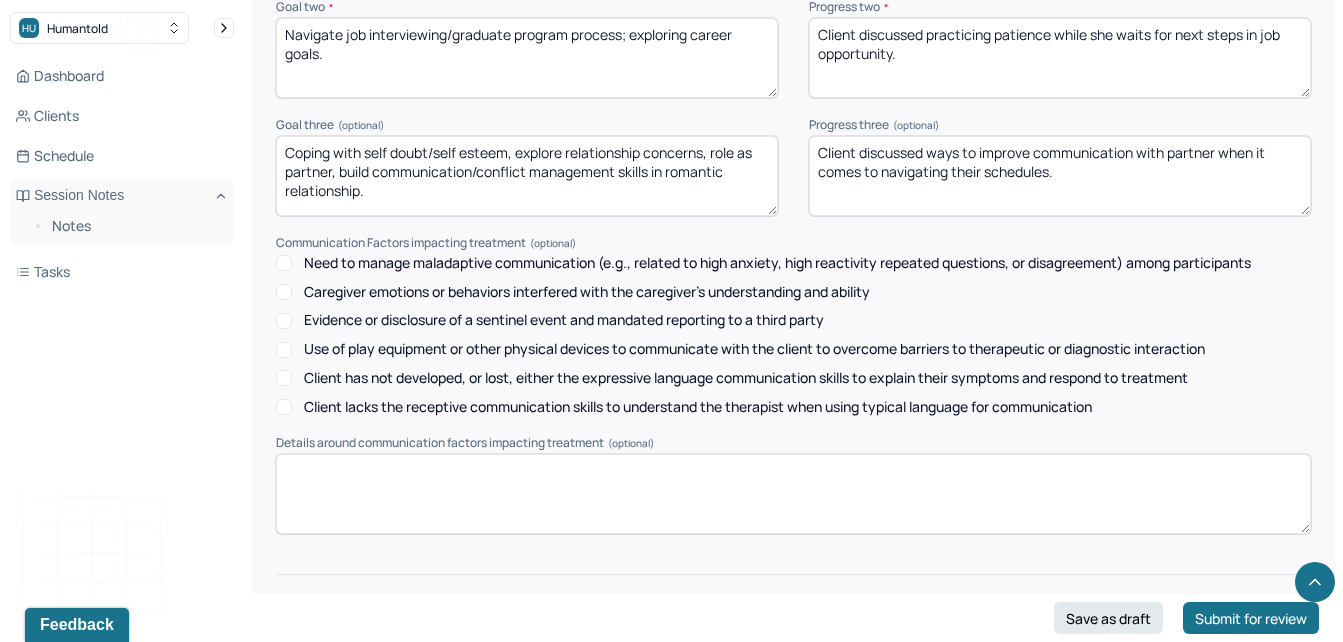scroll, scrollTop: 2851, scrollLeft: 0, axis: vertical 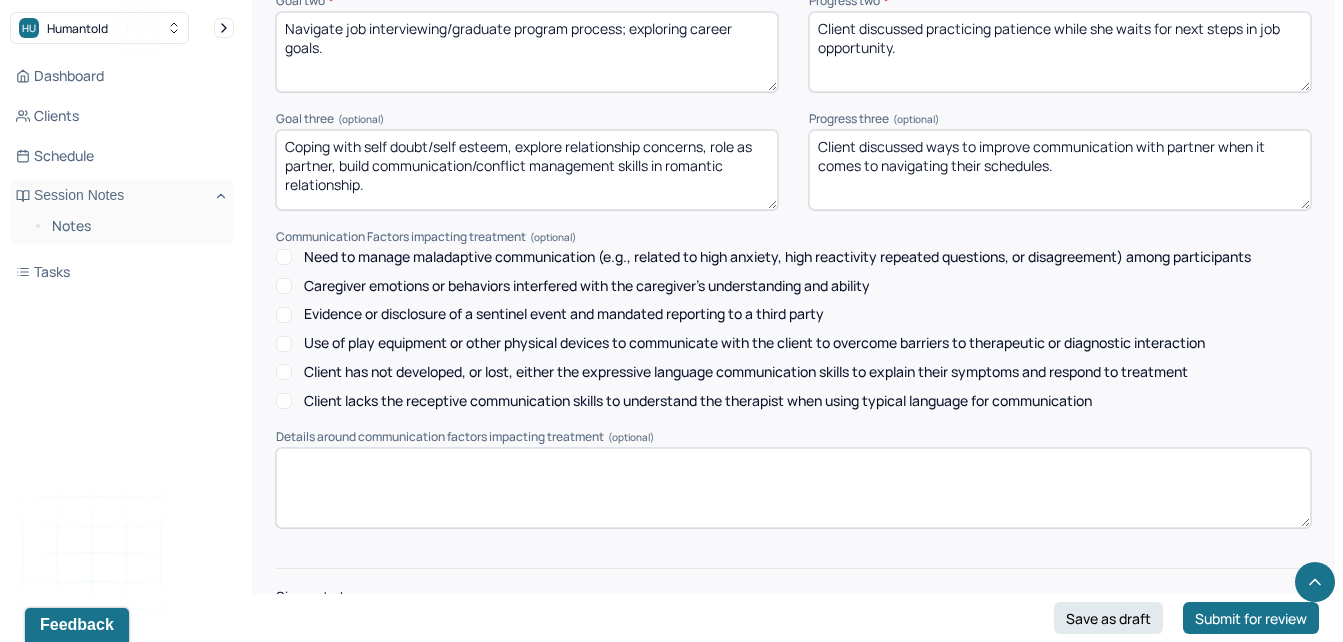 click on "Client discussed ways to improve communication with partner when it comes to navigating their schedules." at bounding box center [1060, 170] 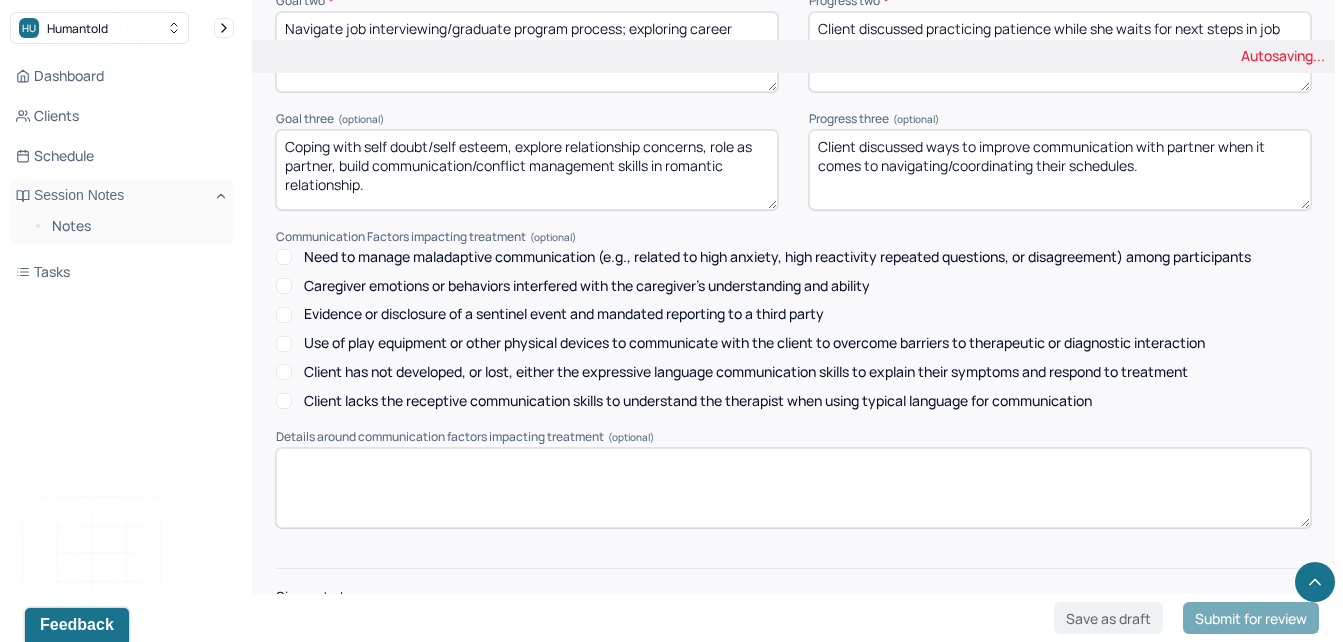 type on "Client discussed ways to improve communication with partner when it comes to navigating/coordinating their schedules." 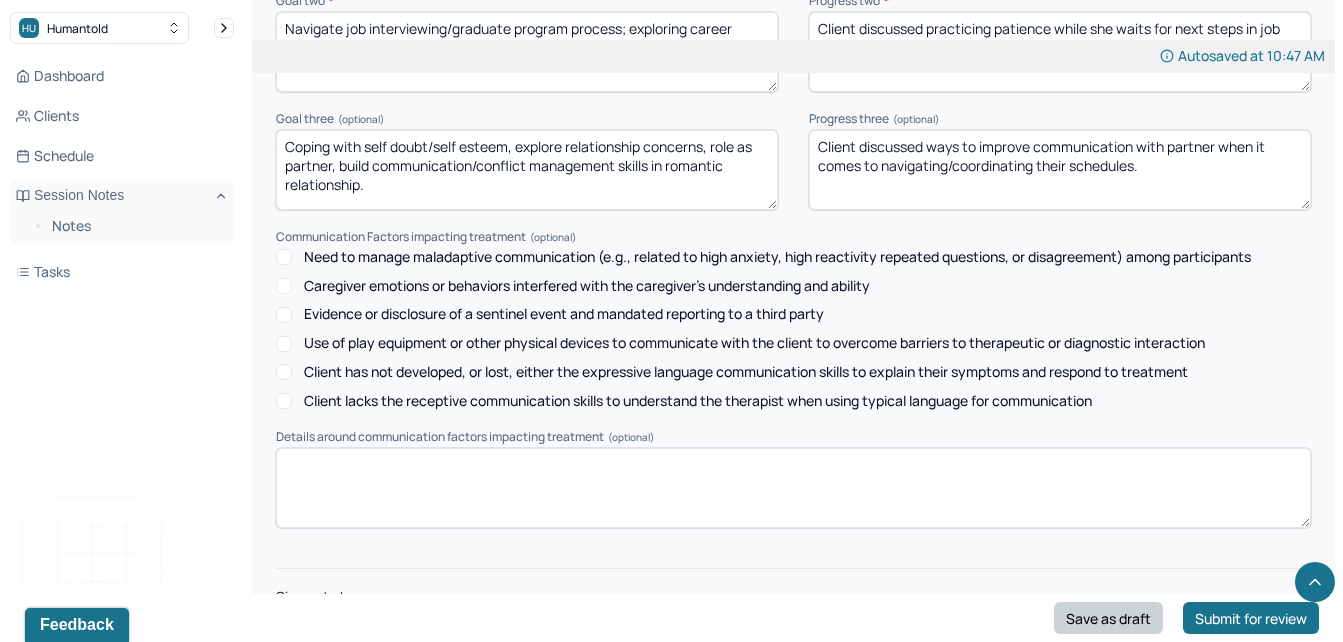 click on "Save as draft" at bounding box center (1108, 618) 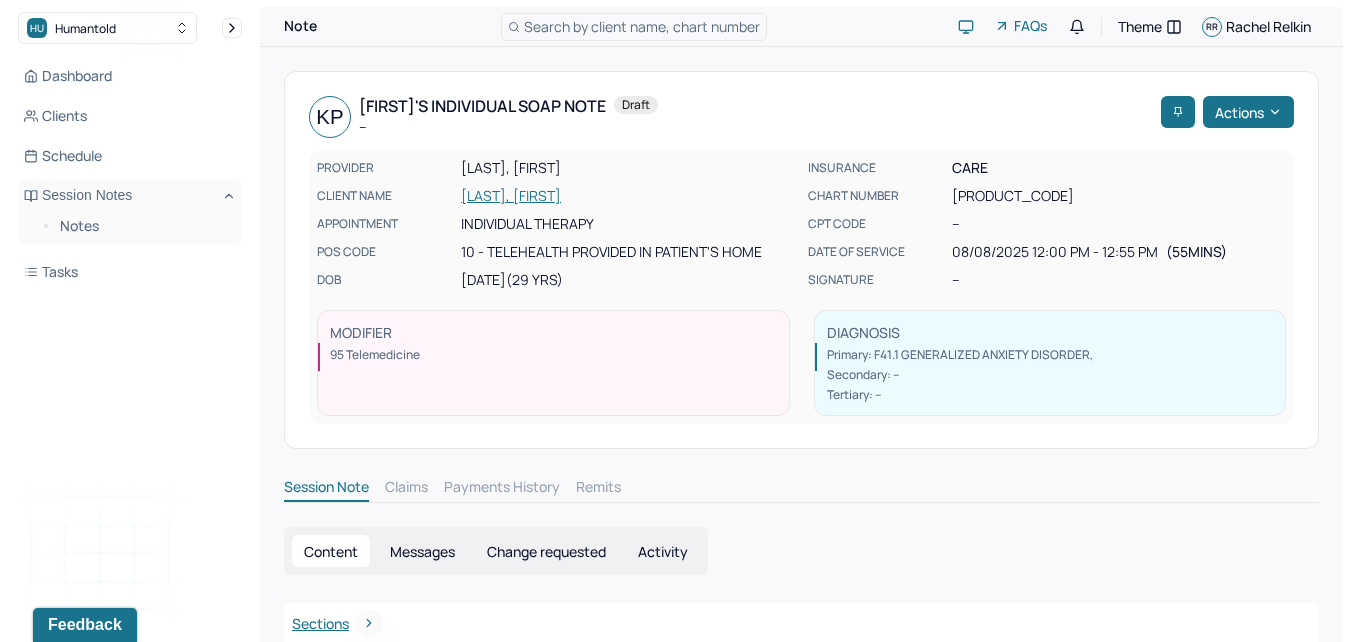 scroll, scrollTop: 0, scrollLeft: 0, axis: both 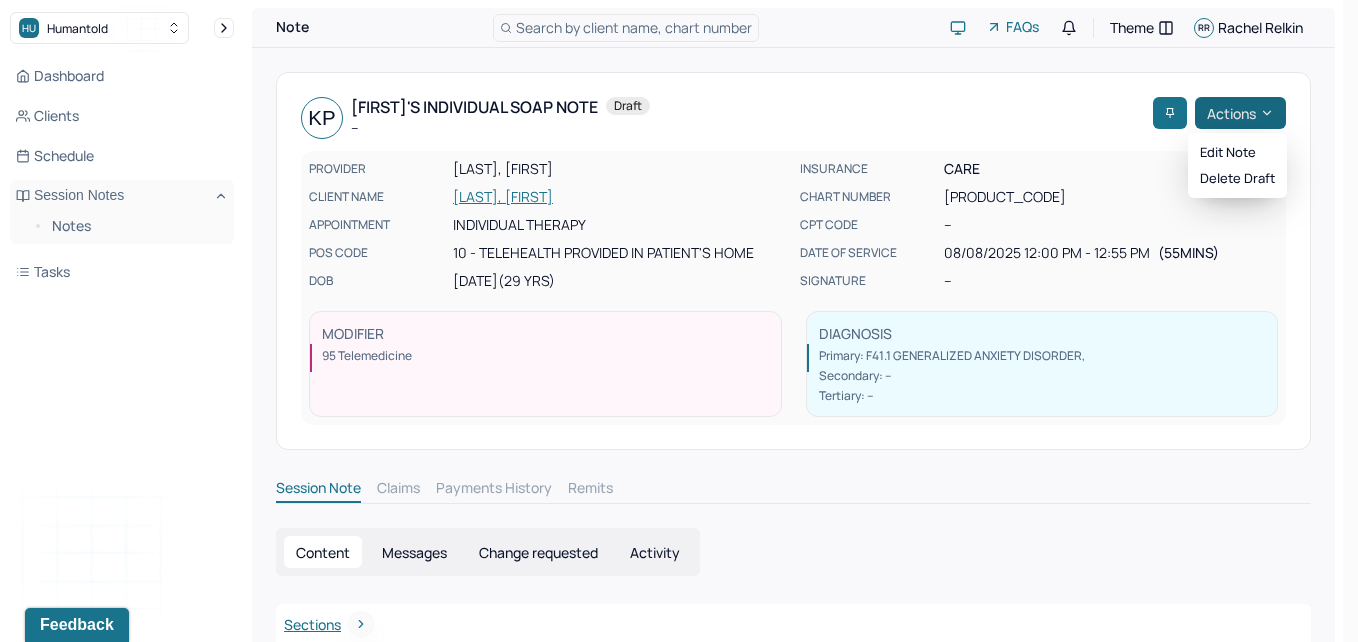 click on "Actions" at bounding box center (1240, 113) 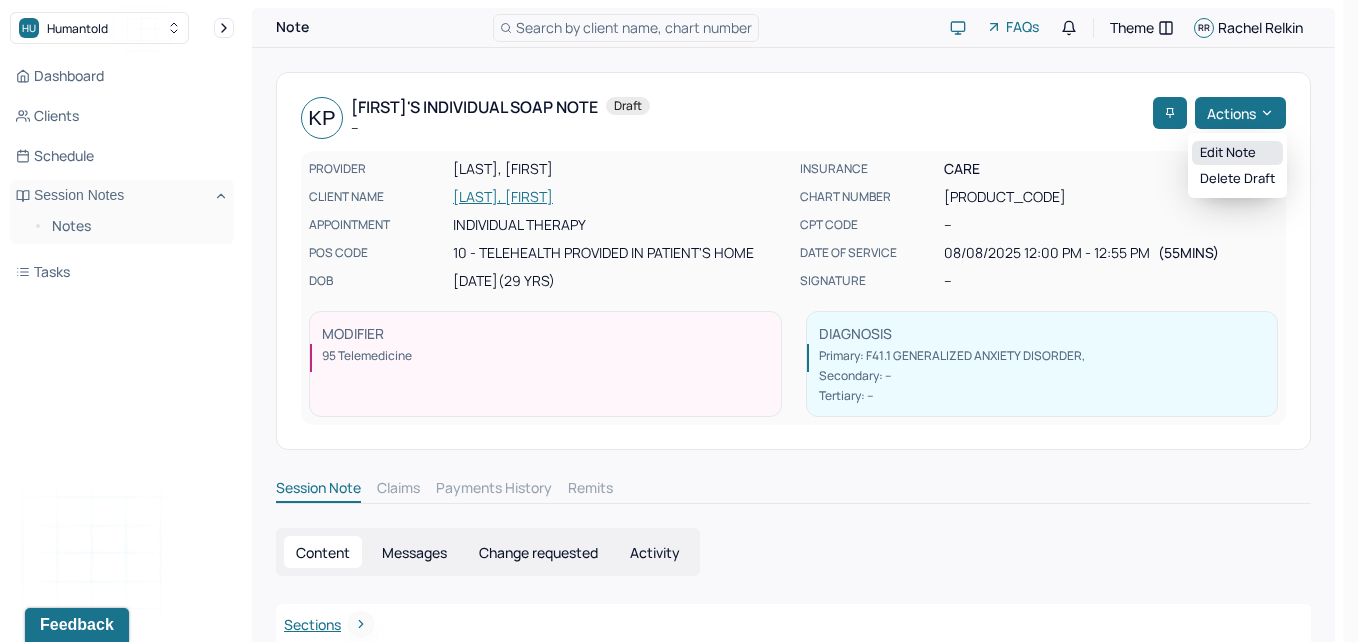 click on "Edit note" at bounding box center (1237, 153) 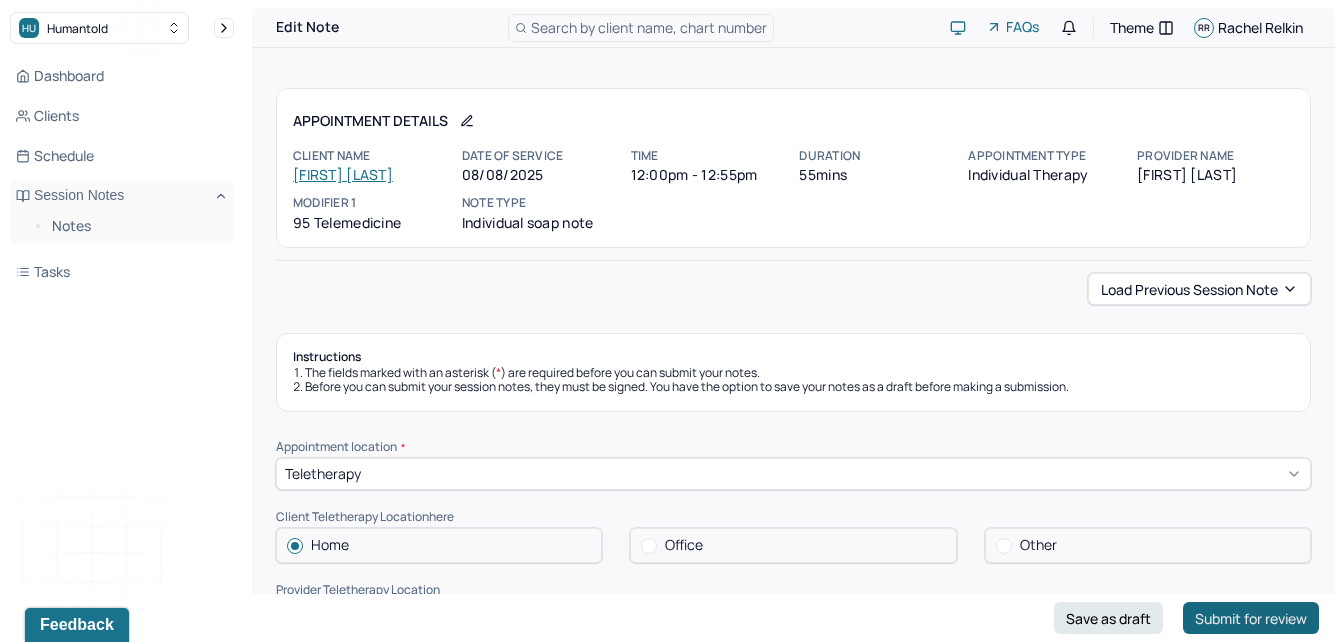 click on "Submit for review" at bounding box center (1251, 618) 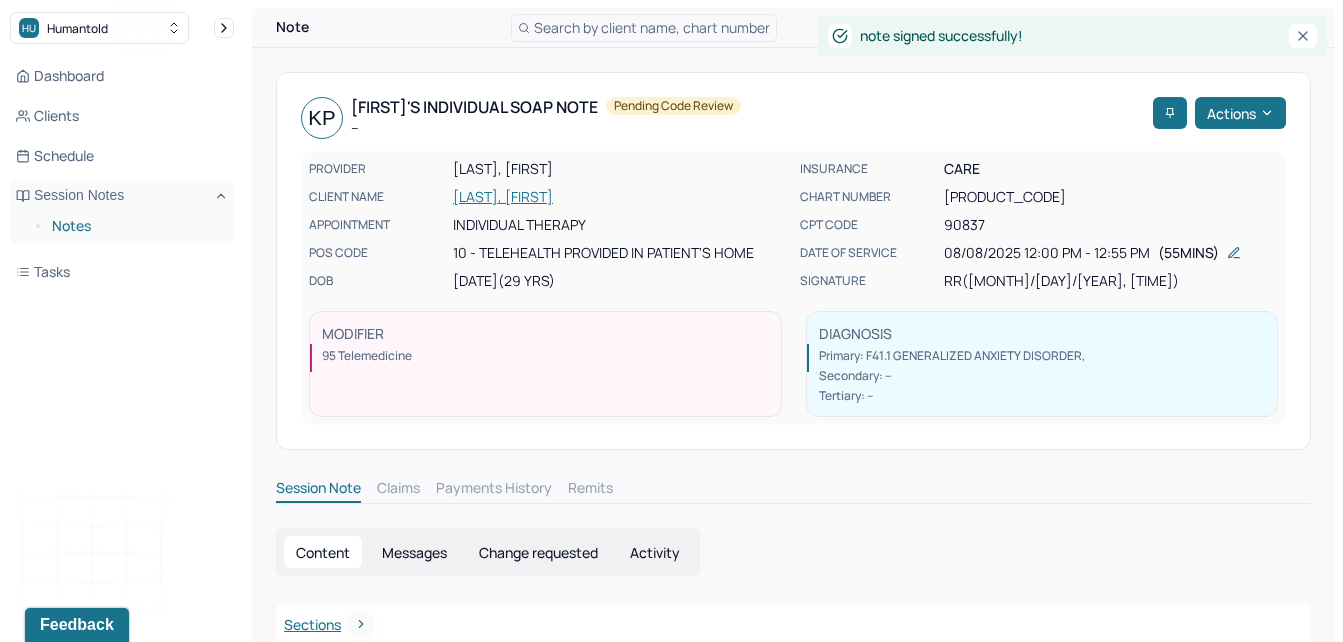 click on "Notes" at bounding box center [135, 226] 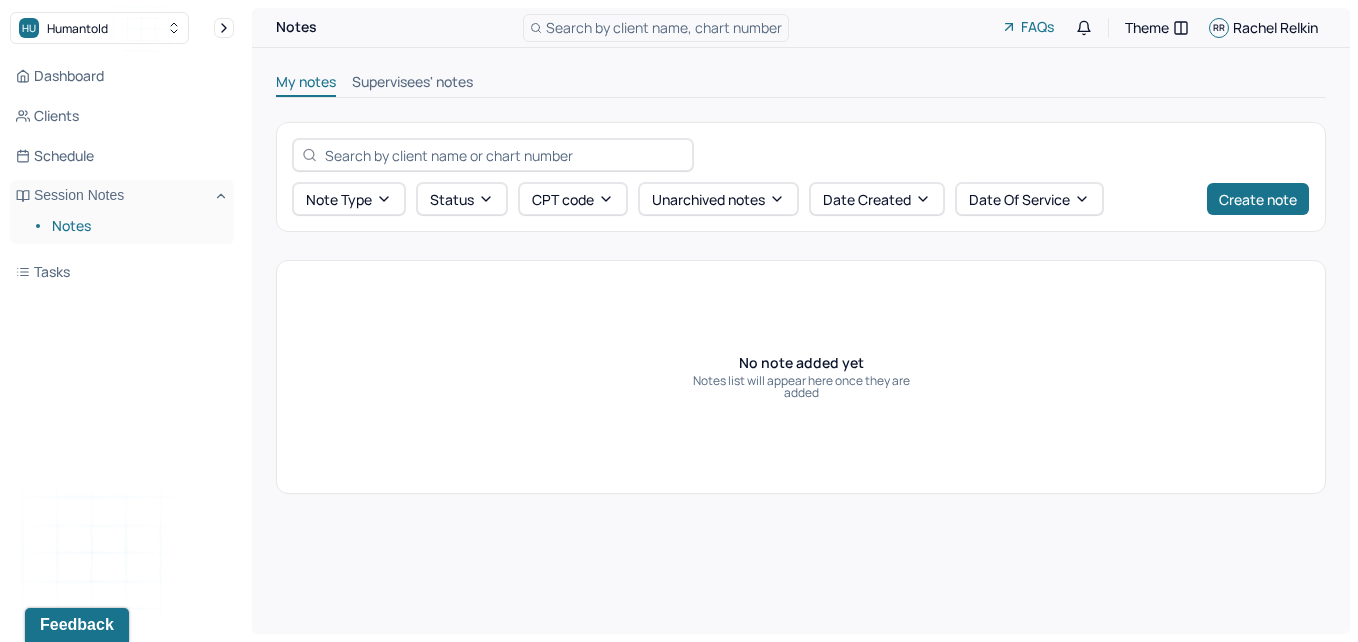 click on "Supervisees' notes" at bounding box center (412, 84) 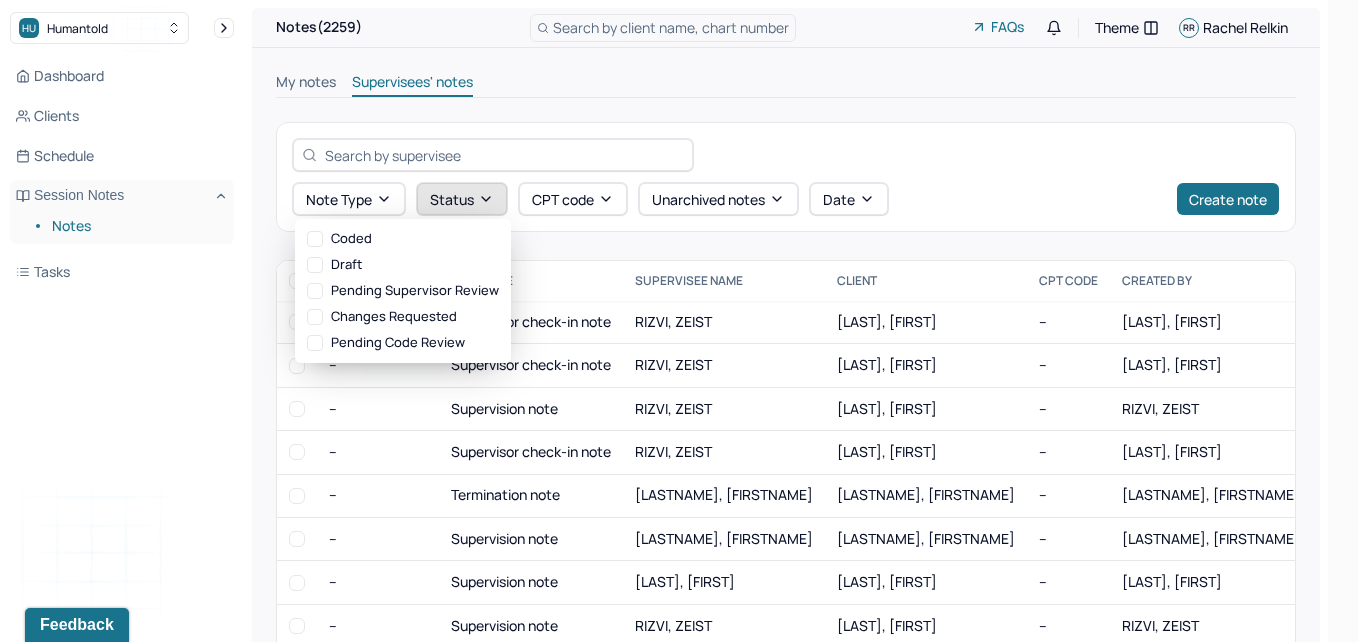 click on "Status" at bounding box center (462, 199) 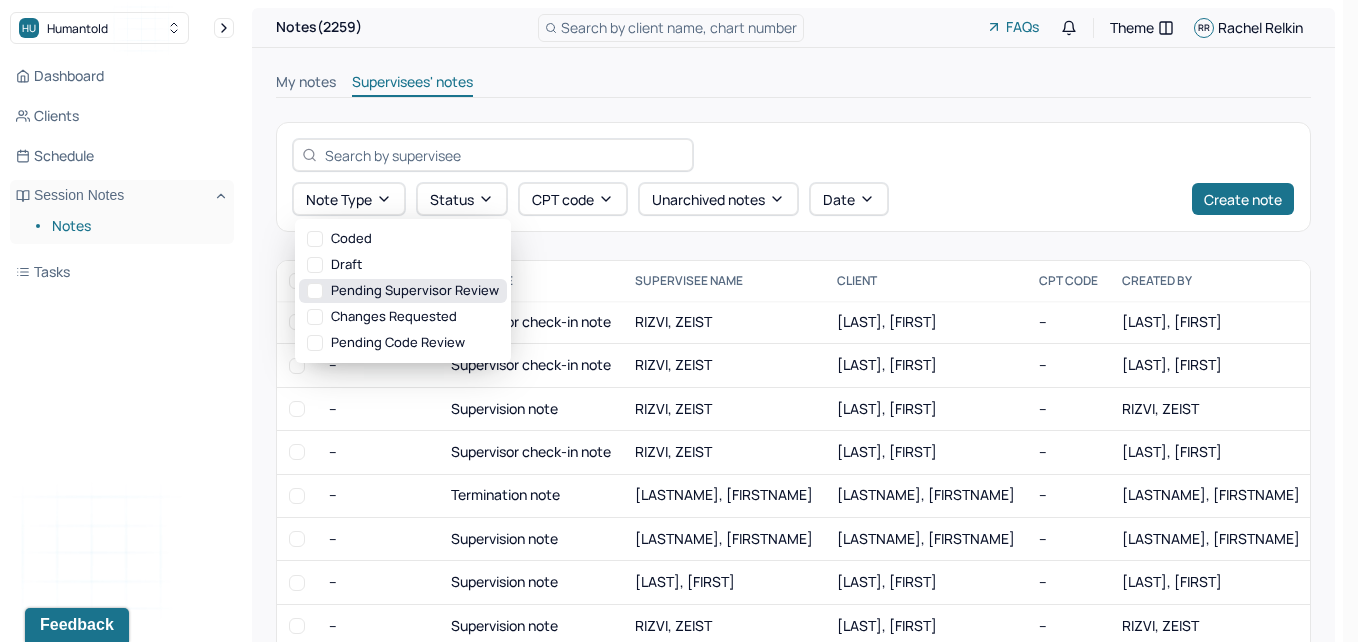 click on "Pending supervisor review" at bounding box center (403, 291) 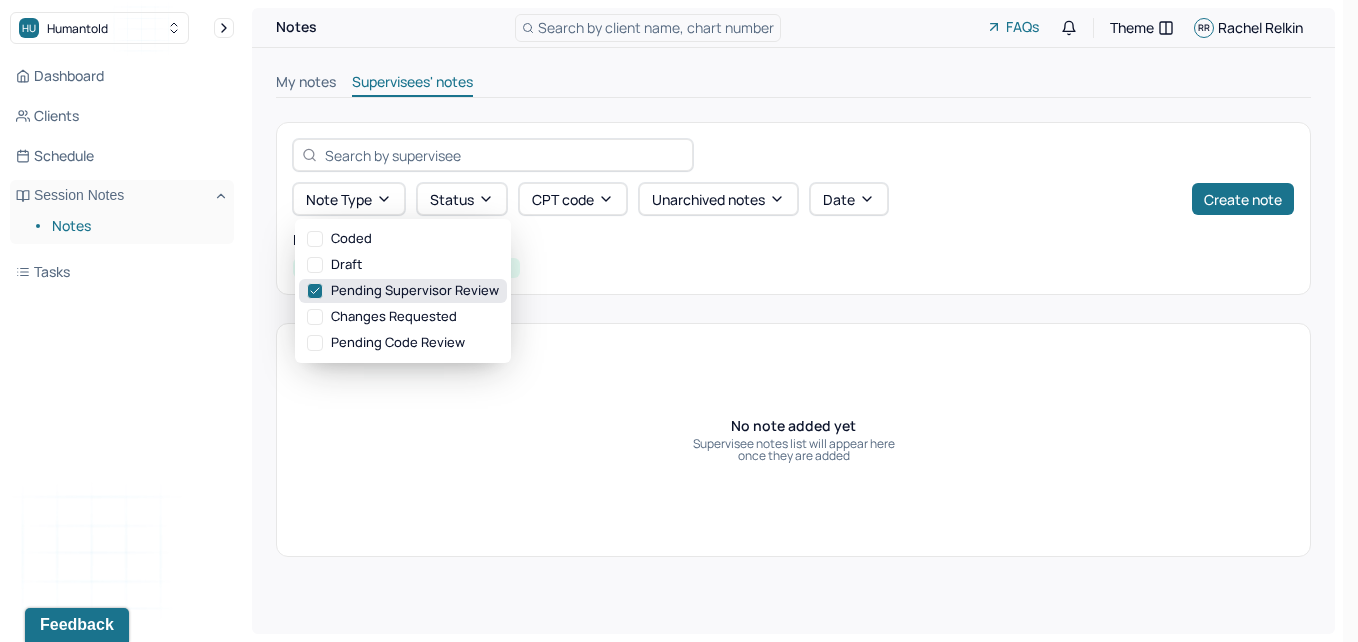 click on "Pending supervisor review" at bounding box center (403, 291) 